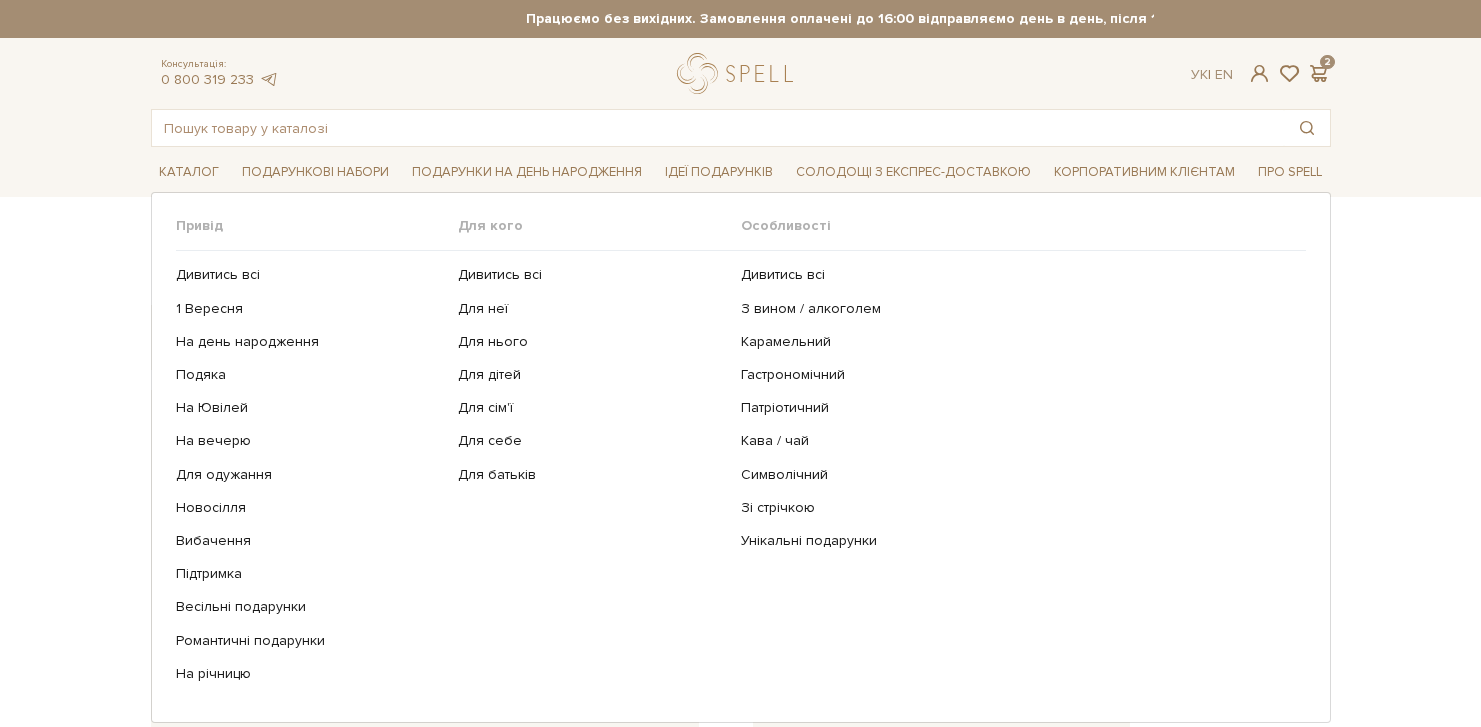 scroll, scrollTop: 0, scrollLeft: 0, axis: both 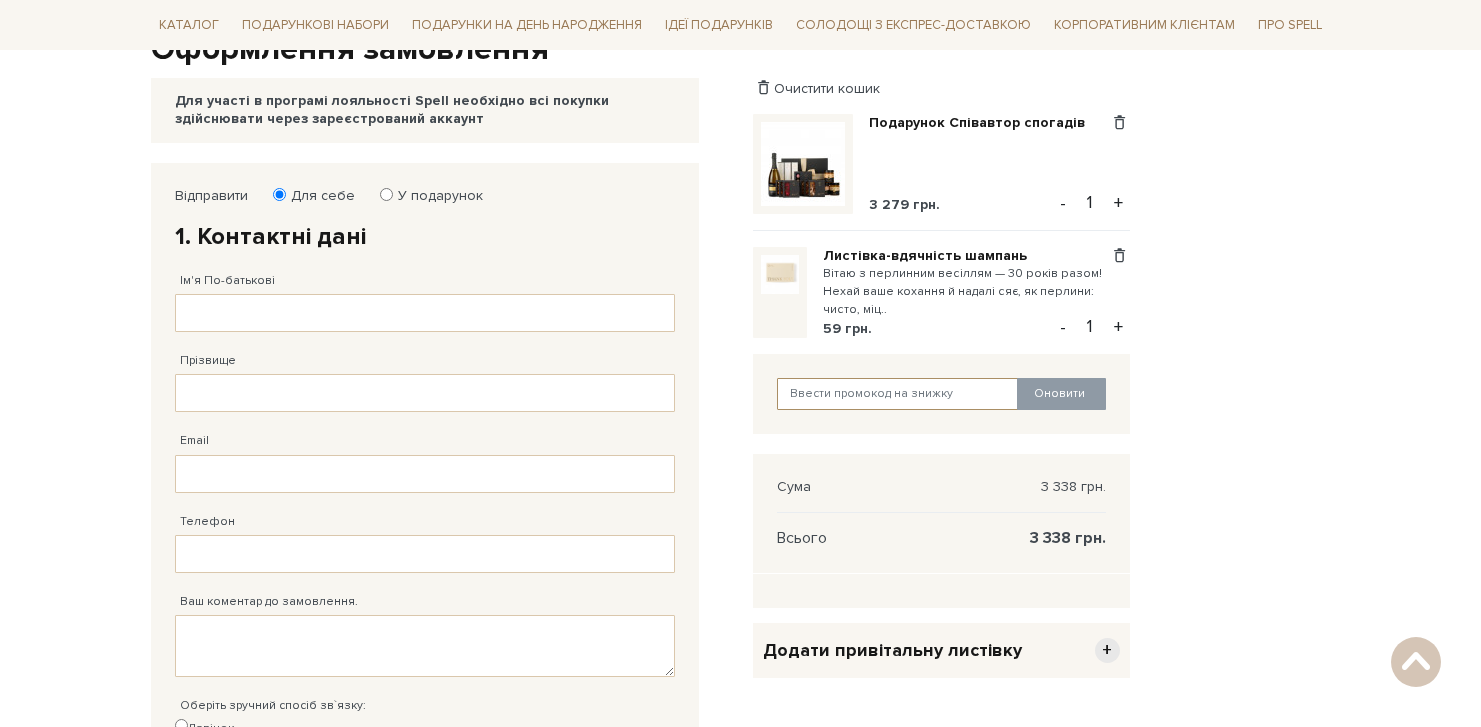 click at bounding box center (898, 394) 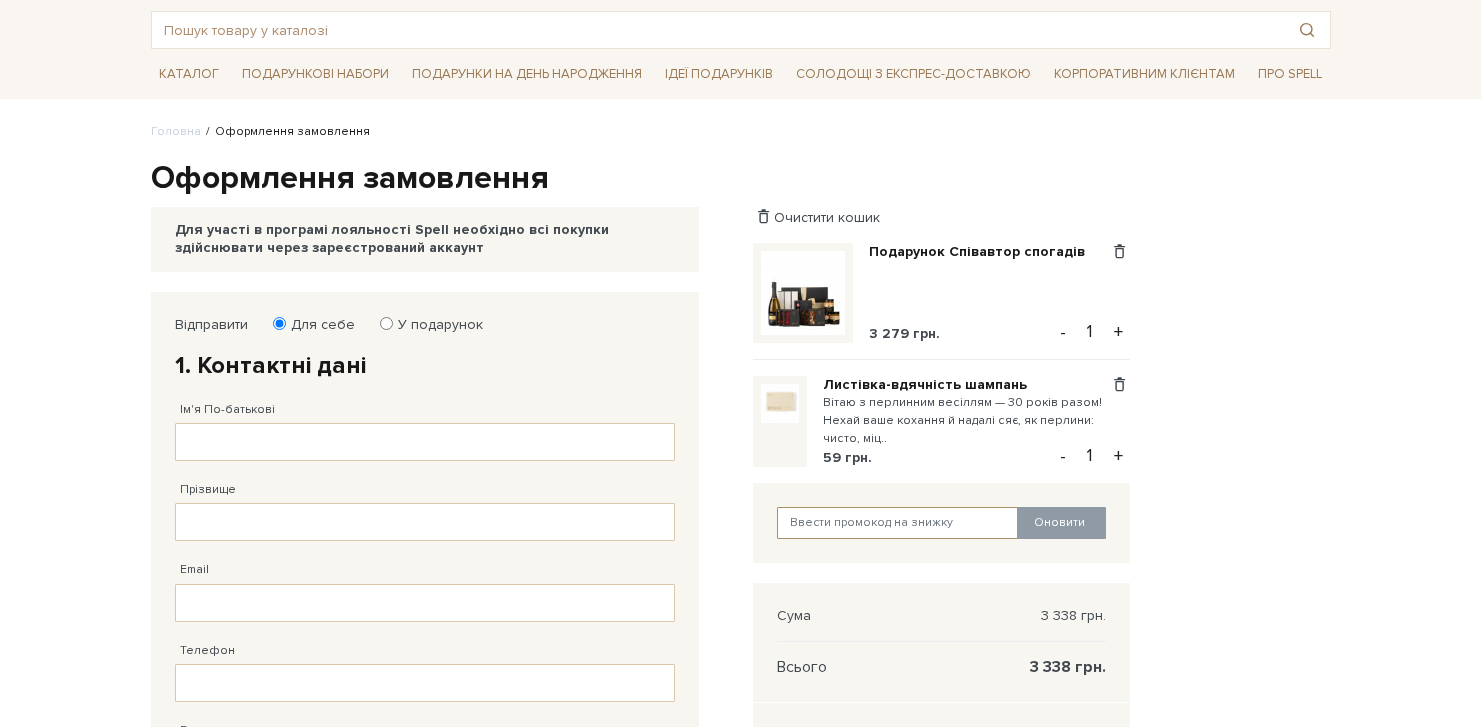 scroll, scrollTop: 103, scrollLeft: 0, axis: vertical 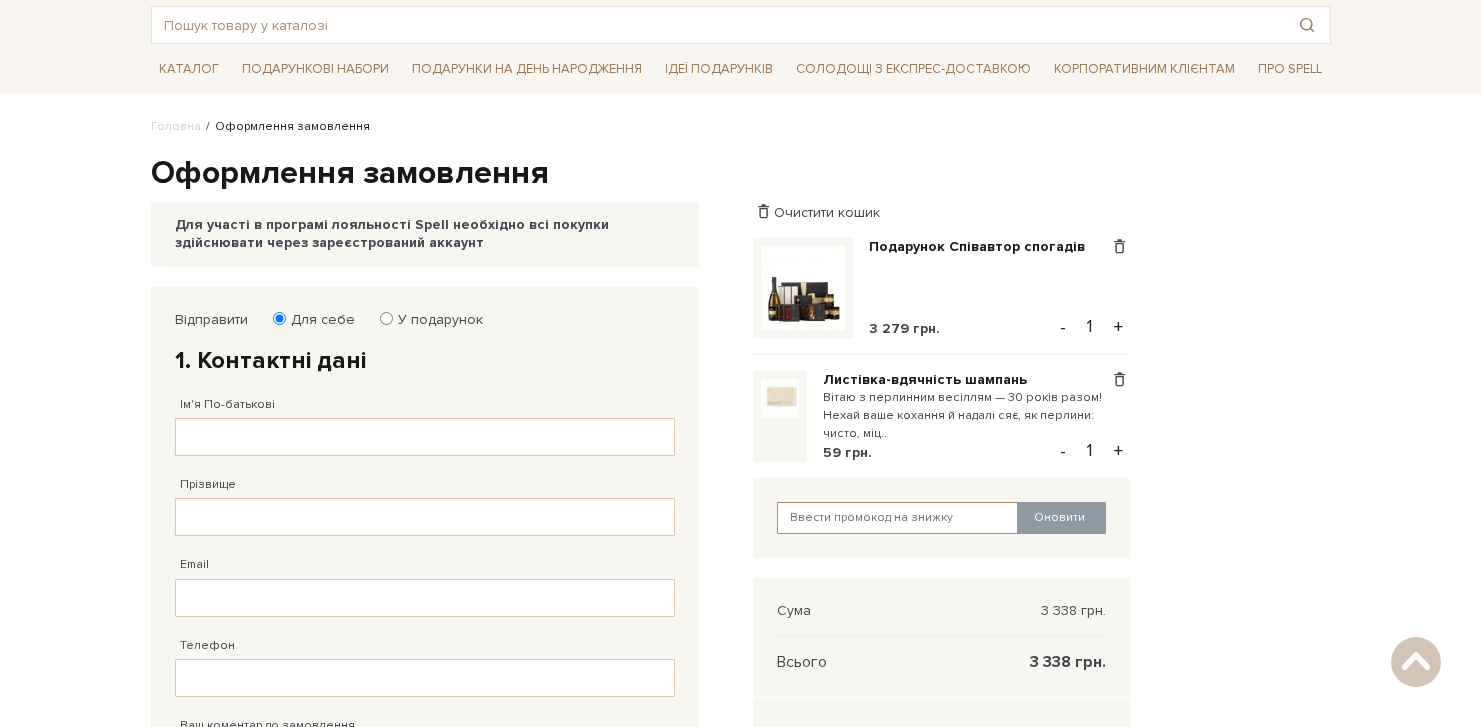 paste on "[PROMO_CODE]" 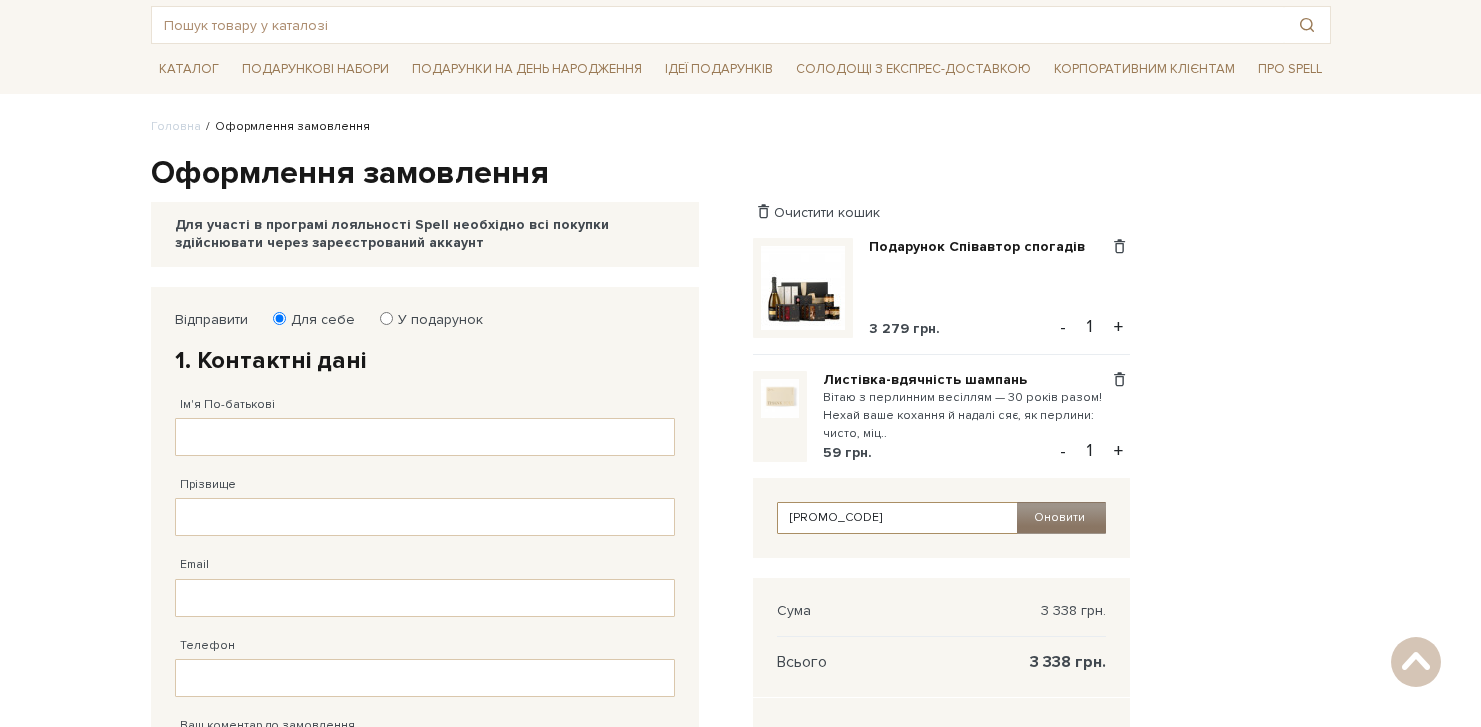 type on "[PROMO_CODE]" 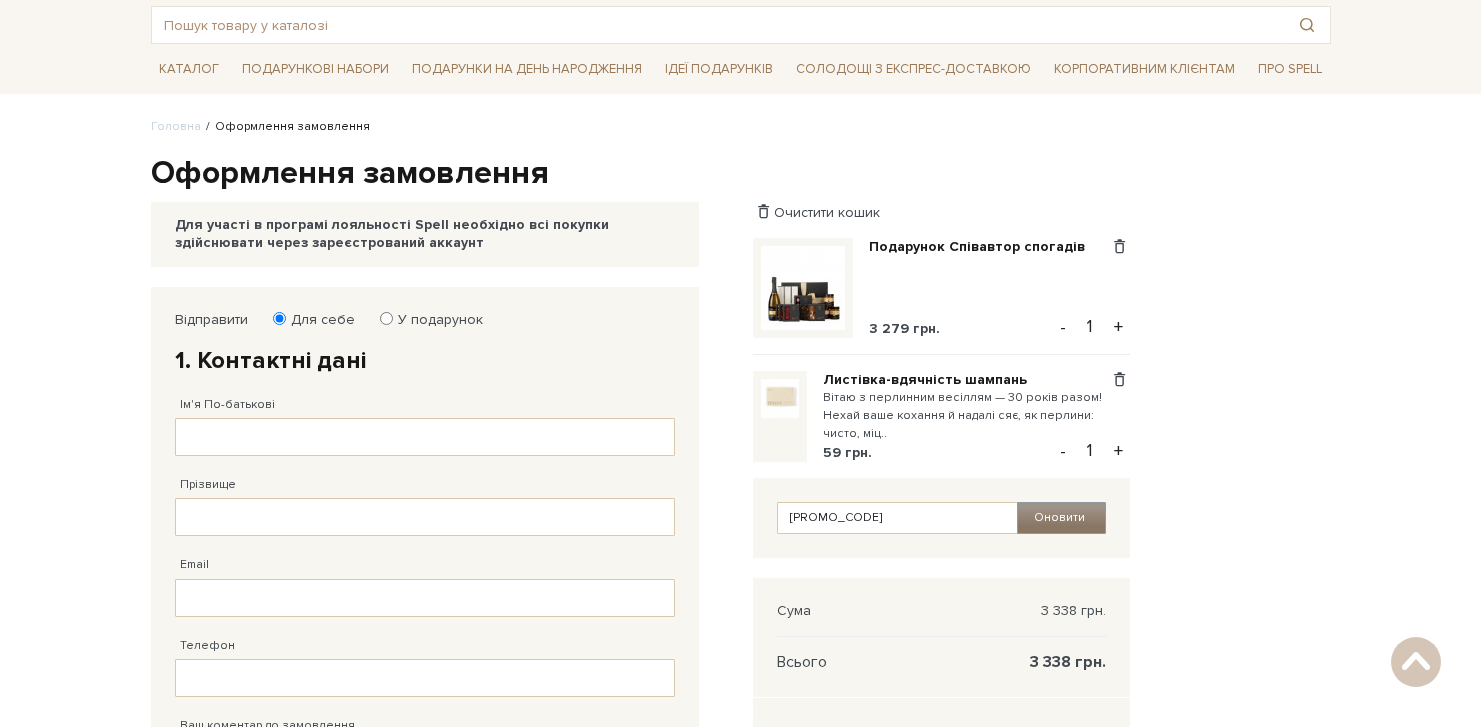 click on "Оновити" at bounding box center (1061, 518) 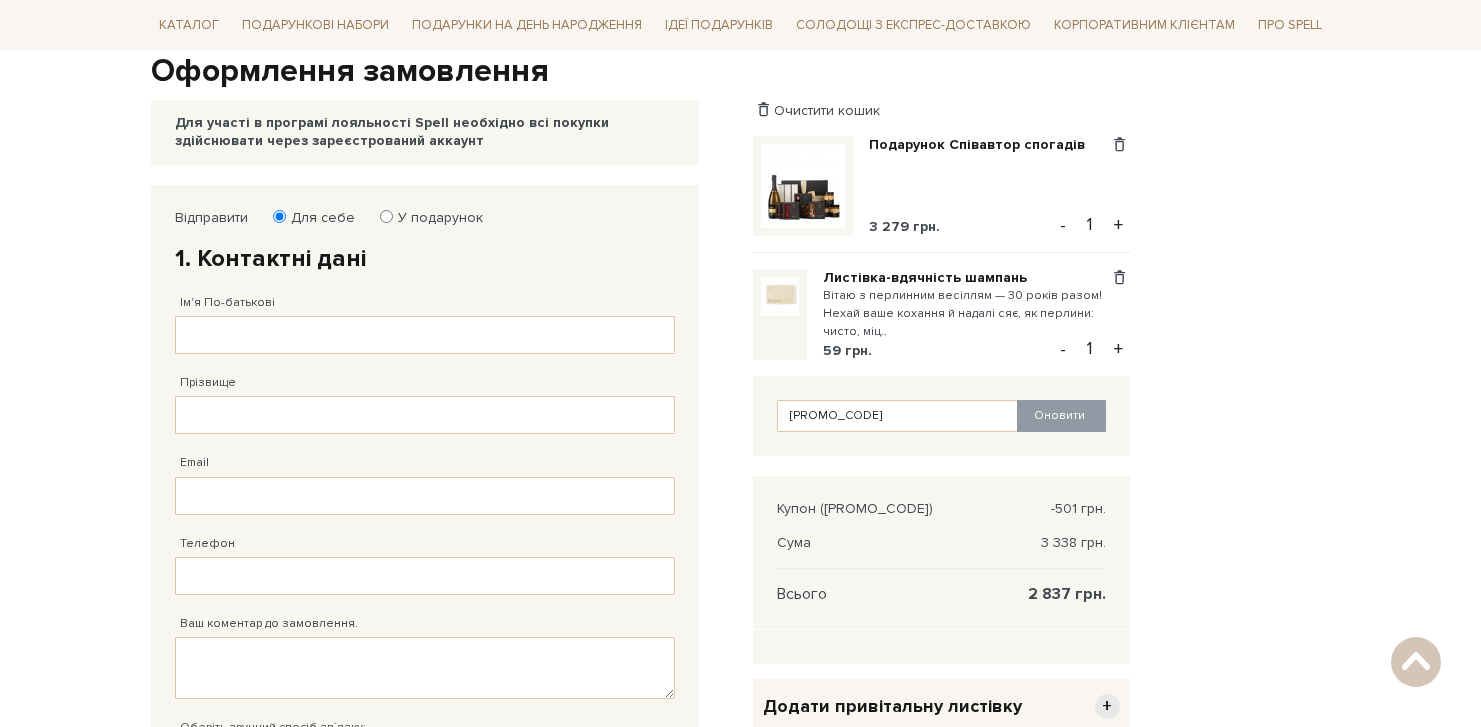 scroll, scrollTop: 206, scrollLeft: 0, axis: vertical 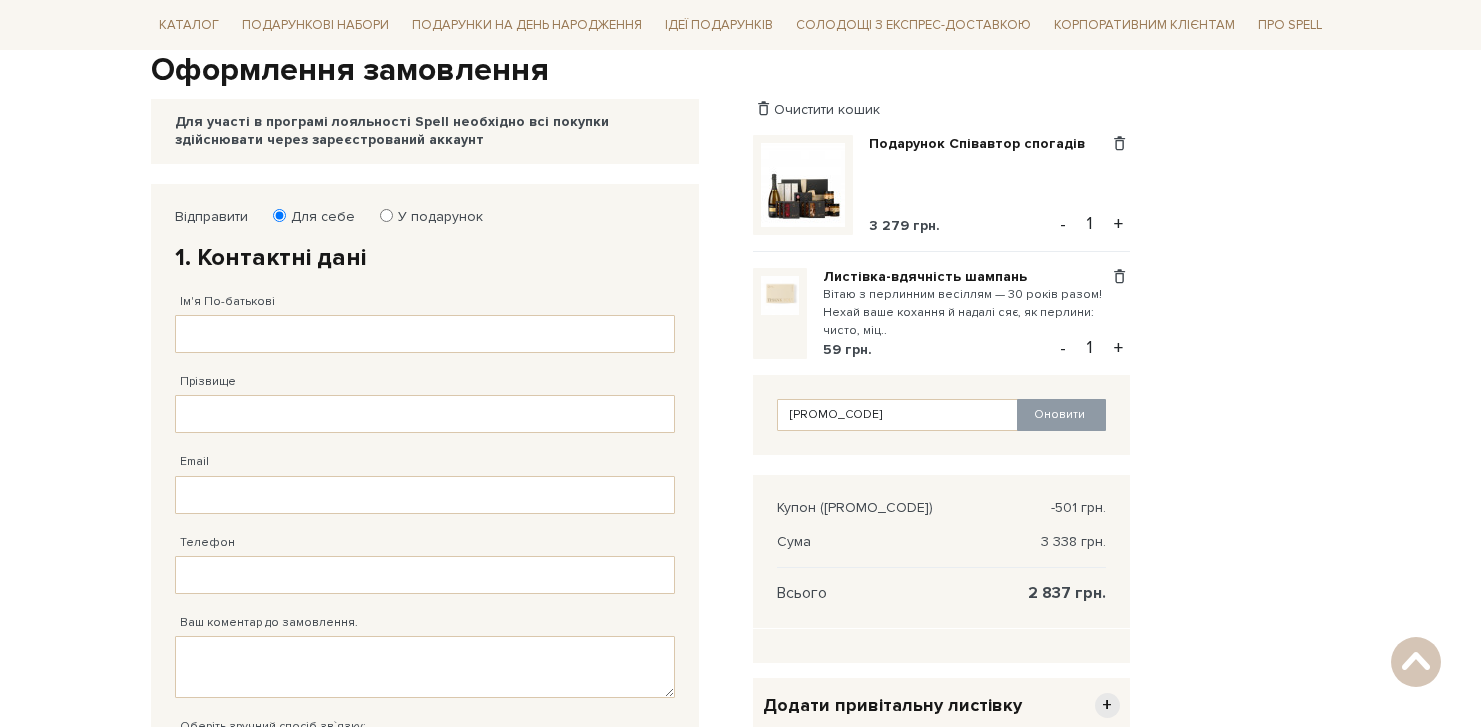 click on "uk20Mc3c
Оновити" at bounding box center [941, 415] 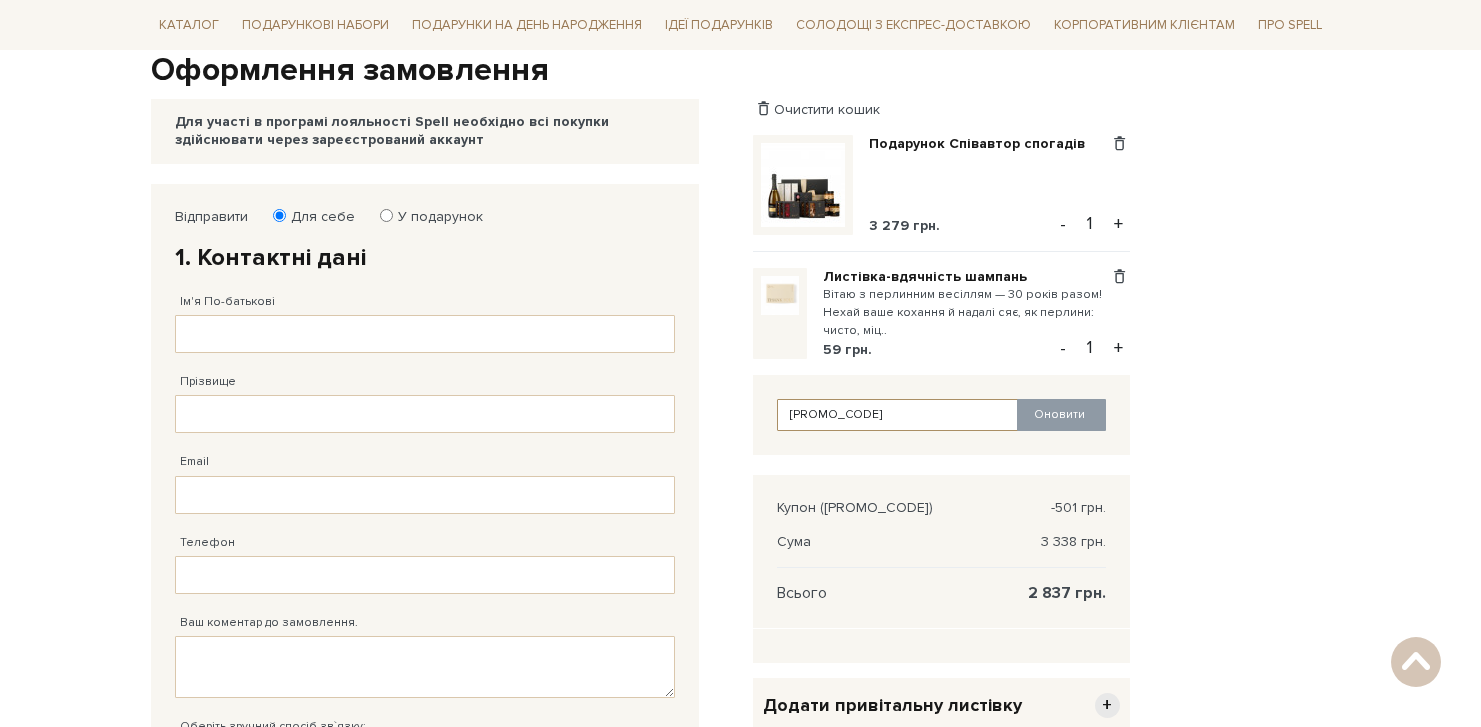 drag, startPoint x: 933, startPoint y: 415, endPoint x: 945, endPoint y: 409, distance: 13.416408 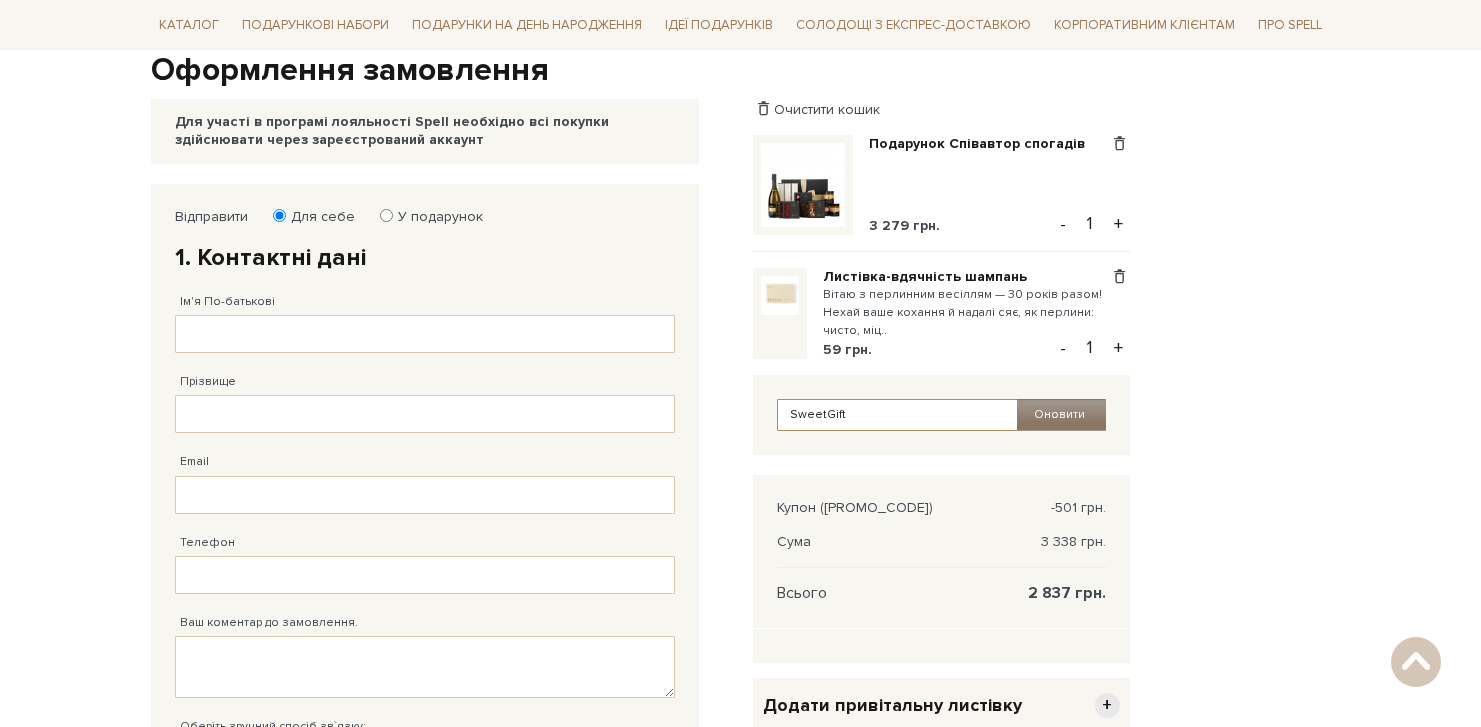 type on "SweetGift" 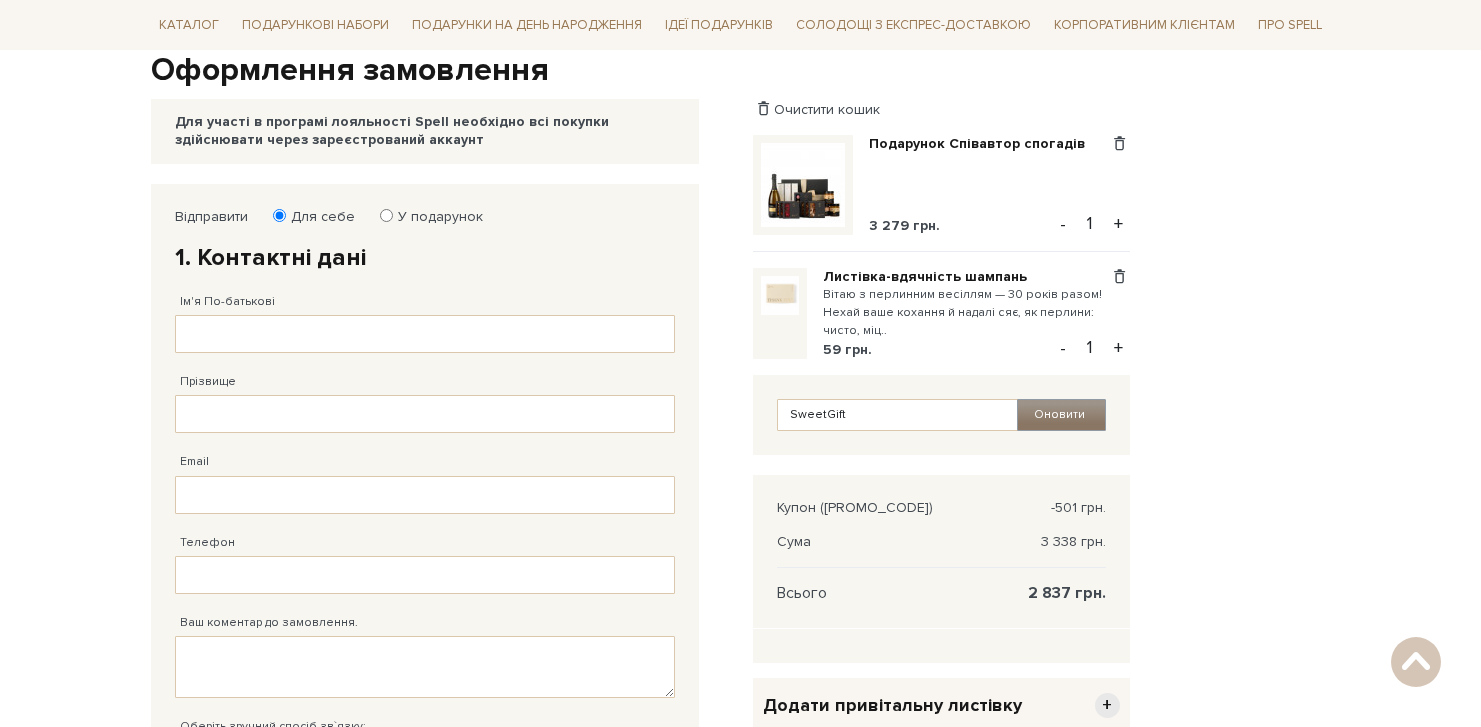 click on "Оновити" at bounding box center (1061, 415) 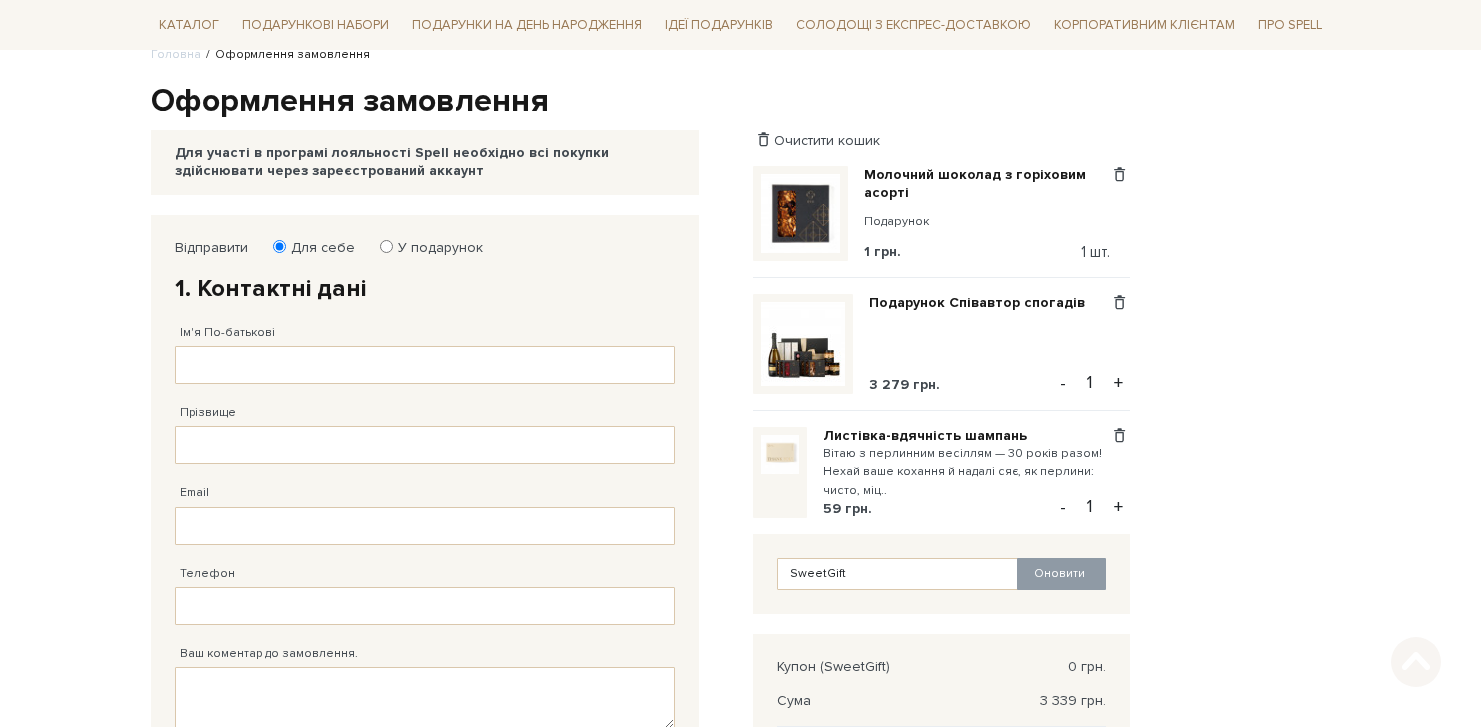 scroll, scrollTop: 181, scrollLeft: 0, axis: vertical 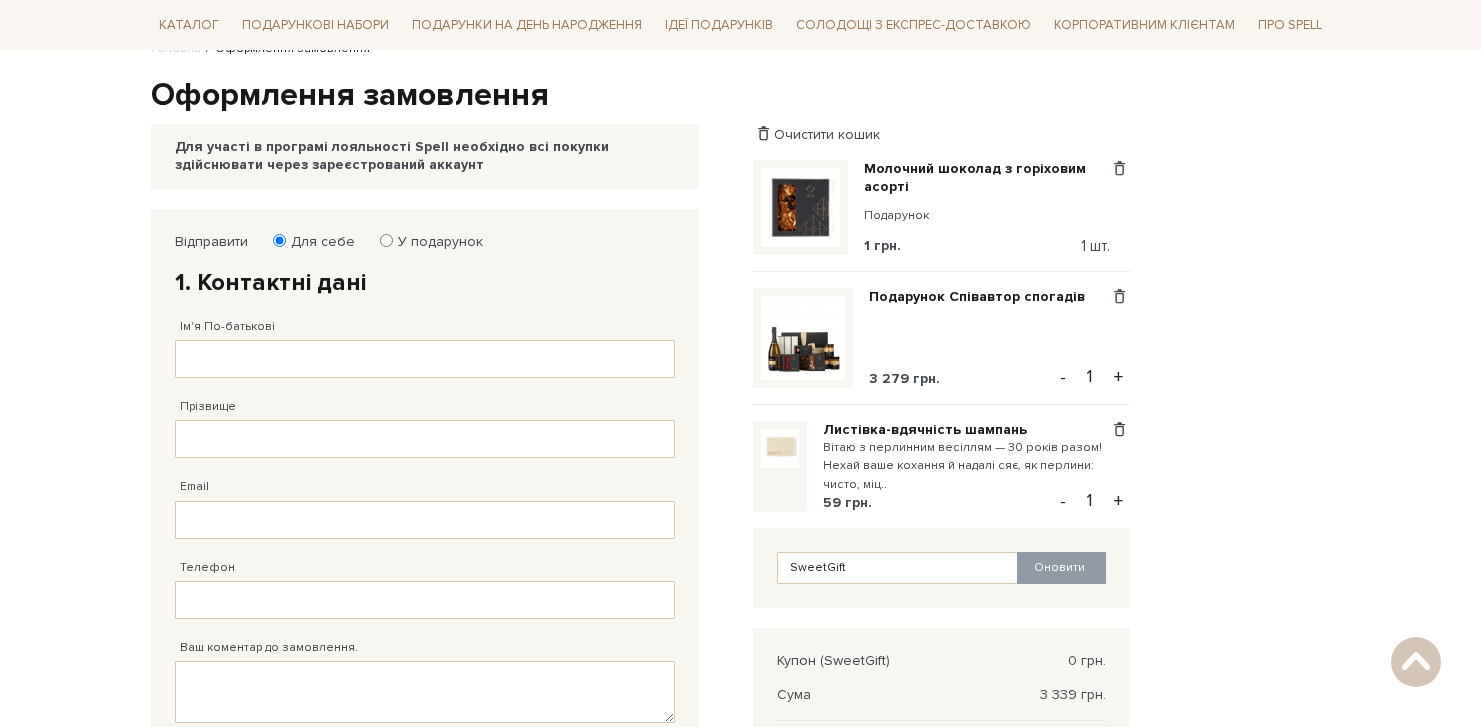 click on "Подарунок Співавтор спогадів
3 279 грн." at bounding box center (984, 338) 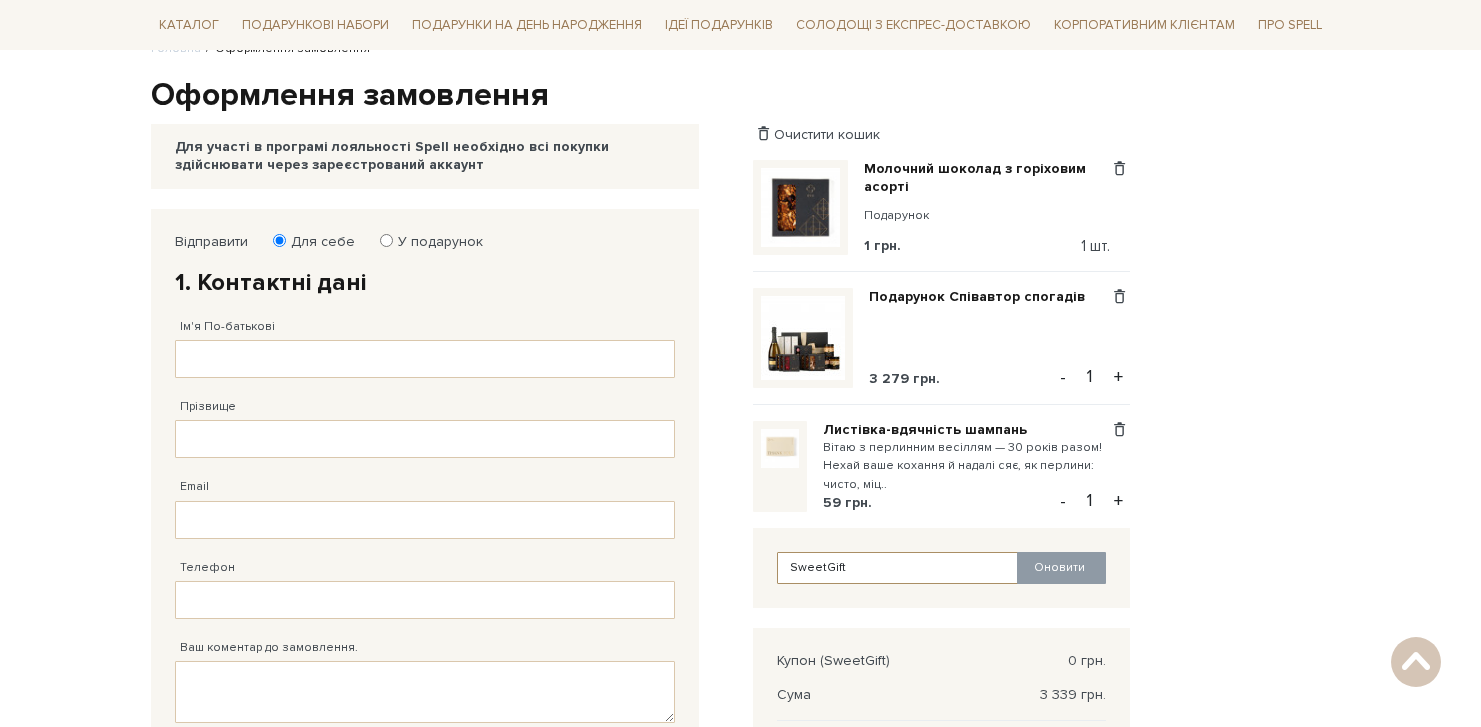 click on "SweetGift" at bounding box center (898, 568) 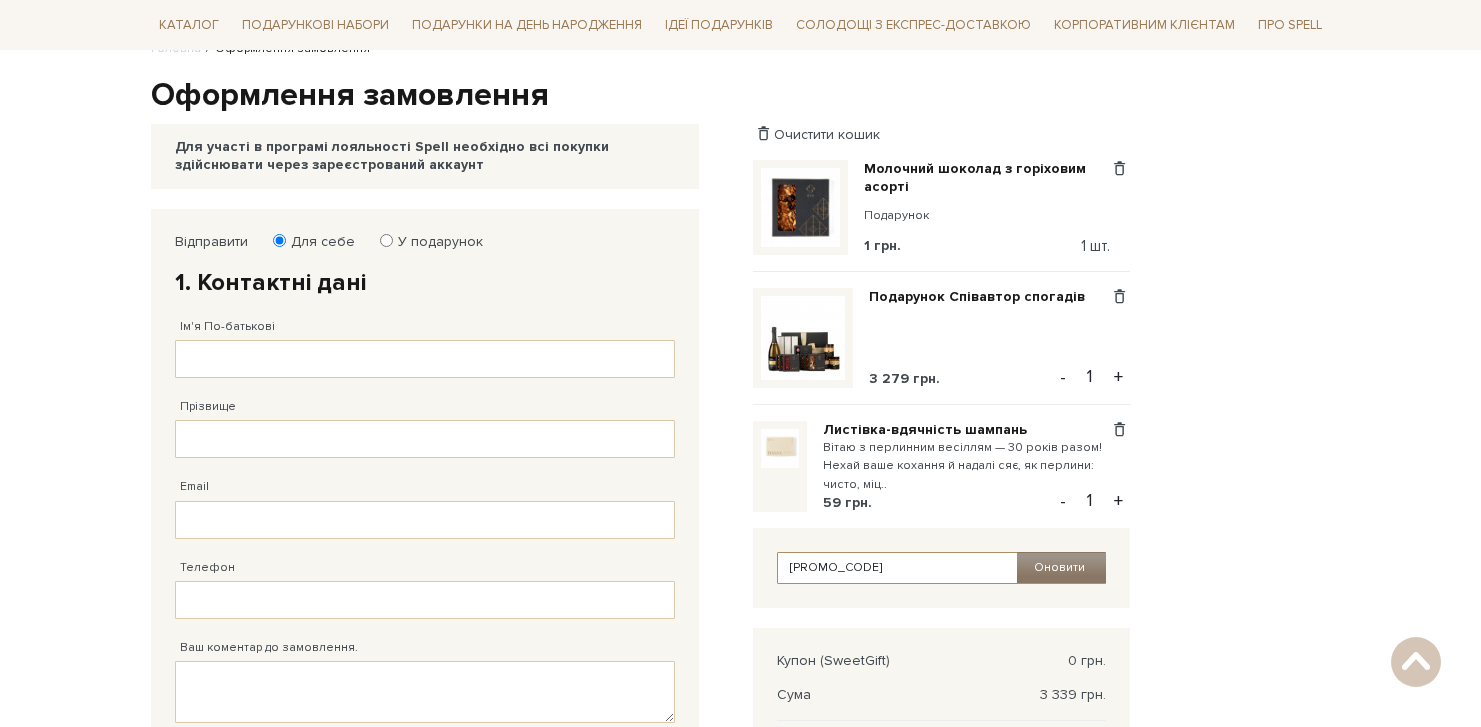 type on "[PROMO_CODE]" 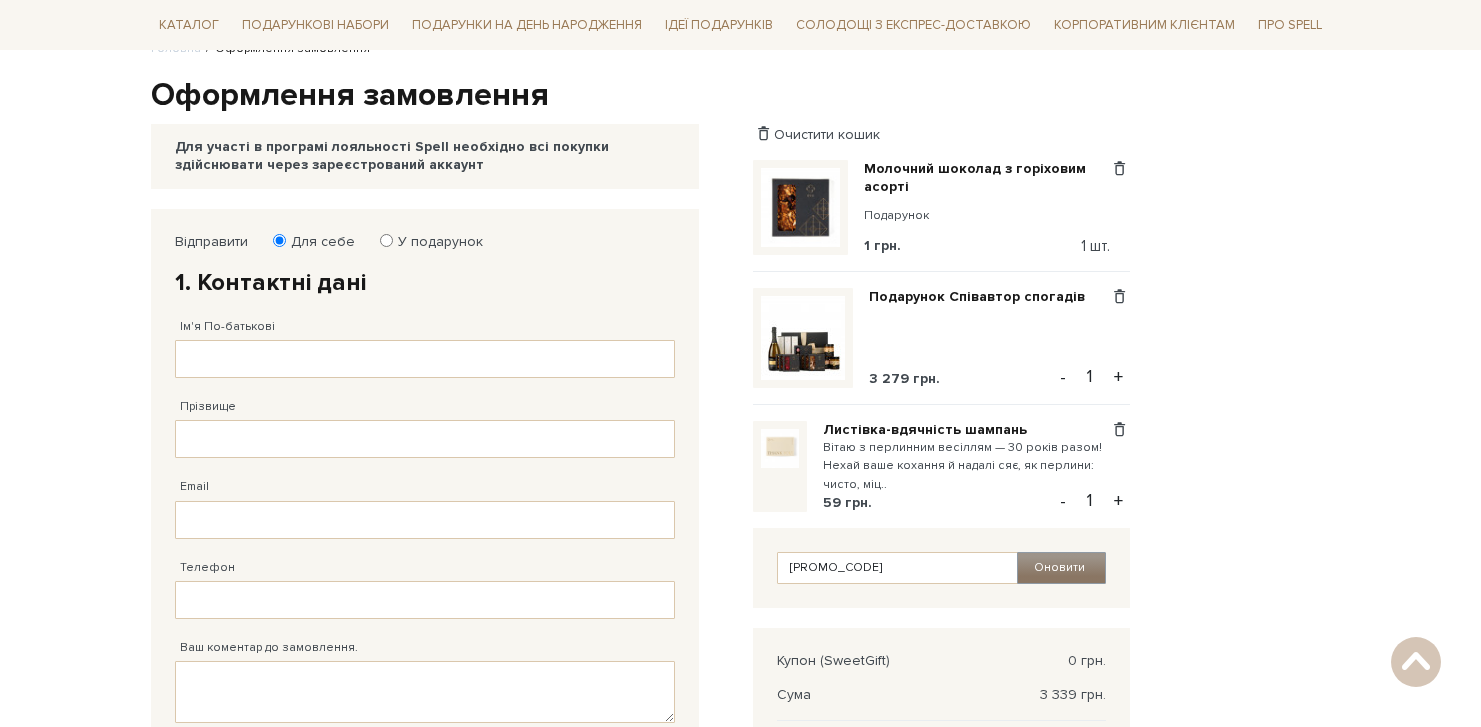 click on "Оновити" at bounding box center [1061, 568] 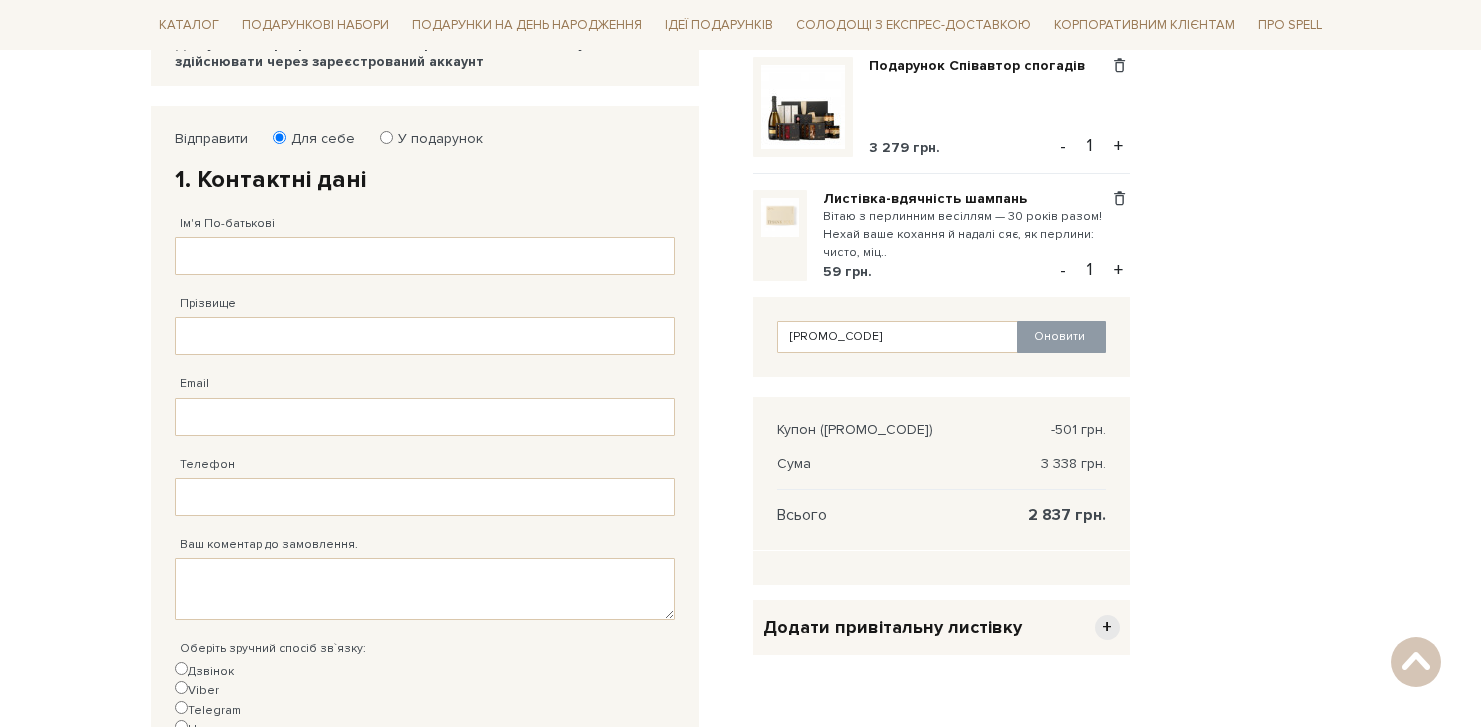 scroll, scrollTop: 252, scrollLeft: 0, axis: vertical 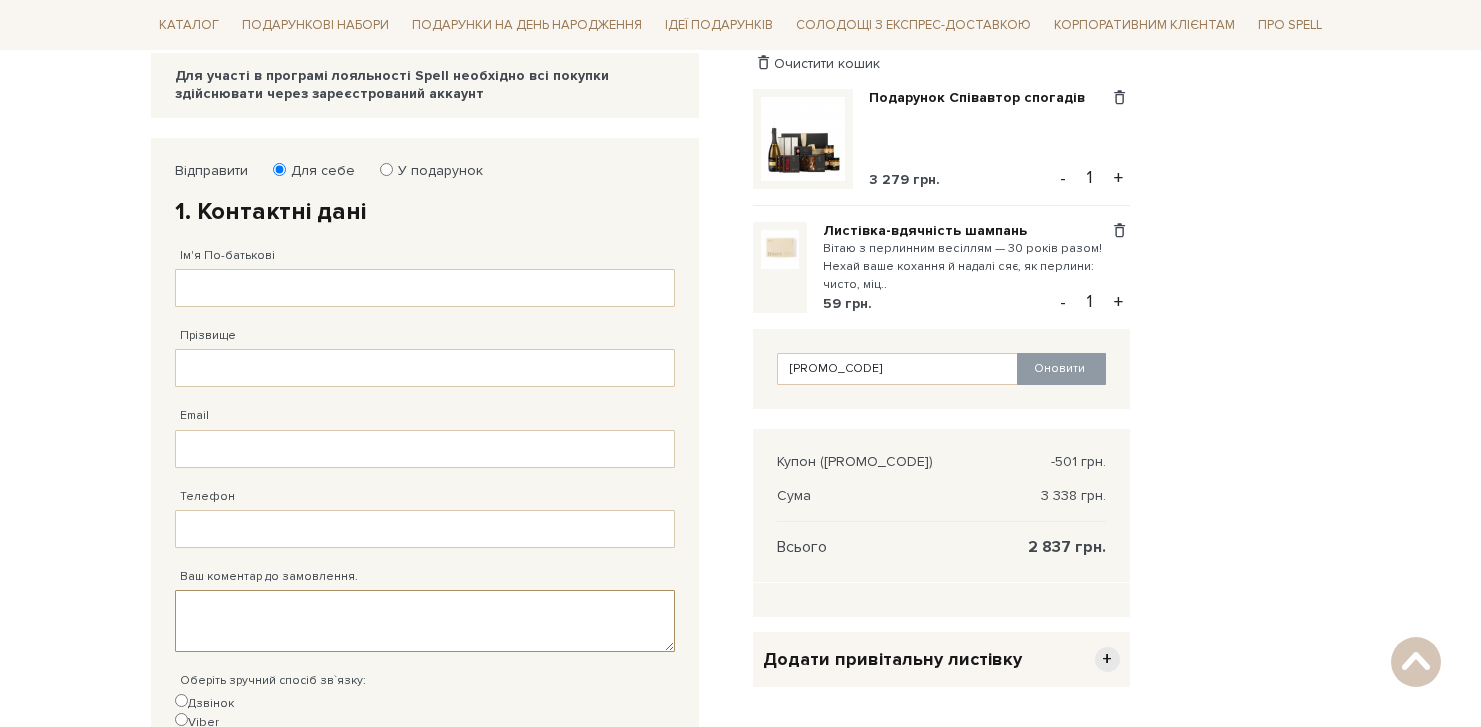 click on "Ваш коментар до замовлення." at bounding box center (425, 621) 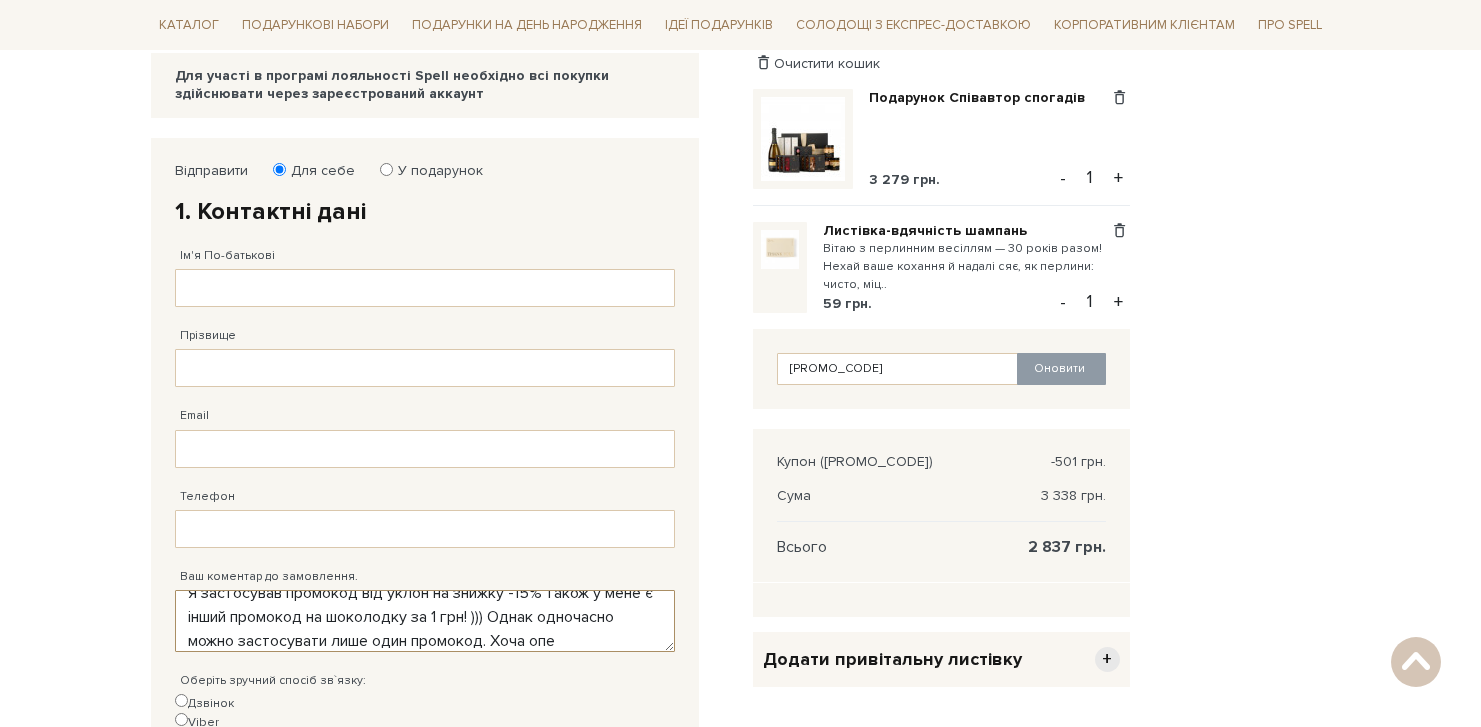 scroll, scrollTop: 40, scrollLeft: 0, axis: vertical 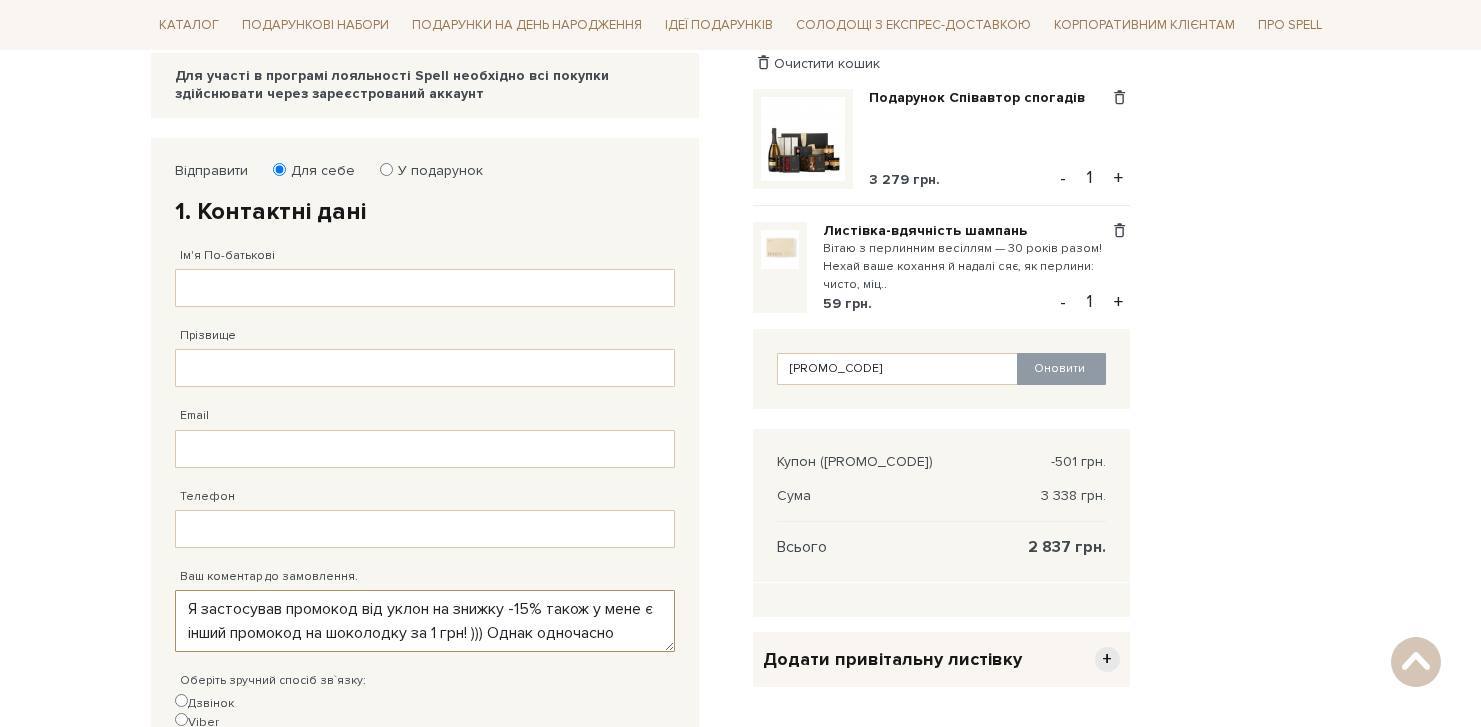 click on "Я застосував промокод від уклон на знижку -15% також у мене є інший промокод на шоколодку за 1 грн! ))) Однак одночасно можно застосувати лише один промокод. Хоча оператов сказав що ви можете застосувати два промокода." at bounding box center (425, 621) 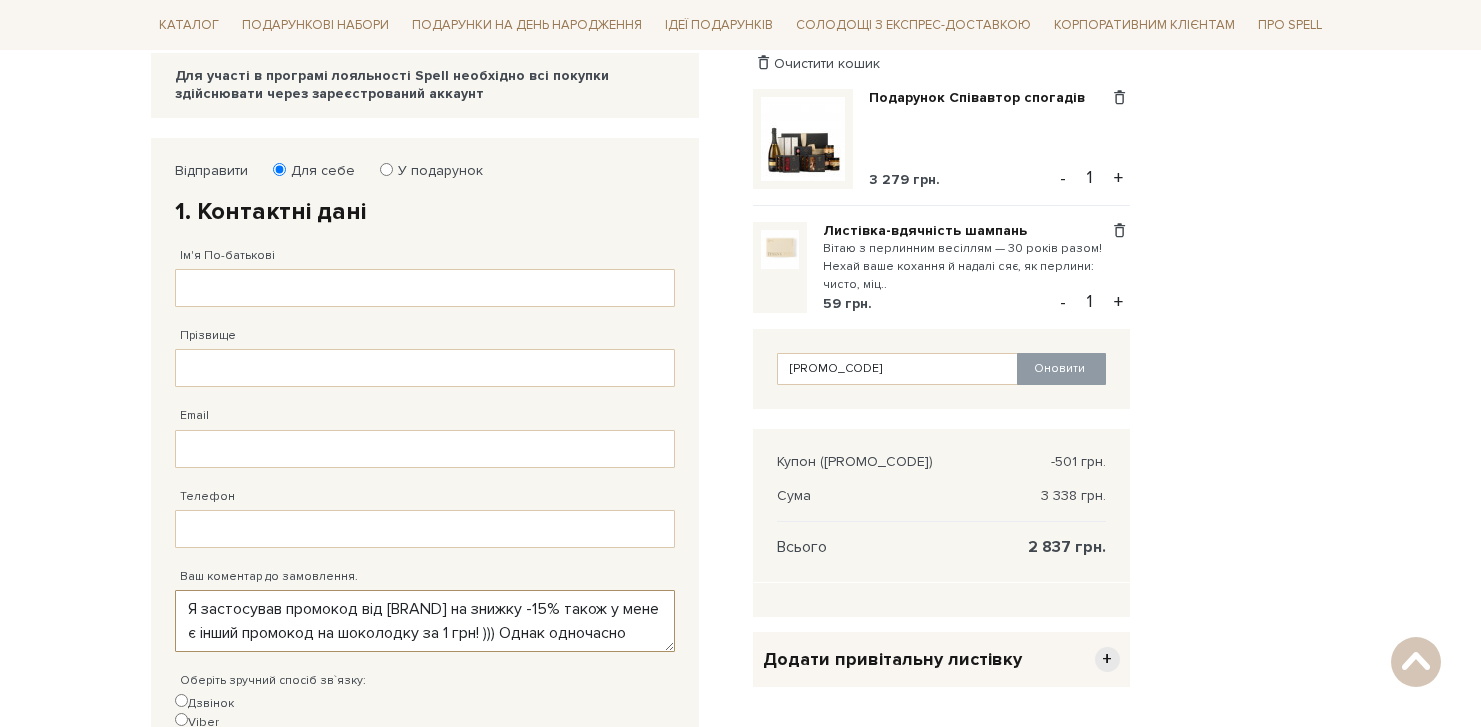 click on "Я застосував промокод від [BRAND] на знижку -15% також у мене є інший промокод на шоколодку за 1 грн! ))) Однак одночасно можно застосувати лише один промокод. Хоча оператов сказав що ви можете застосувати два промокода." at bounding box center [425, 621] 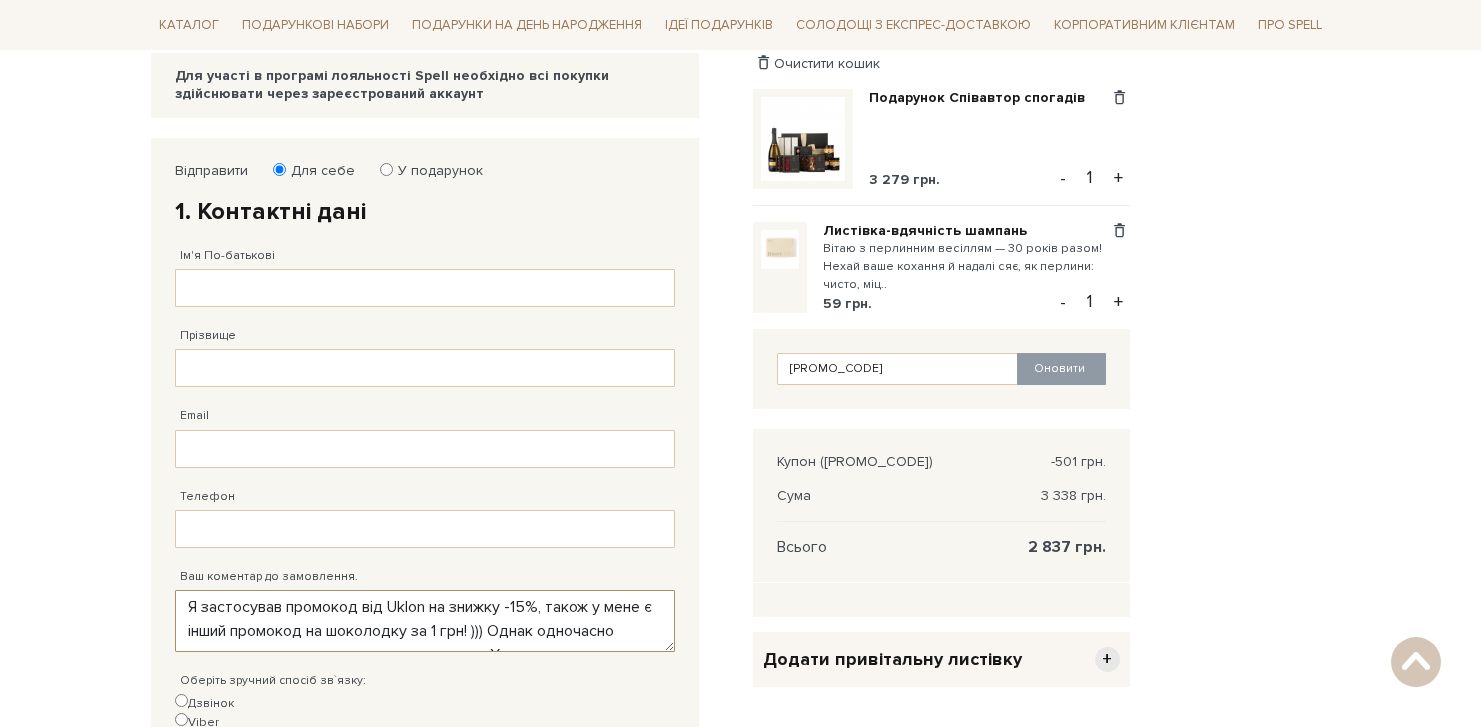 scroll, scrollTop: 4, scrollLeft: 0, axis: vertical 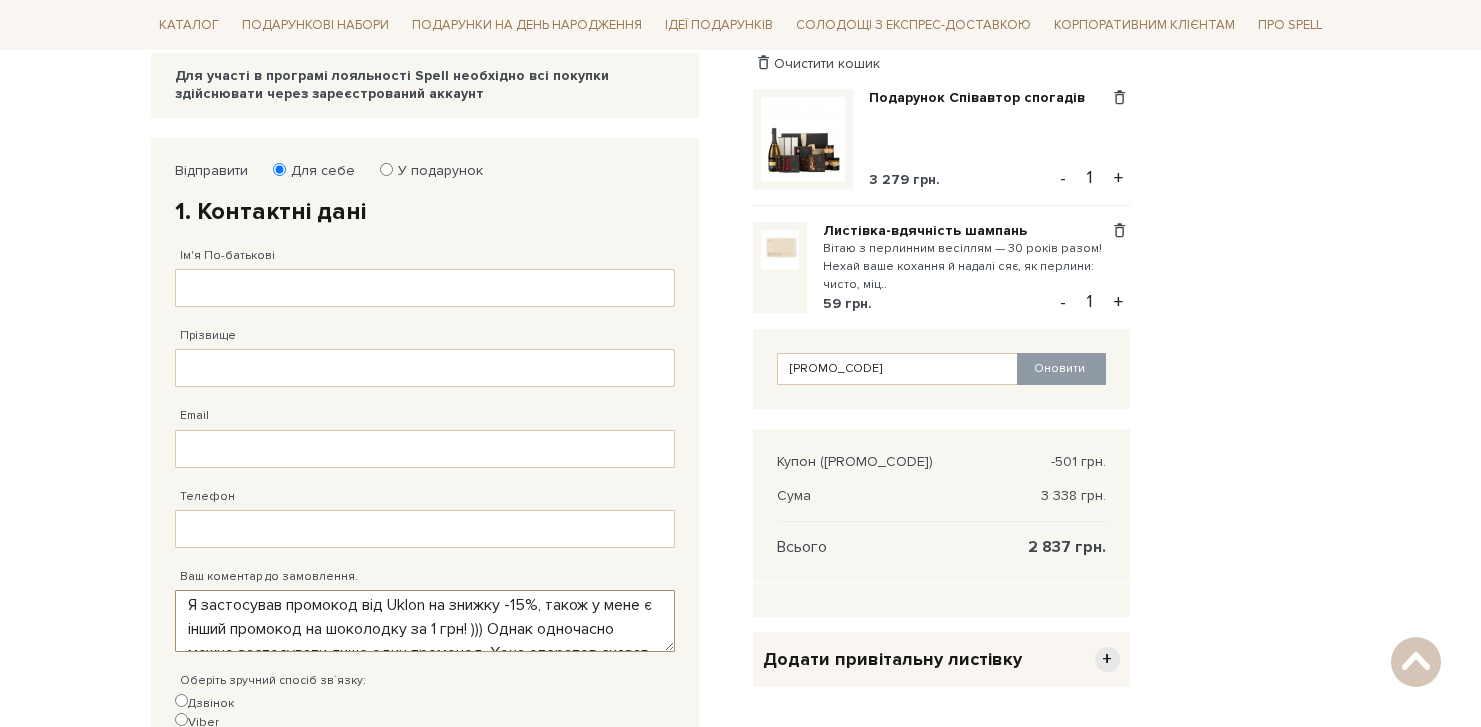 click on "Я застосував промокод від Uklon на знижку -15%, також у мене є інший промокод на шоколодку за 1 грн! ))) Однак одночасно можно застосувати лише один промокод. Хоча оператов сказав що ви можете застосувати два промокода." at bounding box center [425, 621] 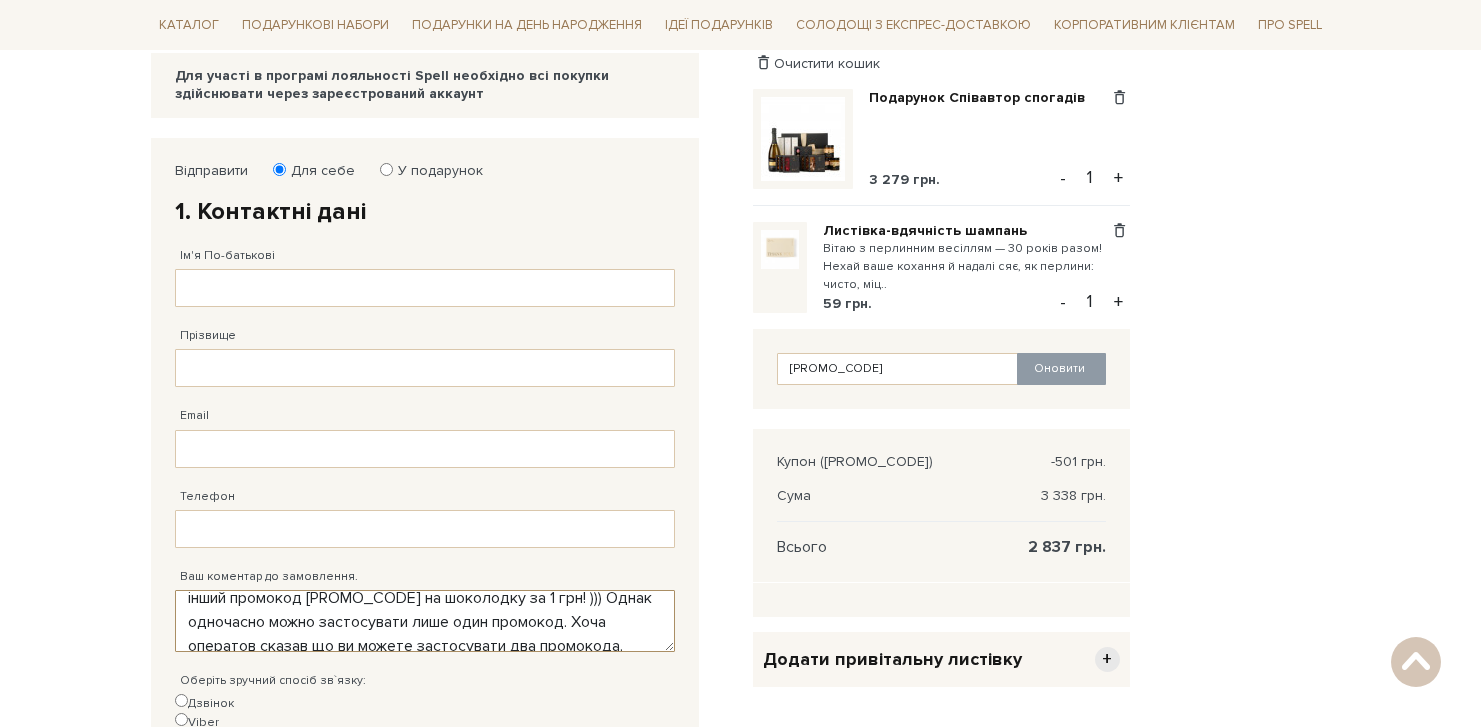 scroll, scrollTop: 31, scrollLeft: 0, axis: vertical 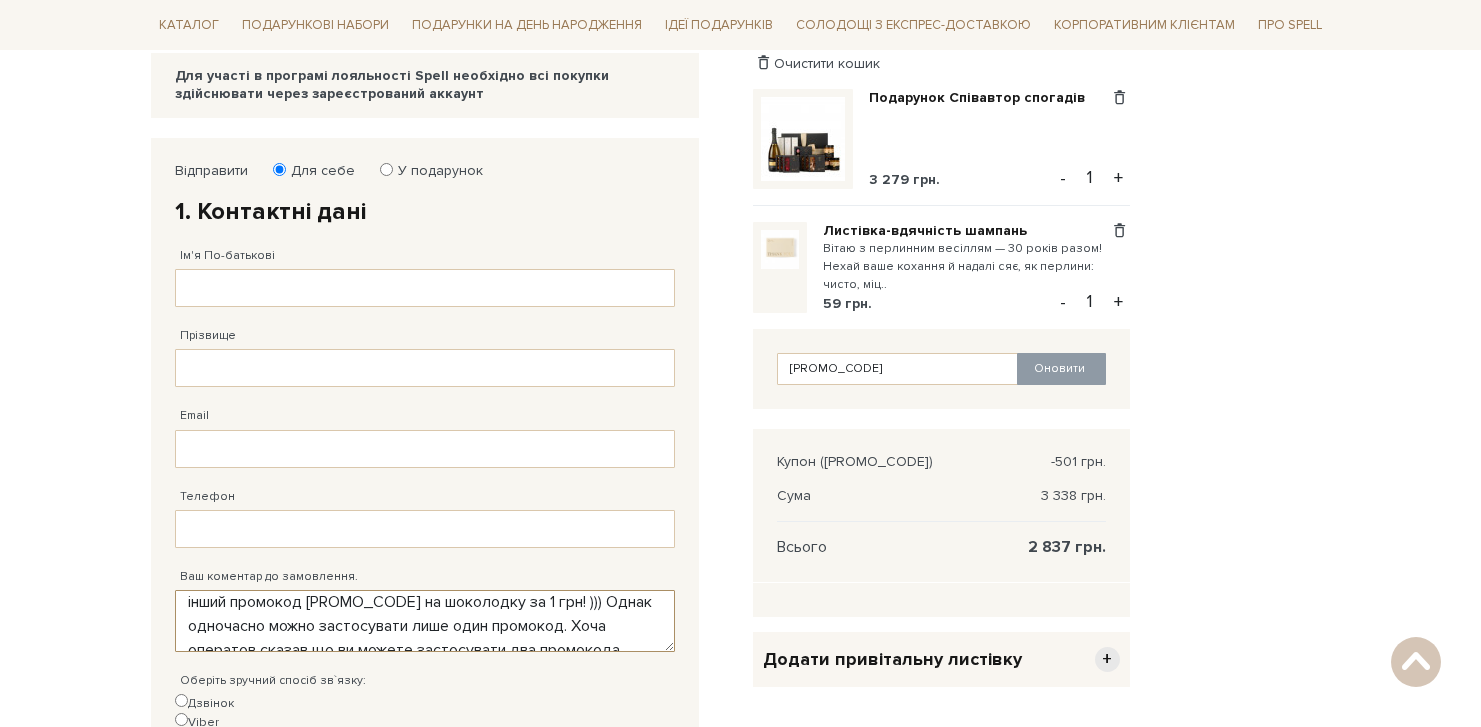 drag, startPoint x: 182, startPoint y: 624, endPoint x: 380, endPoint y: 631, distance: 198.1237 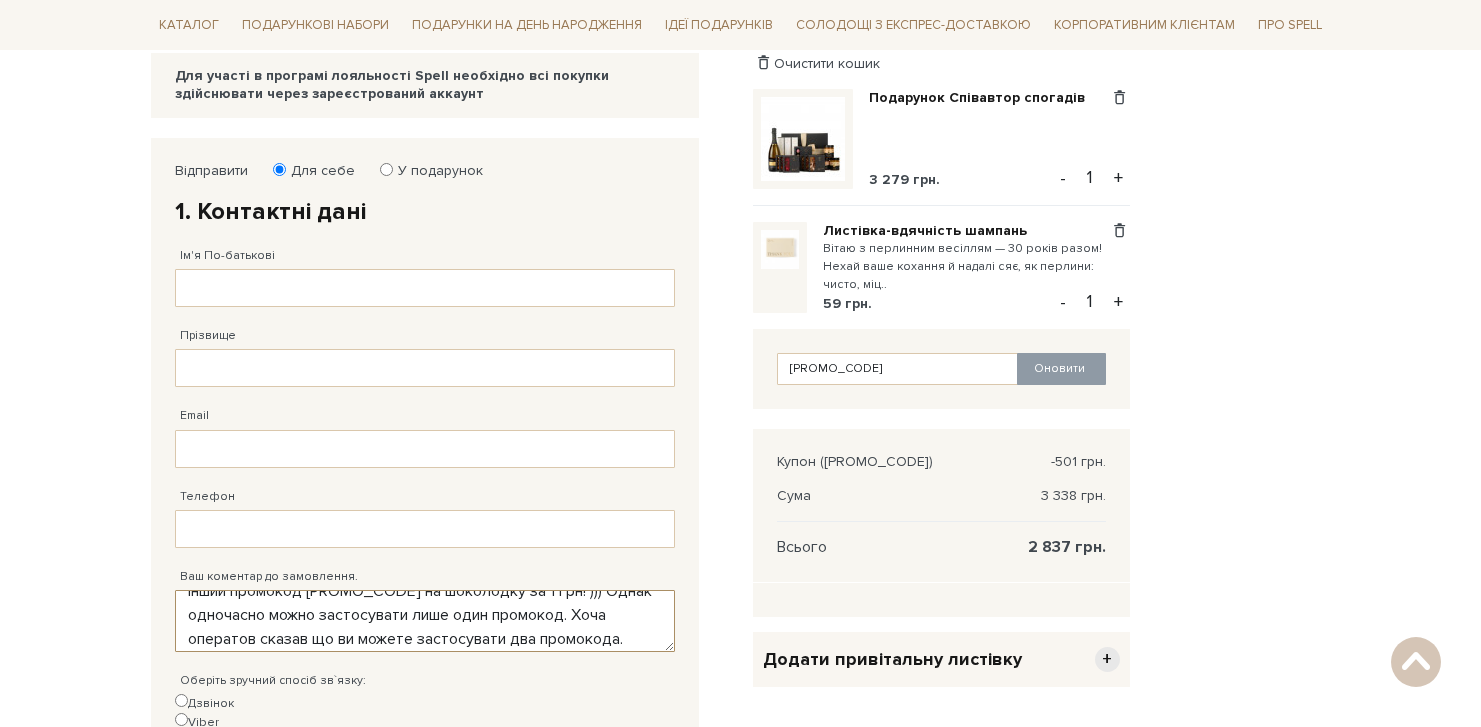 scroll, scrollTop: 43, scrollLeft: 0, axis: vertical 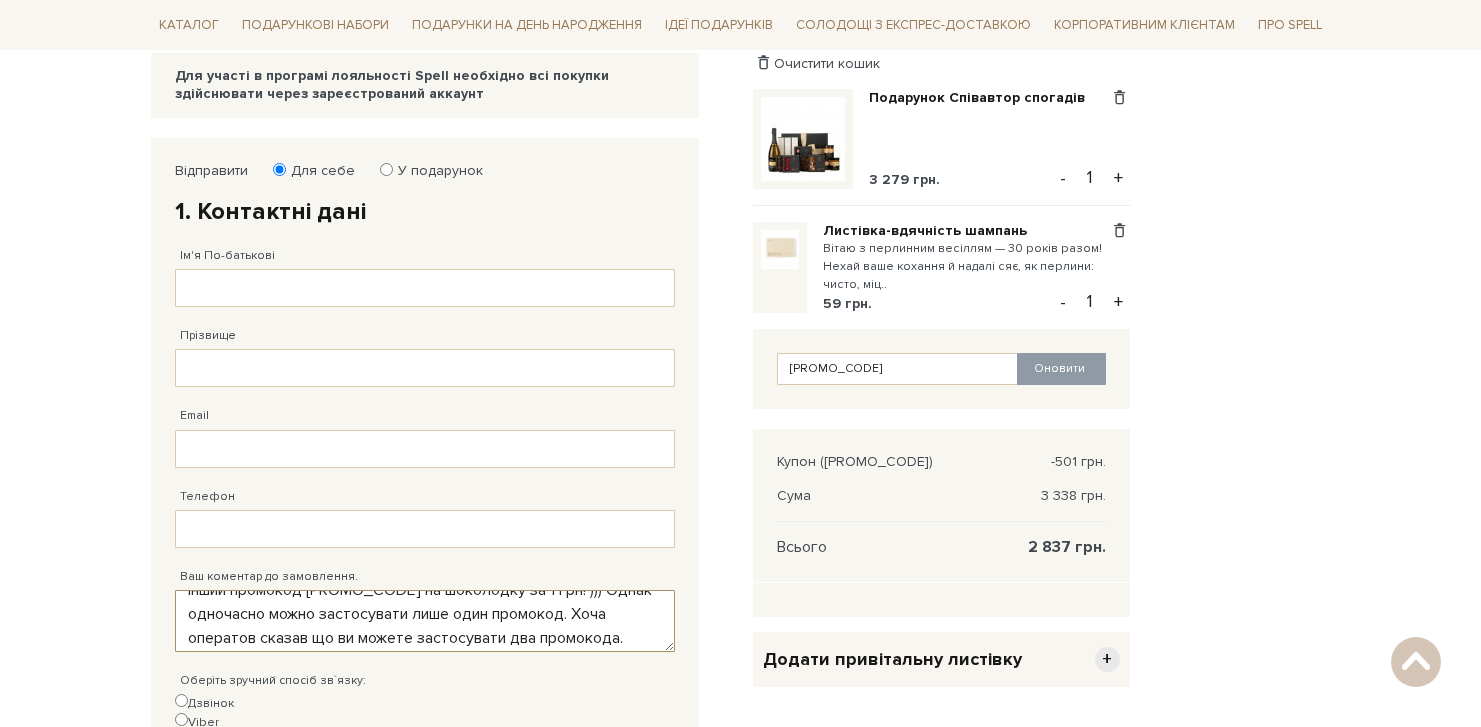 click on "Я застосував промокод від Uklon на знижку -15%, також у мене є інший промокод [PROMO_CODE] на шоколодку за 1 грн! ))) Однак одночасно можно застосувати лише один промокод. Хоча оператов сказав що ви можете застосувати два промокода." at bounding box center [425, 621] 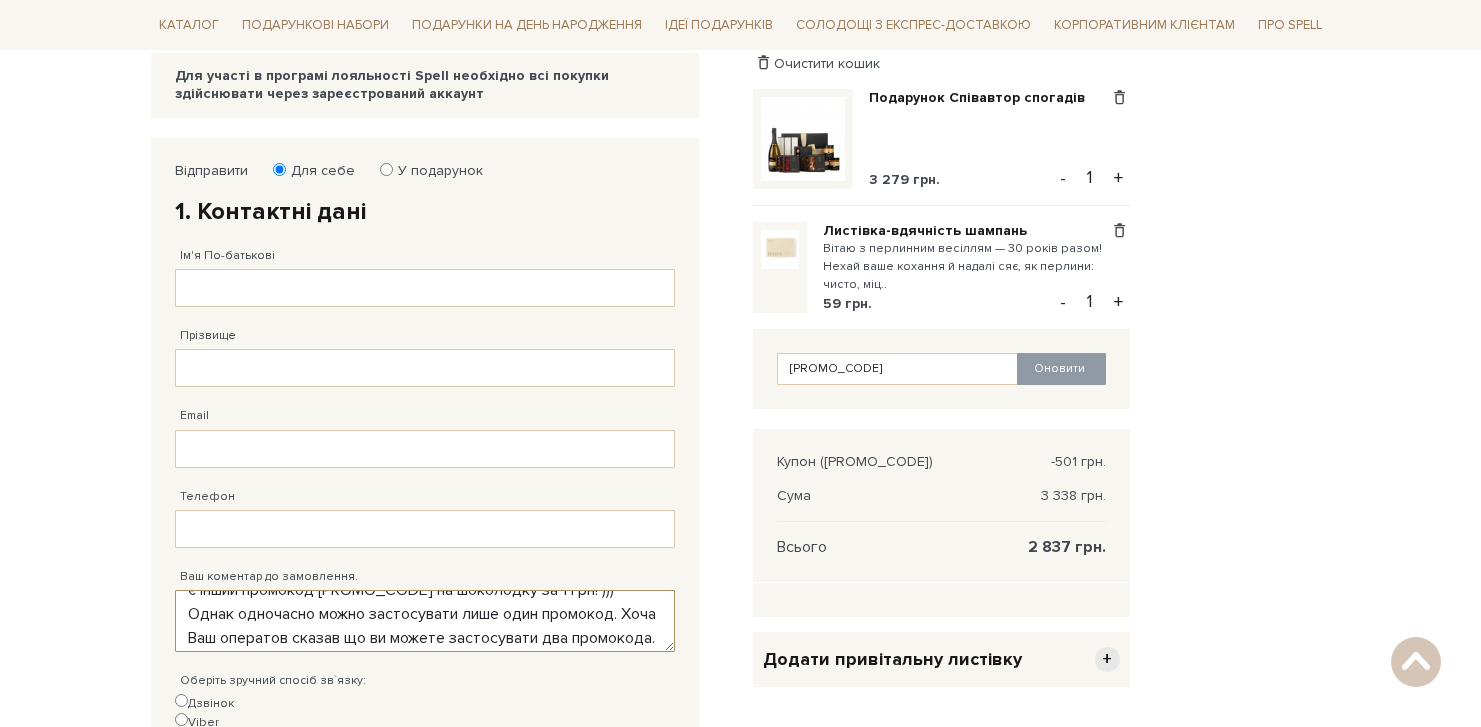 scroll, scrollTop: 72, scrollLeft: 0, axis: vertical 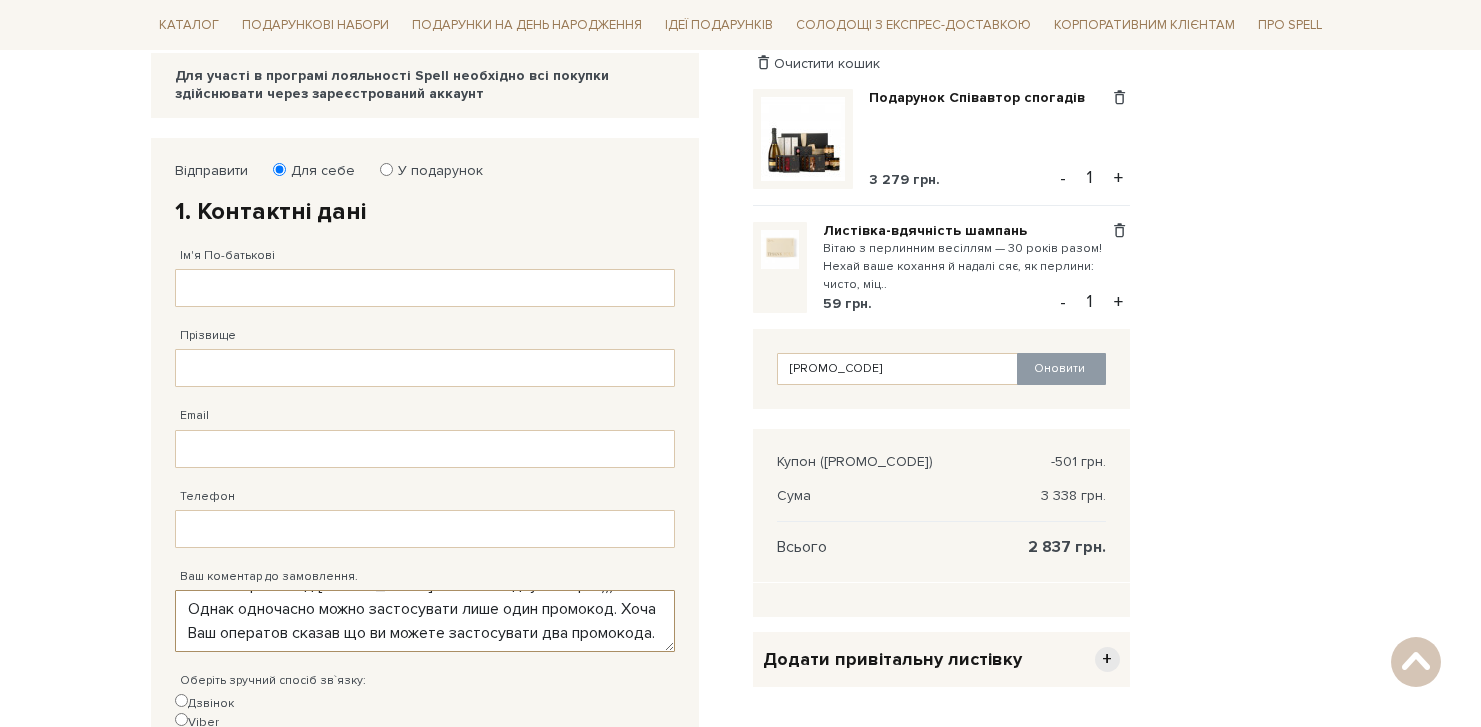 click on "Я застосував промокод від [BRAND] на знижку -15%, також у мене є інший промокод [PROMO_CODE] на шоколодку за 1 грн! ))) Однак одночасно можно застосувати лише один промокод. Хоча Ваш оператов сказав що ви можете застосувати два промокода." at bounding box center [425, 621] 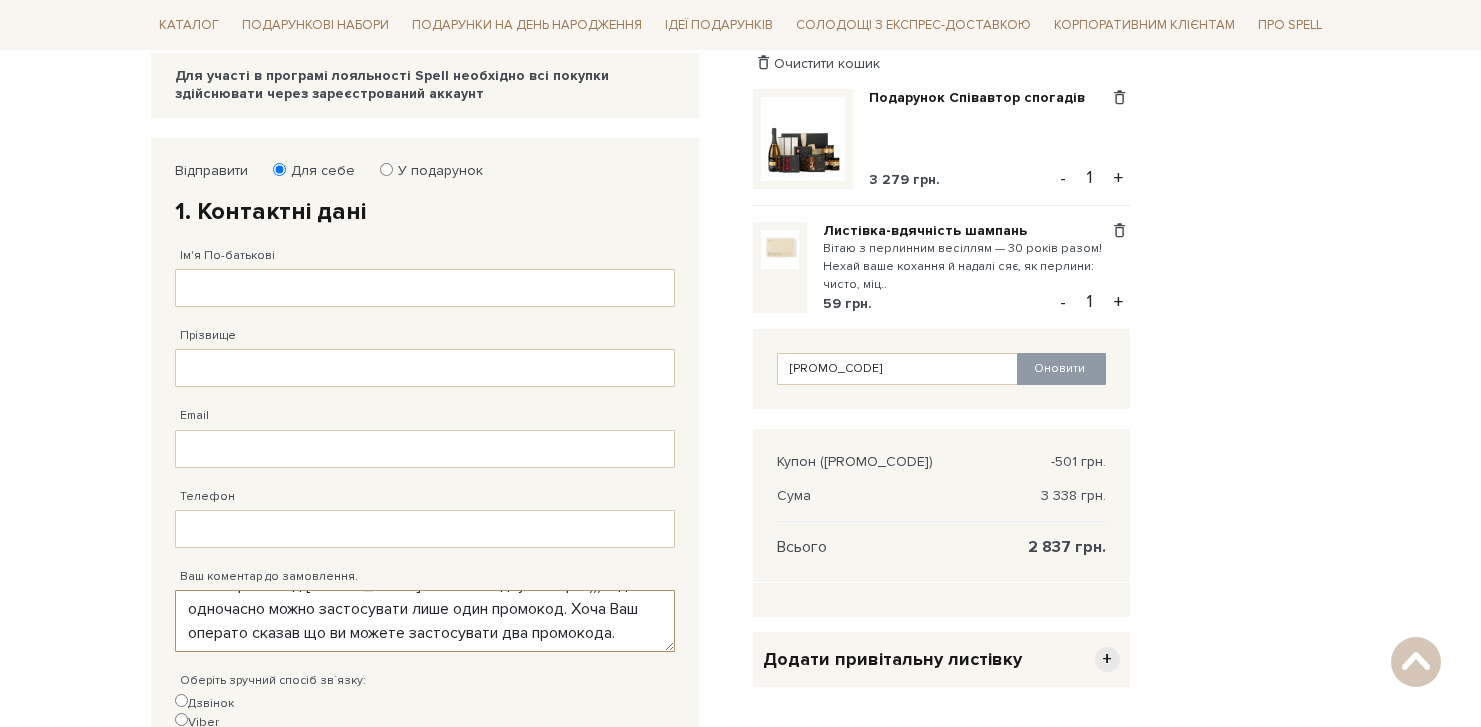 click on "Я застосував промокод від Uklon на знижку -15%, також у мене є інший промокод [PROMO_CODE] на шоколодку за 1 грн! ))) Однак одночасно можно застосувати лише один промокод. Хоча Ваш операто сказав що ви можете застосувати два промокода." at bounding box center (425, 621) 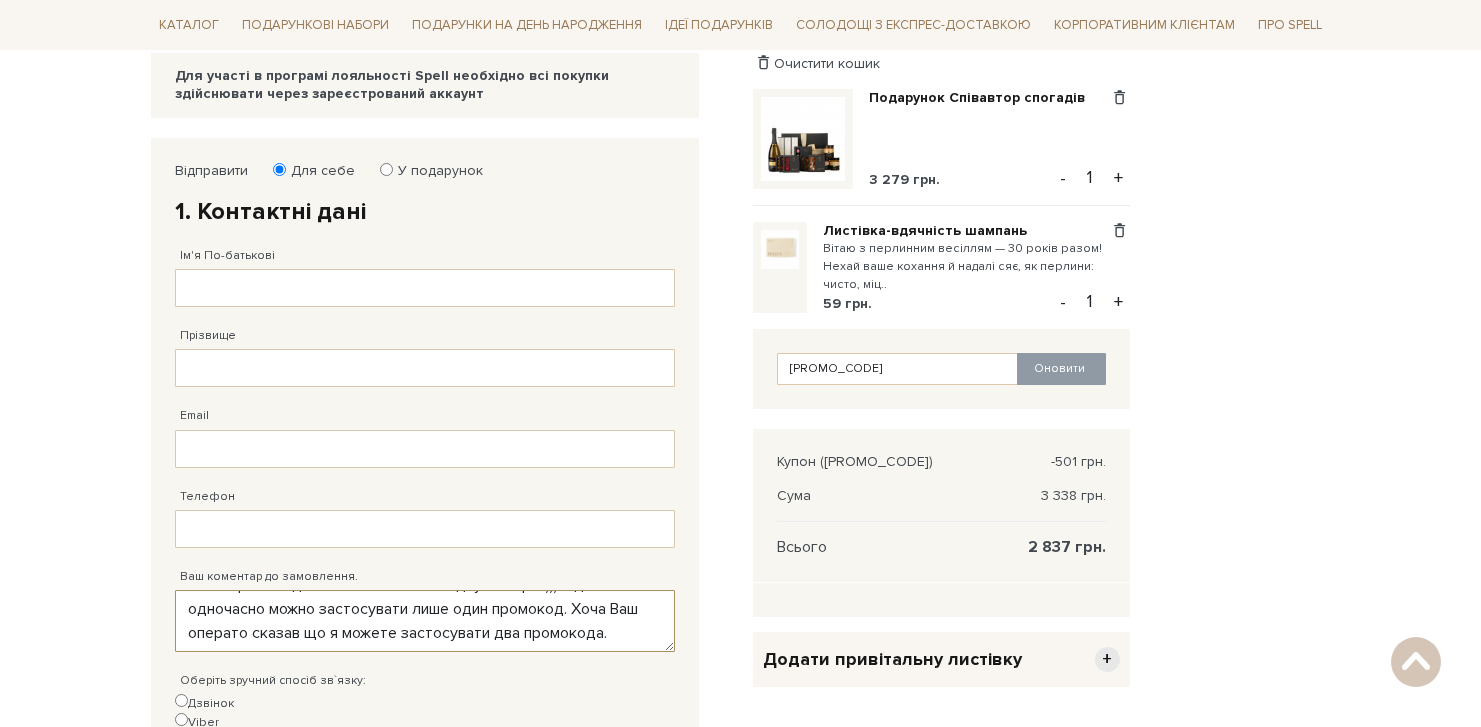 drag, startPoint x: 452, startPoint y: 607, endPoint x: 474, endPoint y: 608, distance: 22.022715 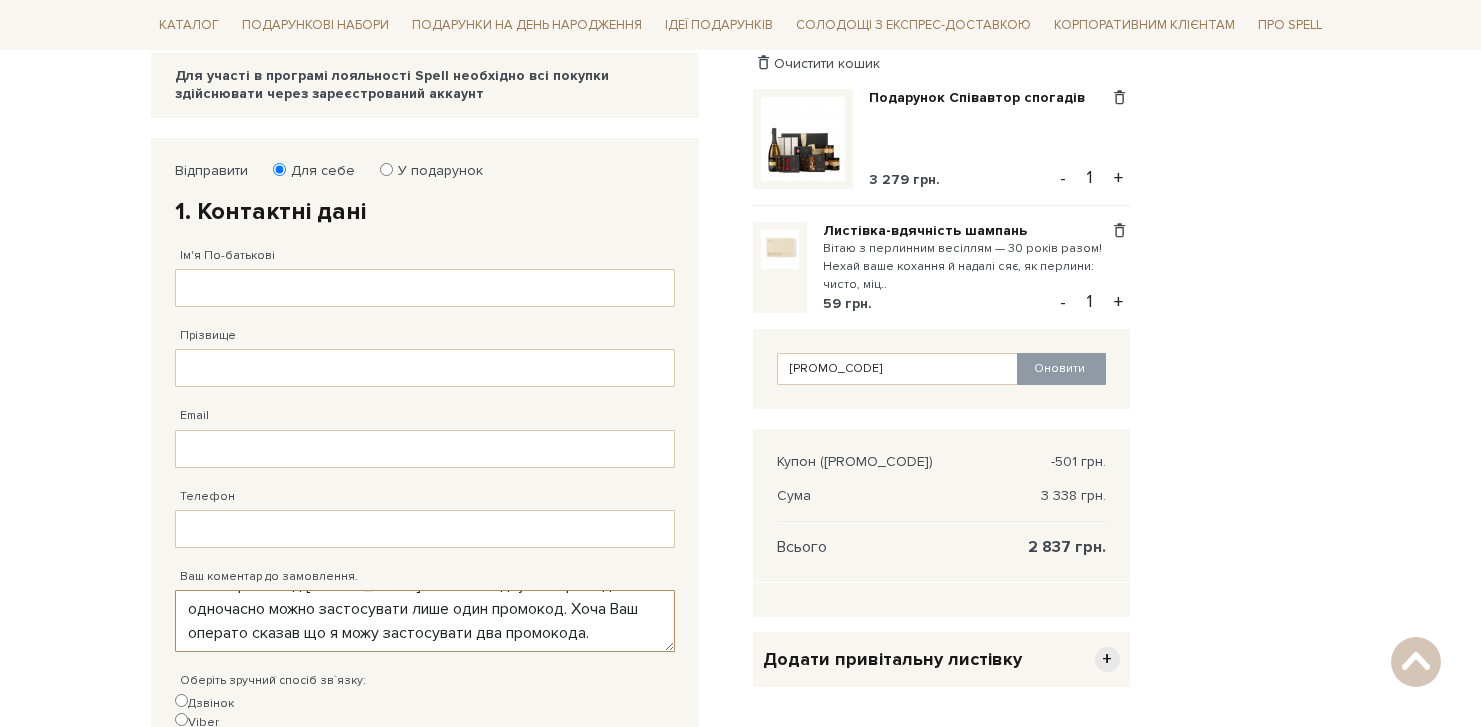 click on "Я застосував промокод від Uklon на знижку -15%, також у мене є інший промокод [PROMO_CODE] на шоколодку за 1 грн! Однак одночасно можно застосувати лише один промокод. Хоча Ваш операто сказав що я можу застосувати два промокода." at bounding box center [425, 621] 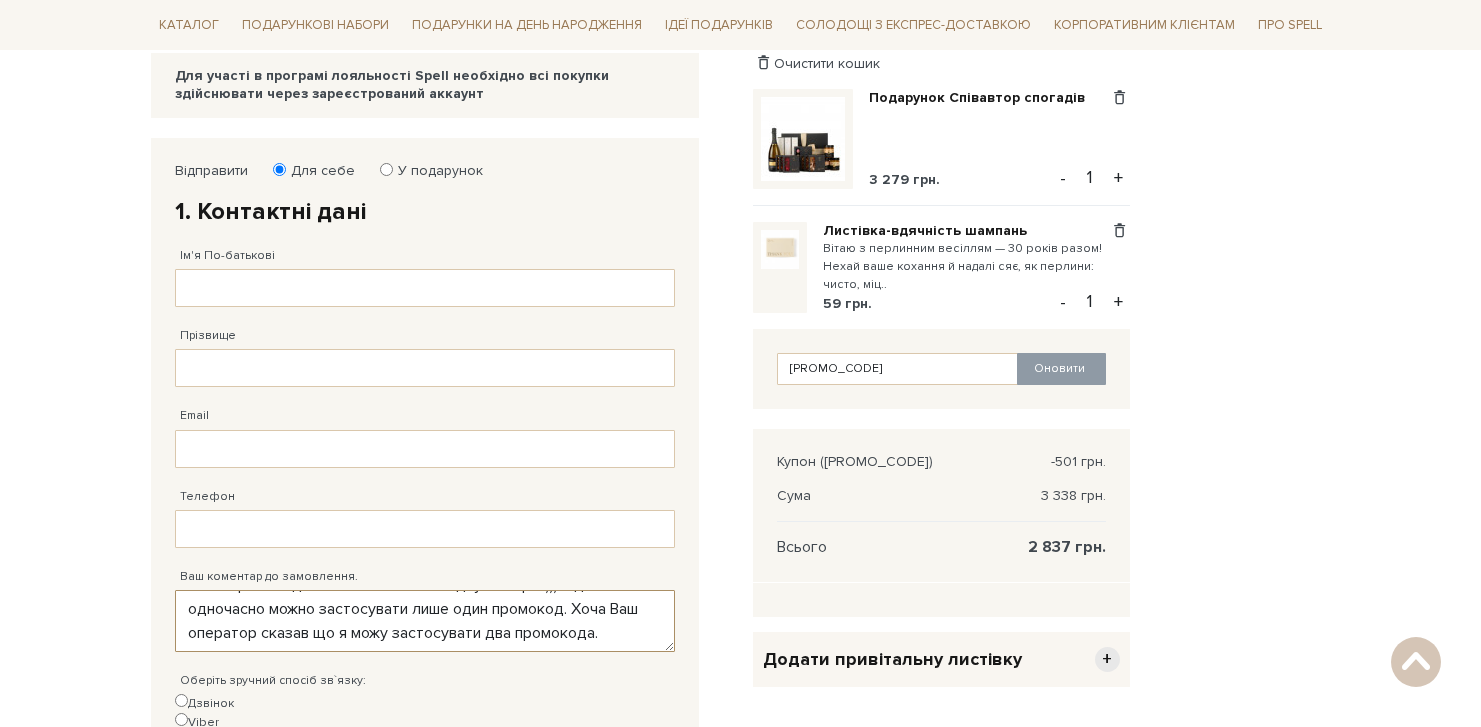click on "Я застосував промокод від Uklon на знижку -15%, також у мене є інший промокод SweetGift на шоколодку за 1 грн! ))) Однак одночасно можно застосувати лише один промокод. Хоча Ваш оператор сказав що я можу застосувати два промокода." at bounding box center [425, 621] 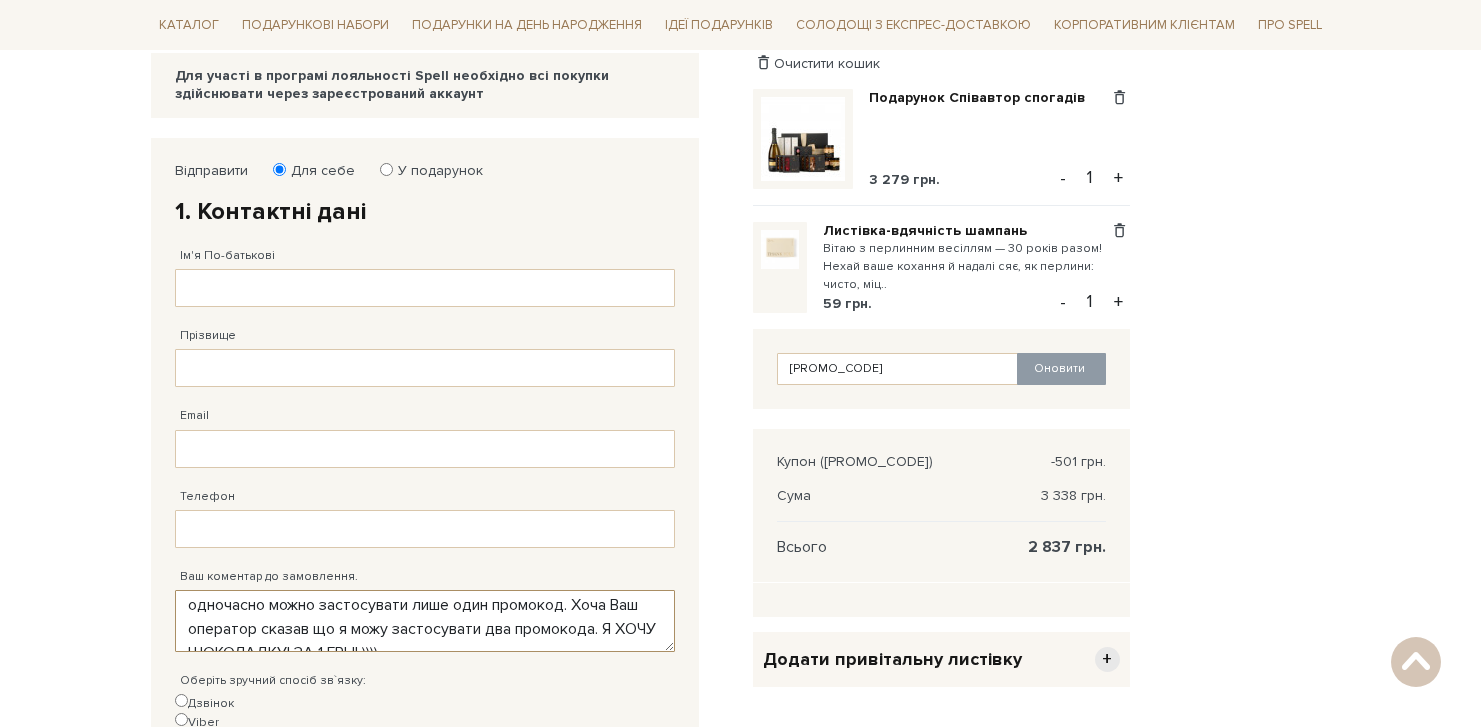 scroll, scrollTop: 0, scrollLeft: 0, axis: both 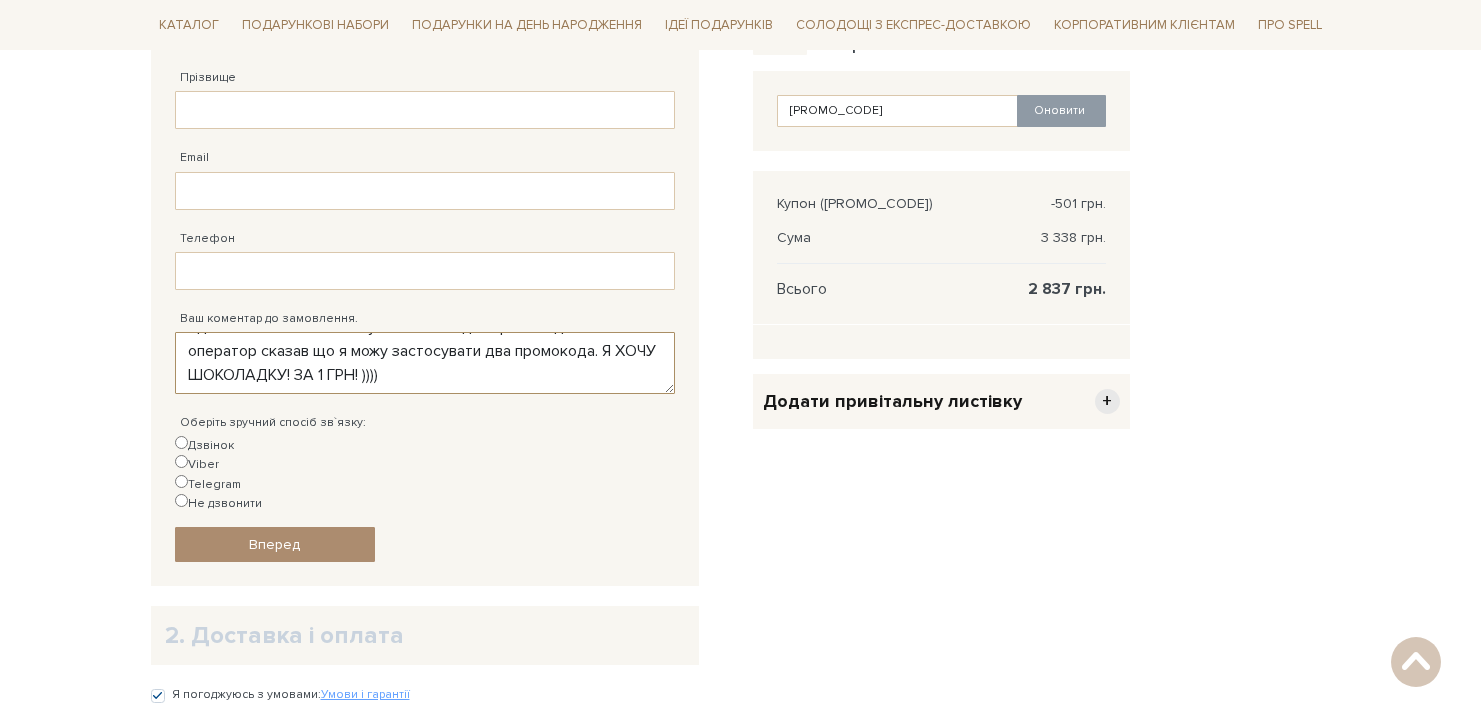 drag, startPoint x: 185, startPoint y: 365, endPoint x: 265, endPoint y: 350, distance: 81.394104 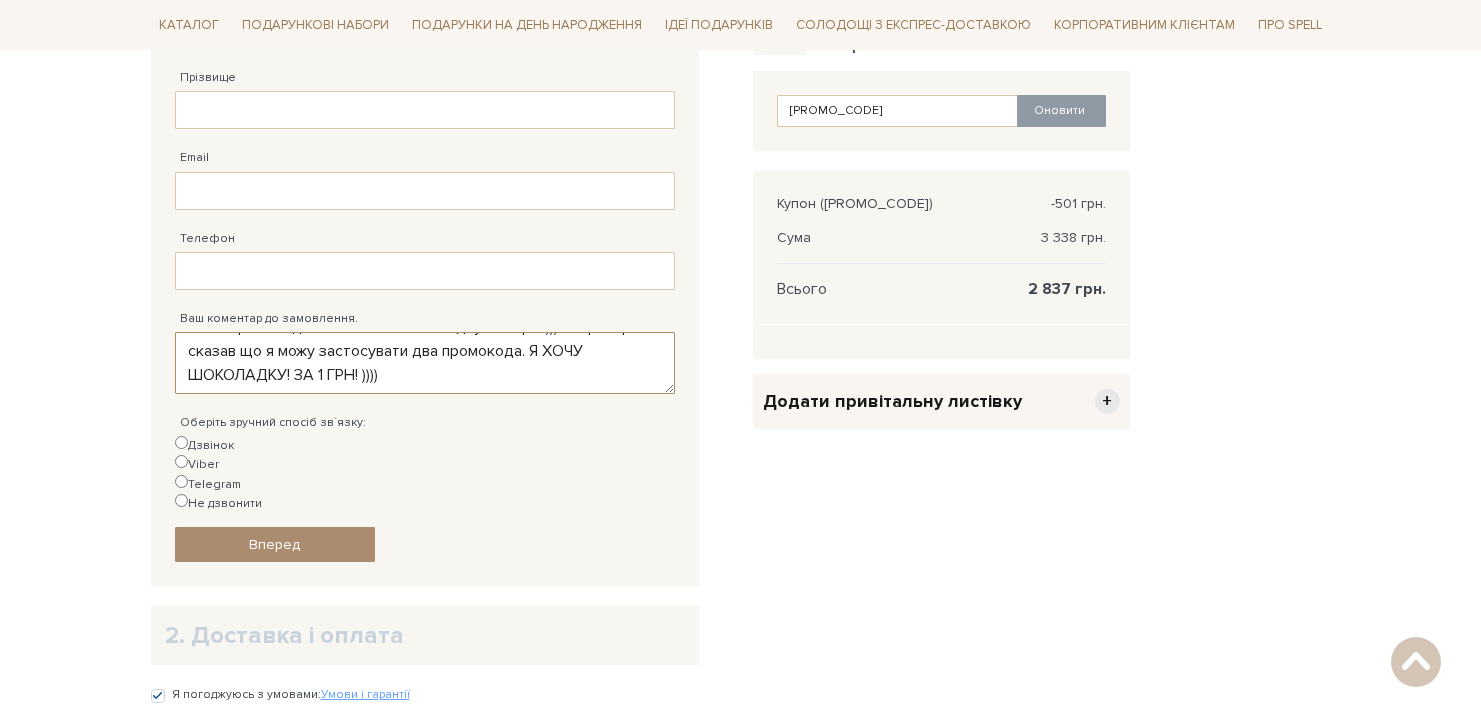 scroll, scrollTop: 48, scrollLeft: 0, axis: vertical 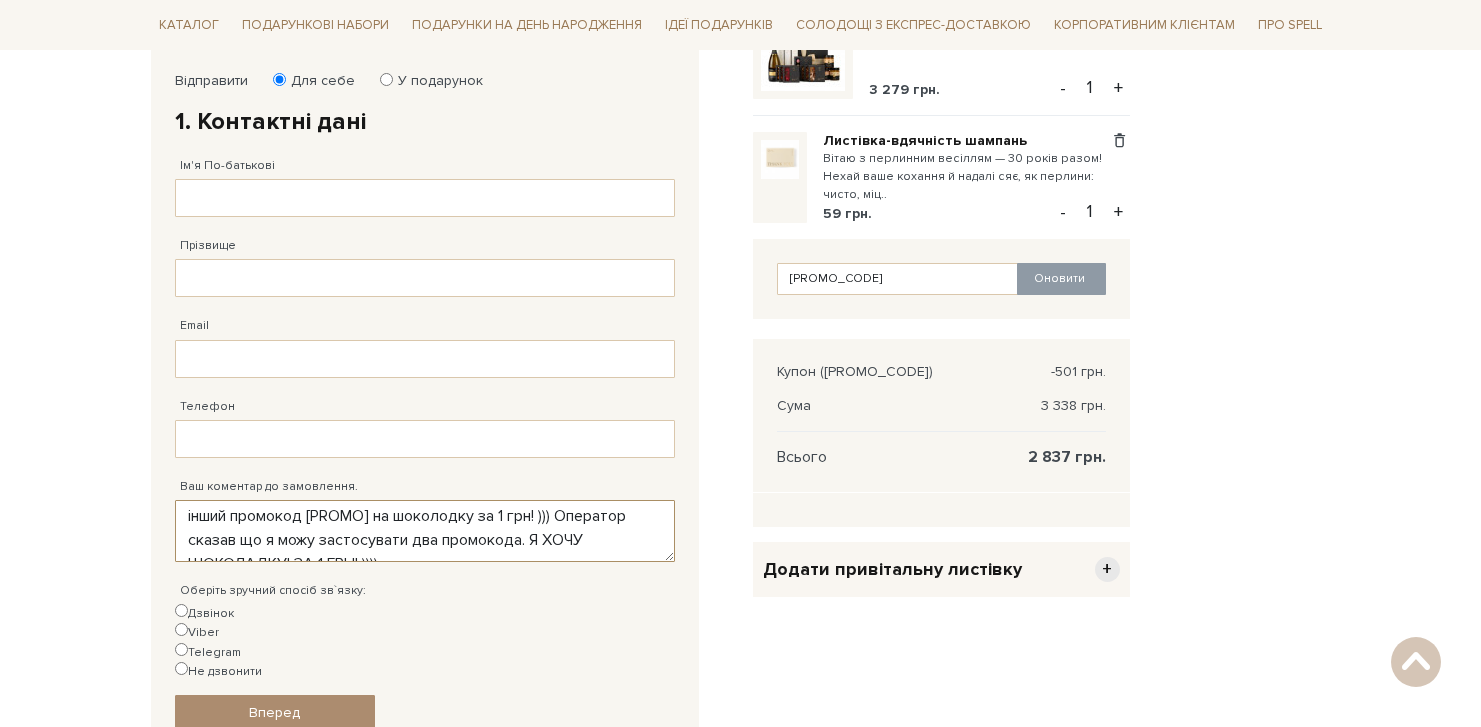 click on "Я застосував промокод від Uklon на знижку -15%, також у мене є інший промокод [PROMO] на шоколодку за 1 грн! ))) Оператор сказав що я можу застосувати два промокода. Я ХОЧУ ШОКОЛАДКУ! ЗА 1 ГРН! ))))" at bounding box center [425, 531] 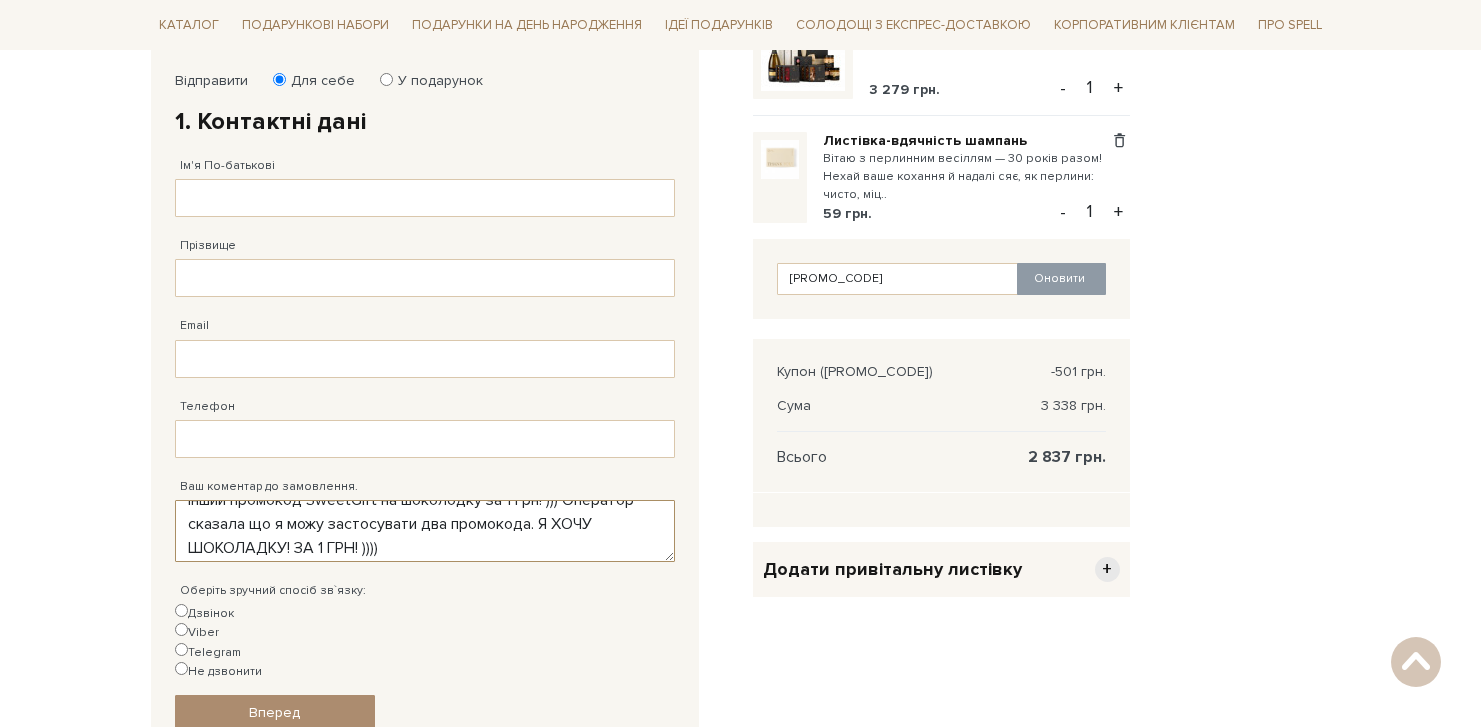 scroll, scrollTop: 48, scrollLeft: 0, axis: vertical 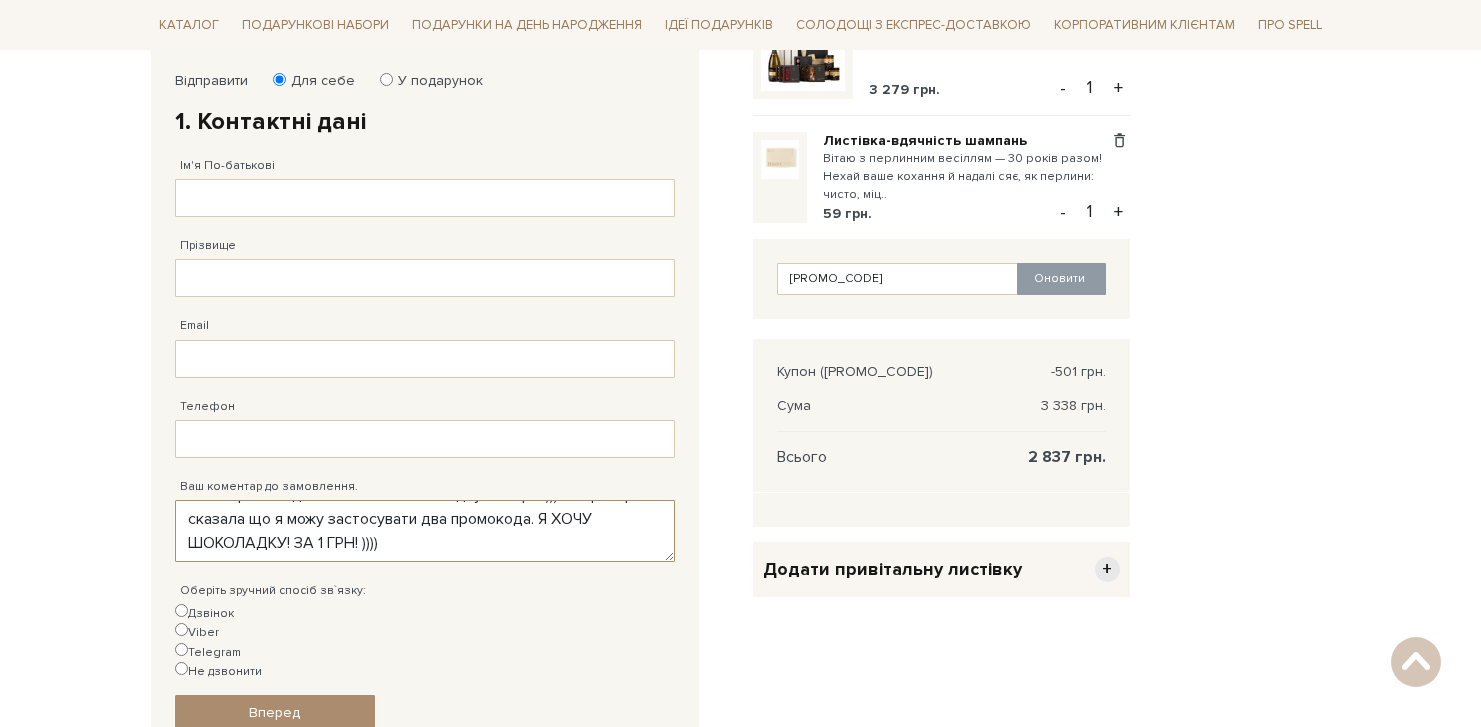 drag, startPoint x: 621, startPoint y: 521, endPoint x: 629, endPoint y: 541, distance: 21.540659 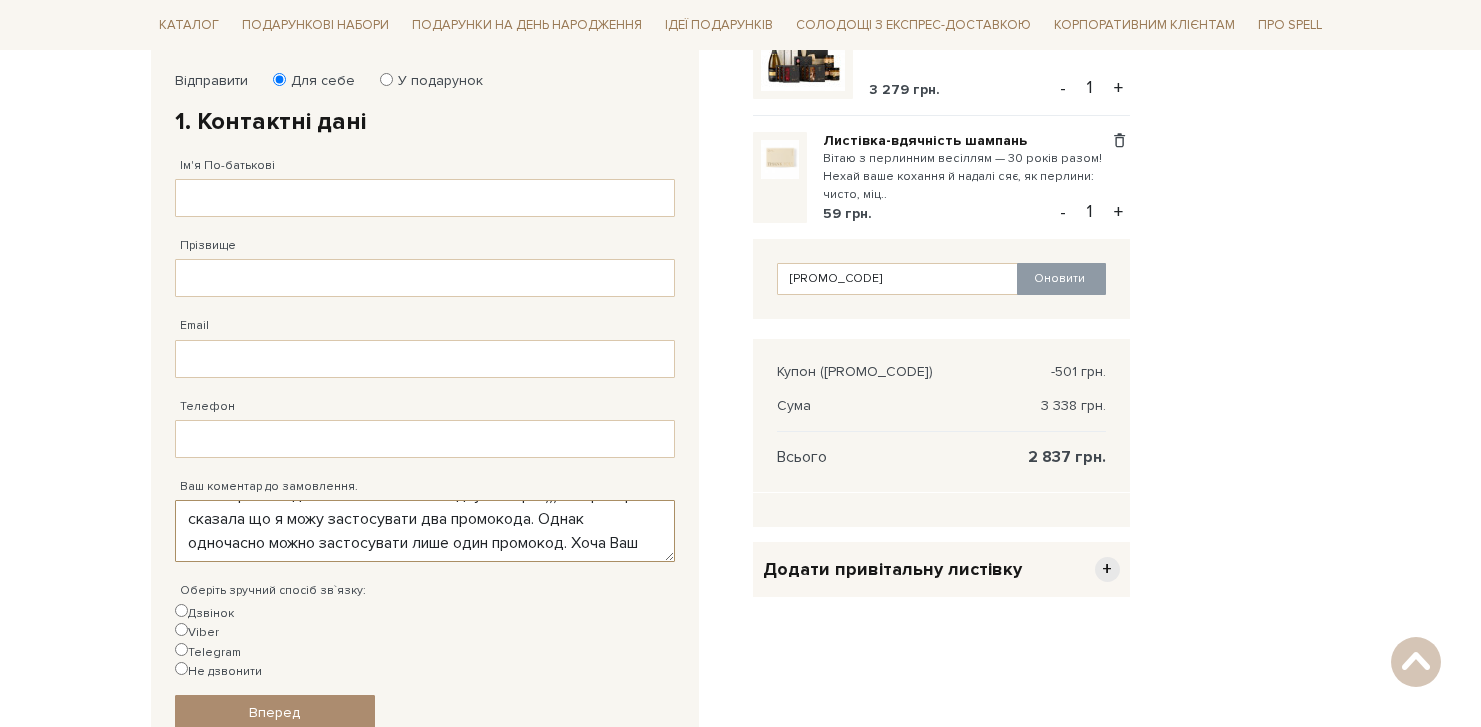 scroll, scrollTop: 64, scrollLeft: 0, axis: vertical 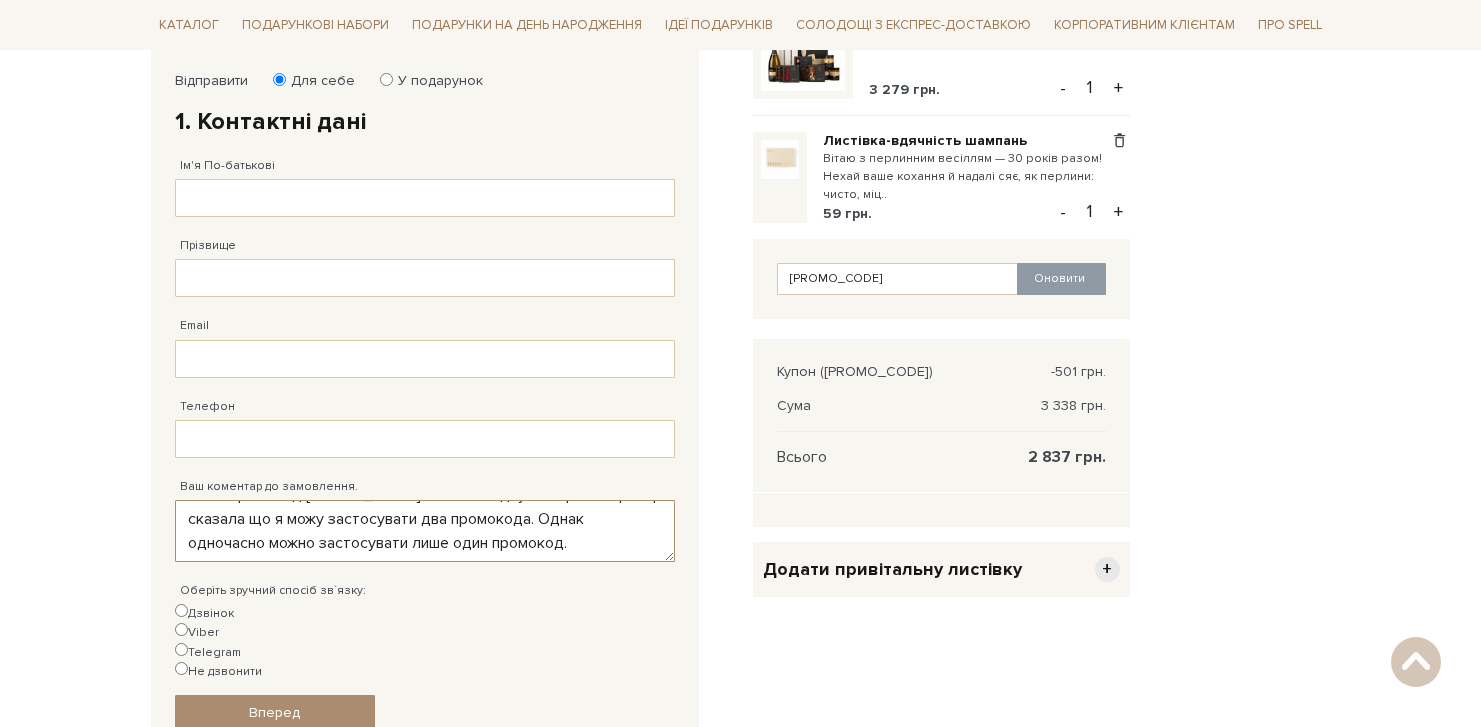 type on "Я застосував промокод від Uklon на знижку -15%, також у мене є інший промокод [PROMO_CODE] на шоколодку за 1 грн! Оператор сказала що я можу застосувати два промокода. Однак одночасно можно застосувати лише один промокод." 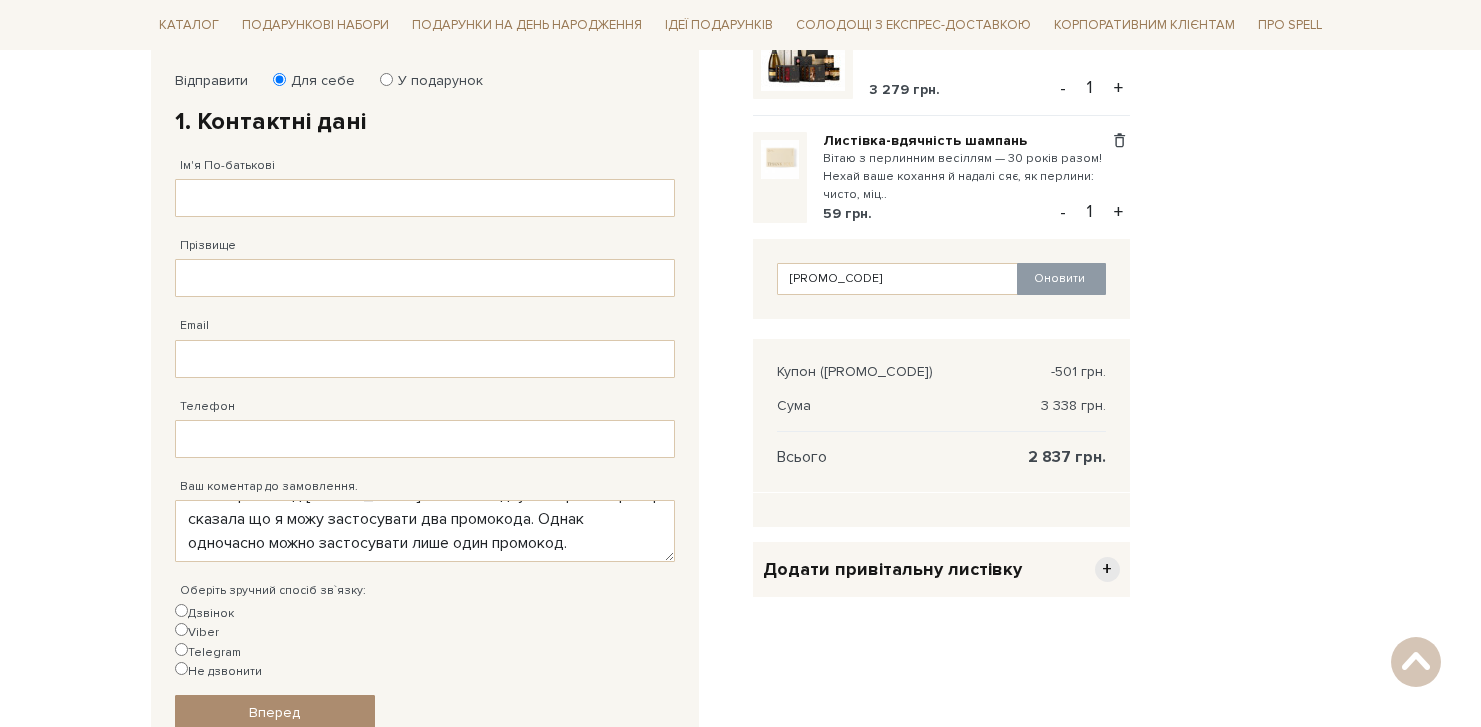 click on "Дзвінок" at bounding box center (181, 610) 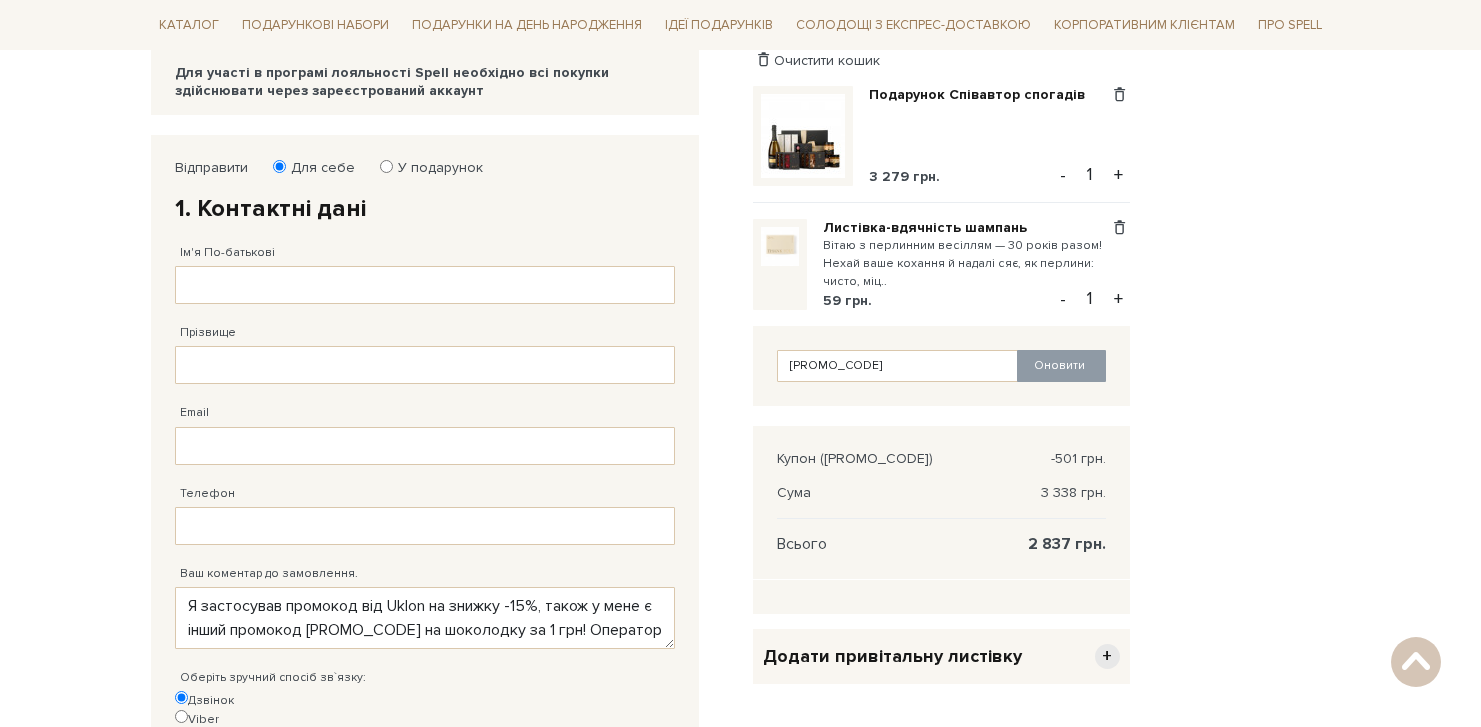 scroll, scrollTop: 300, scrollLeft: 0, axis: vertical 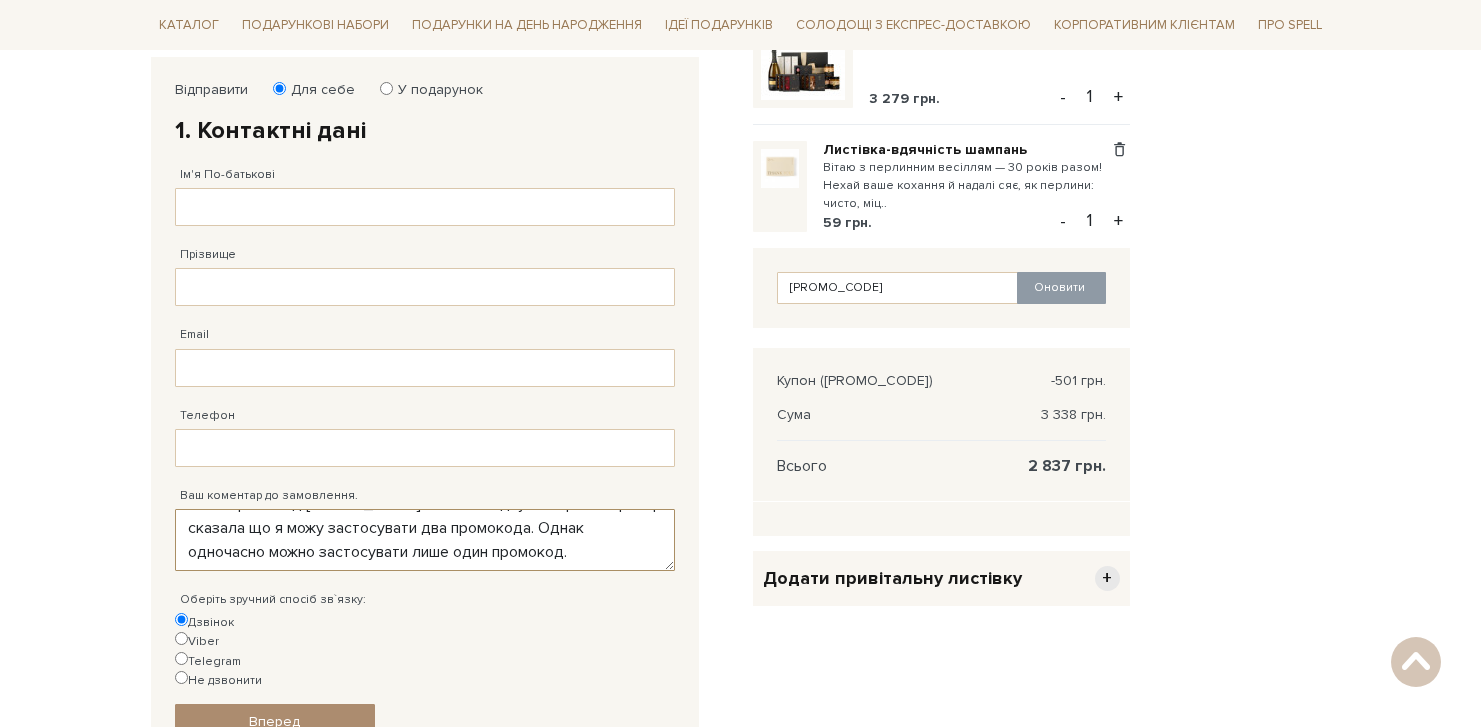 click on "Я застосував промокод від Uklon на знижку -15%, також у мене є інший промокод [PROMO_CODE] на шоколодку за 1 грн! Оператор сказала що я можу застосувати два промокода. Однак одночасно можно застосувати лише один промокод." at bounding box center (425, 540) 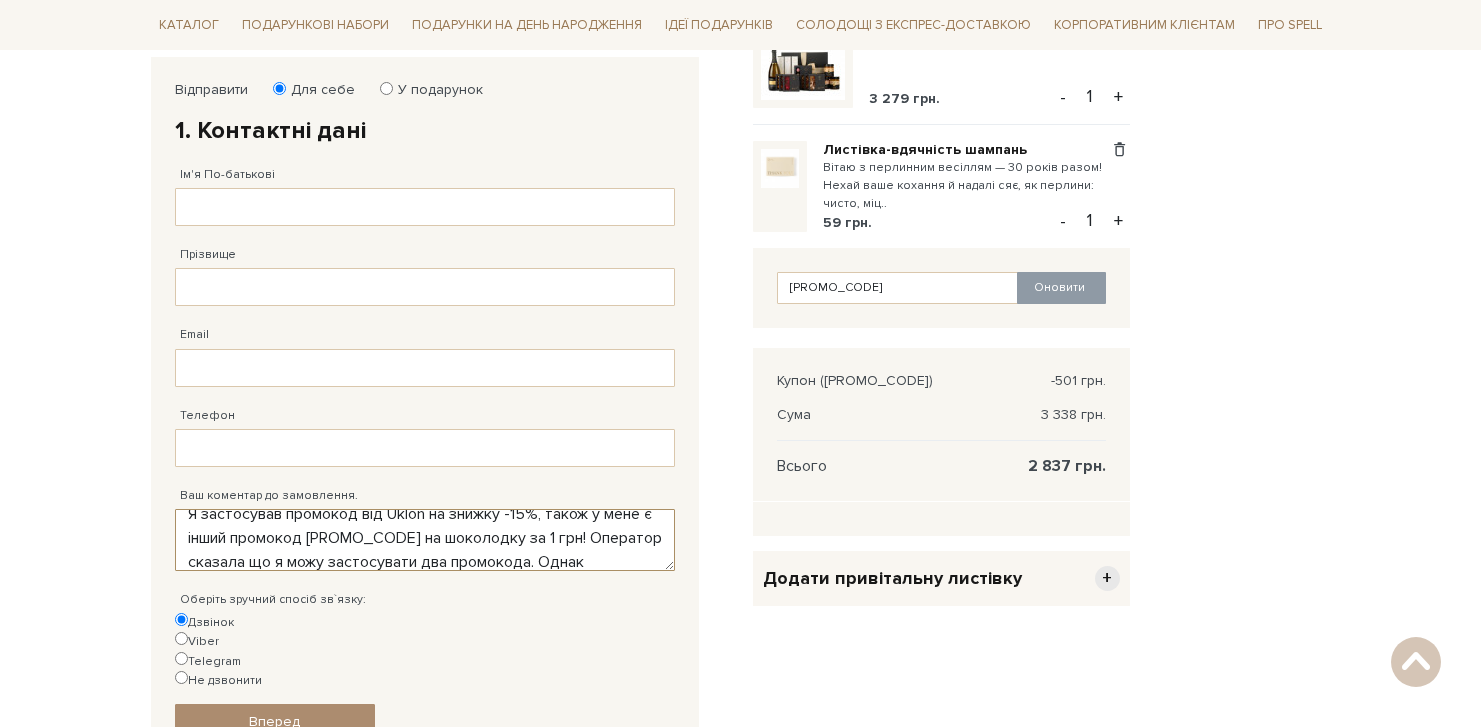 scroll, scrollTop: 0, scrollLeft: 0, axis: both 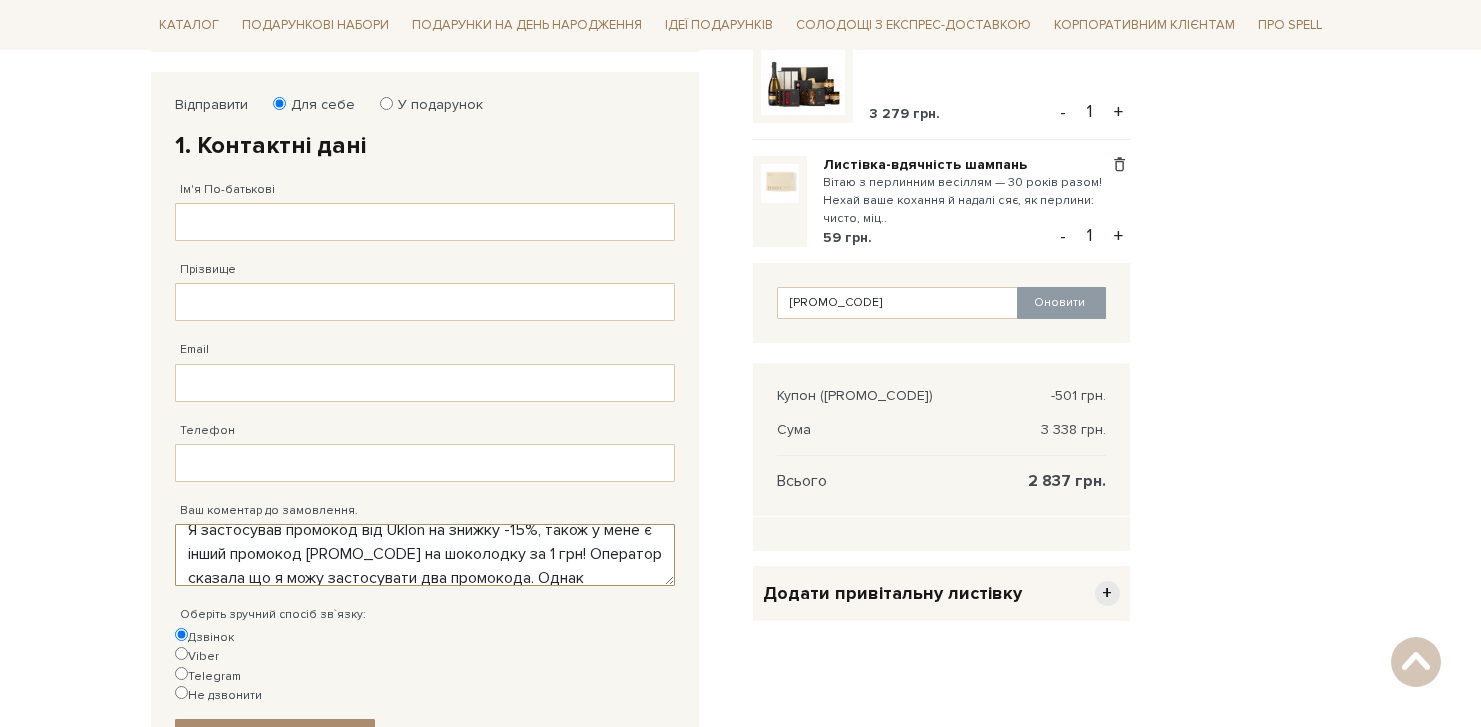 click on "Я застосував промокод від Uklon на знижку -15%, також у мене є інший промокод [PROMO_CODE] на шоколодку за 1 грн! Оператор сказала що я можу застосувати два промокода. Однак одночасно можно застосувати лише один промокод." at bounding box center [425, 555] 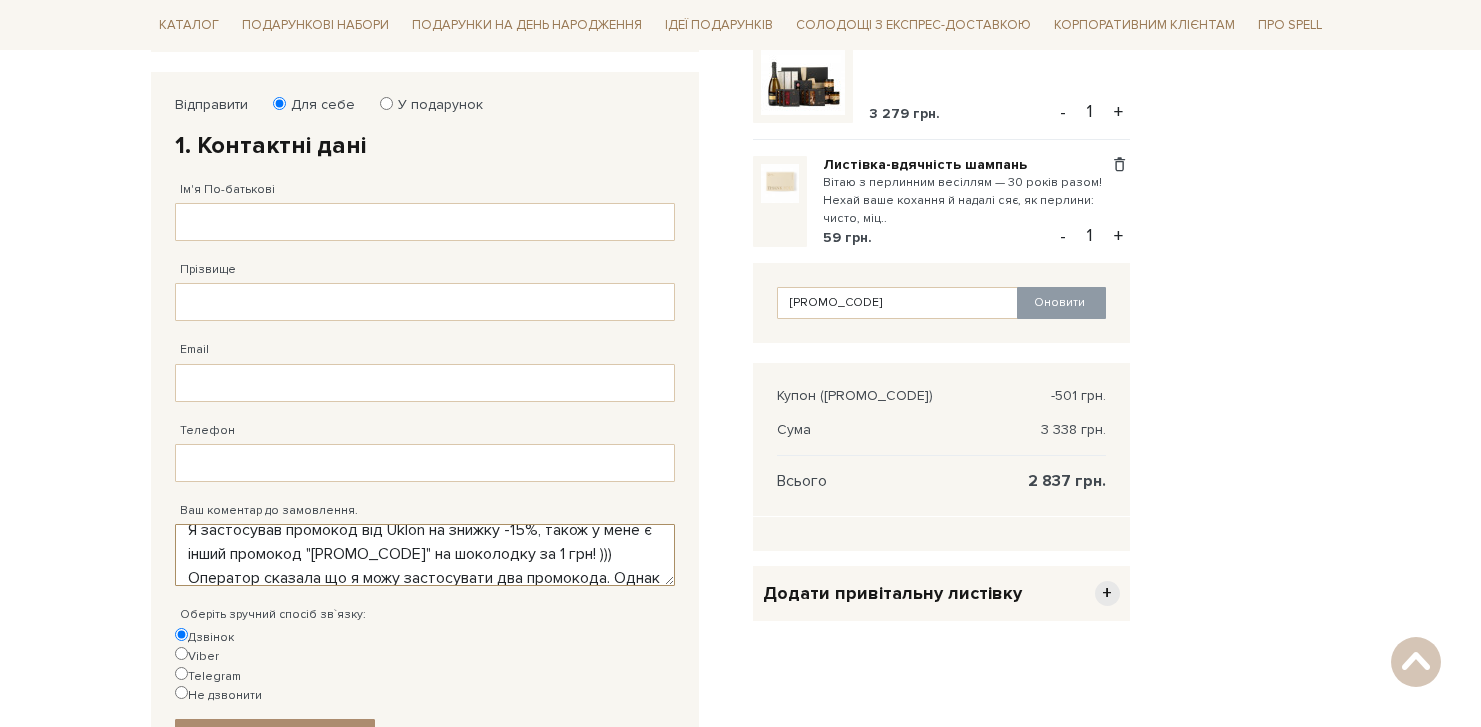 click on "Я застосував промокод від Uklon на знижку -15%, також у мене є інший промокод [PROMO_CODE] на шоколодку за 1 грн! Оператор сказала що я можу застосувати два промокода. Однак одночасно можно застосувати лише один промокод." at bounding box center [425, 555] 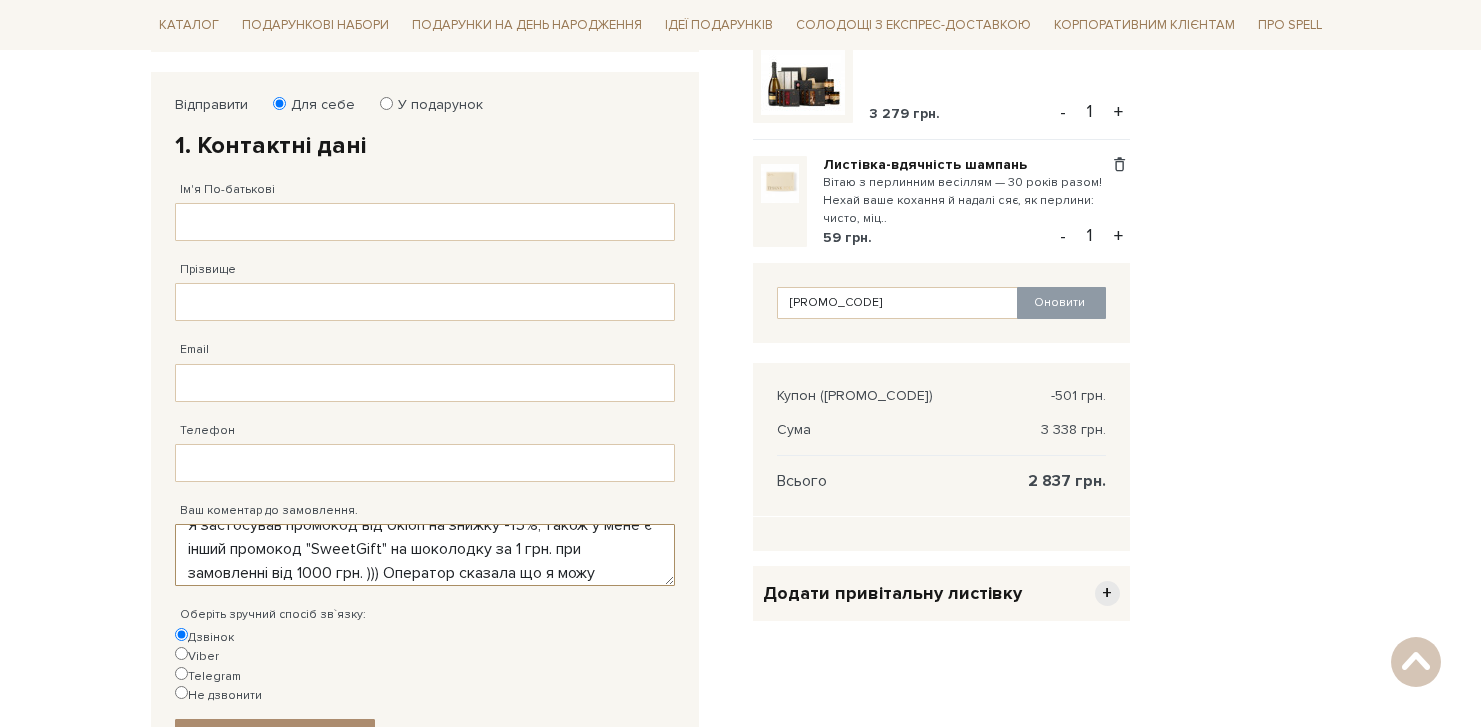 scroll, scrollTop: 20, scrollLeft: 0, axis: vertical 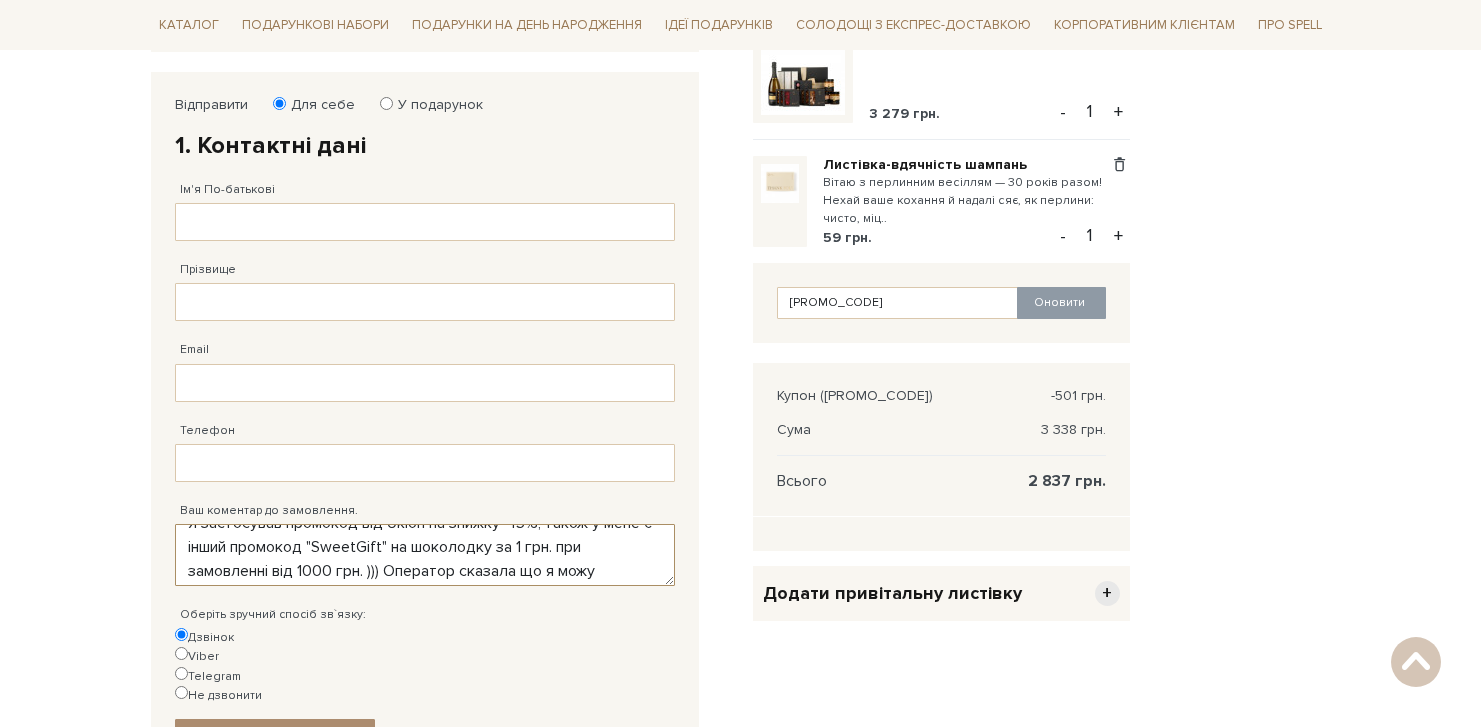 drag, startPoint x: 375, startPoint y: 572, endPoint x: 393, endPoint y: 570, distance: 18.110771 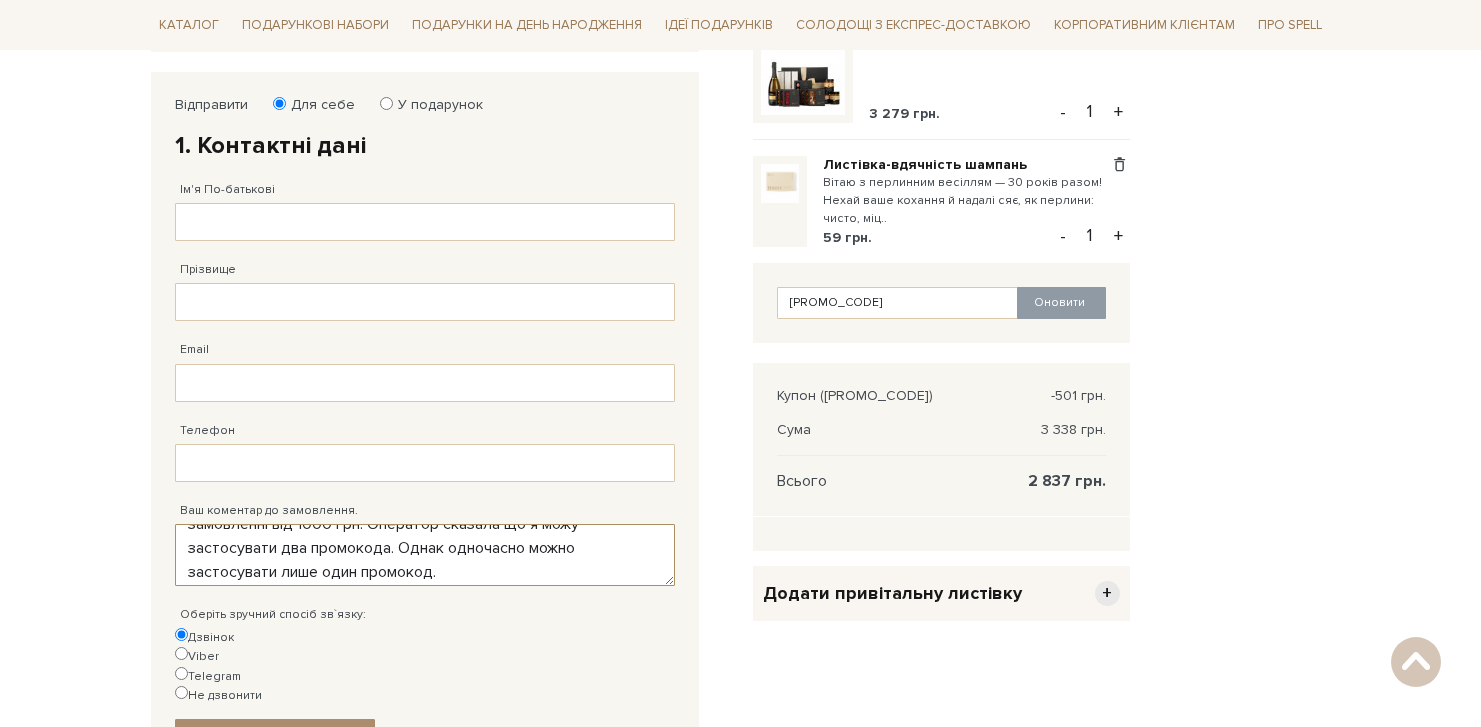 scroll, scrollTop: 72, scrollLeft: 0, axis: vertical 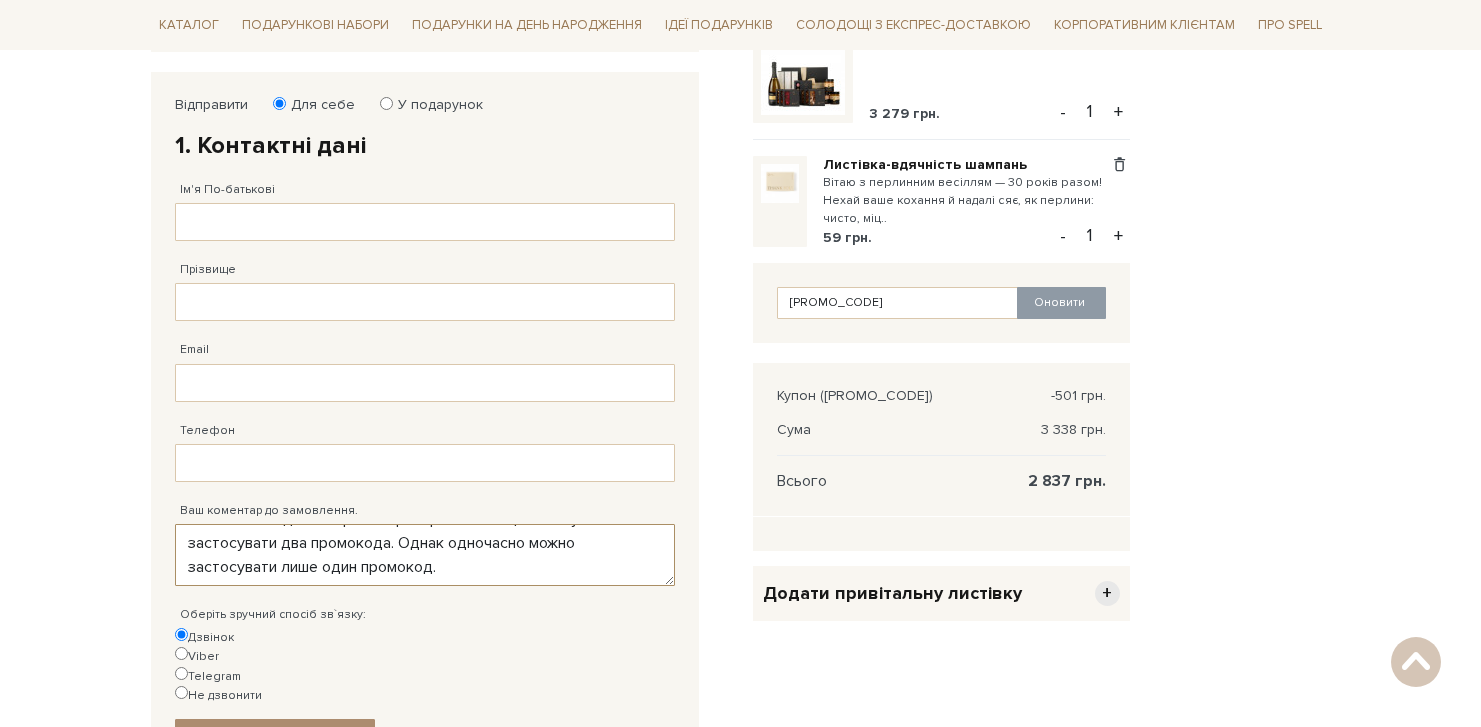 click on "Я застосував промокод від Uklon на знижку -15%, також у мене є інший промокод [PROMO_CODE] на шоколодку за 1 грн! Оператор сказала що я можу застосувати два промокода. Однак одночасно можно застосувати лише один промокод." at bounding box center [425, 555] 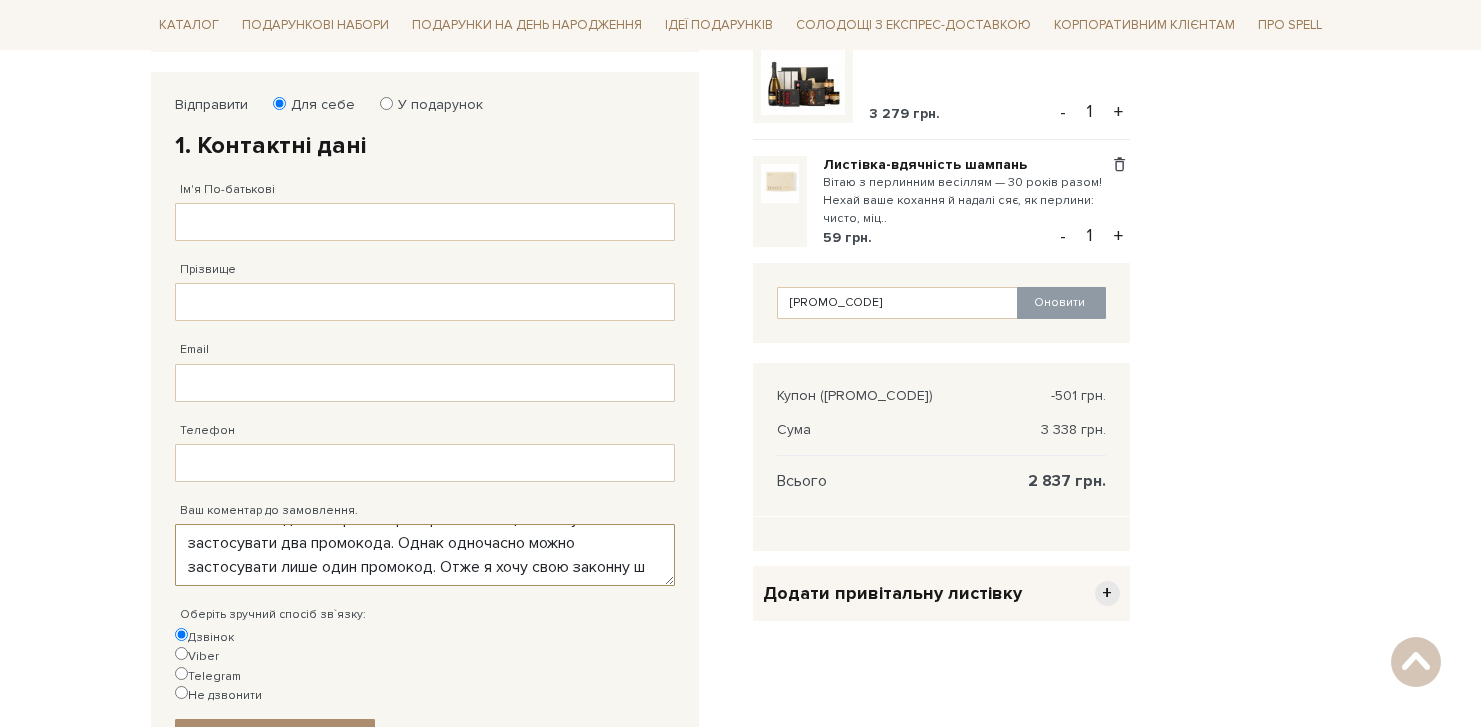 scroll, scrollTop: 88, scrollLeft: 0, axis: vertical 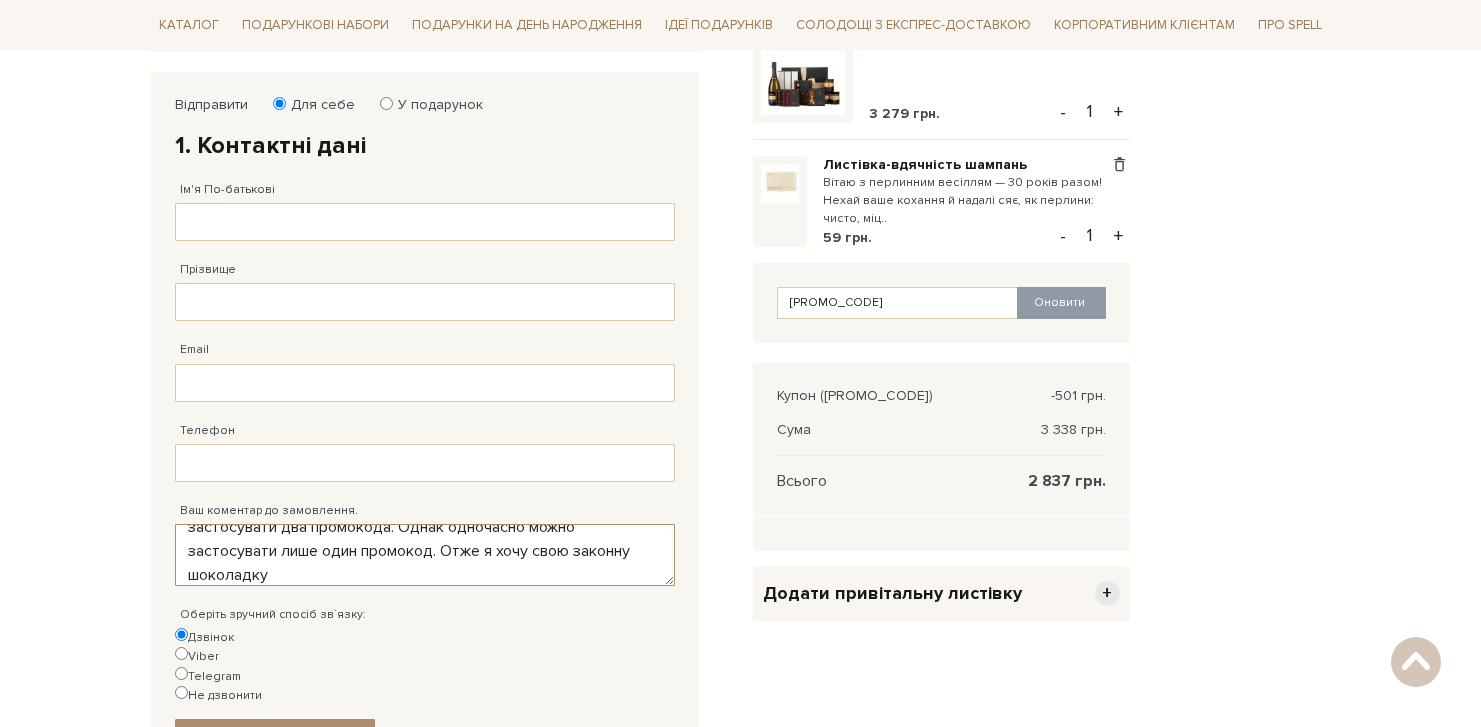 paste on ")))" 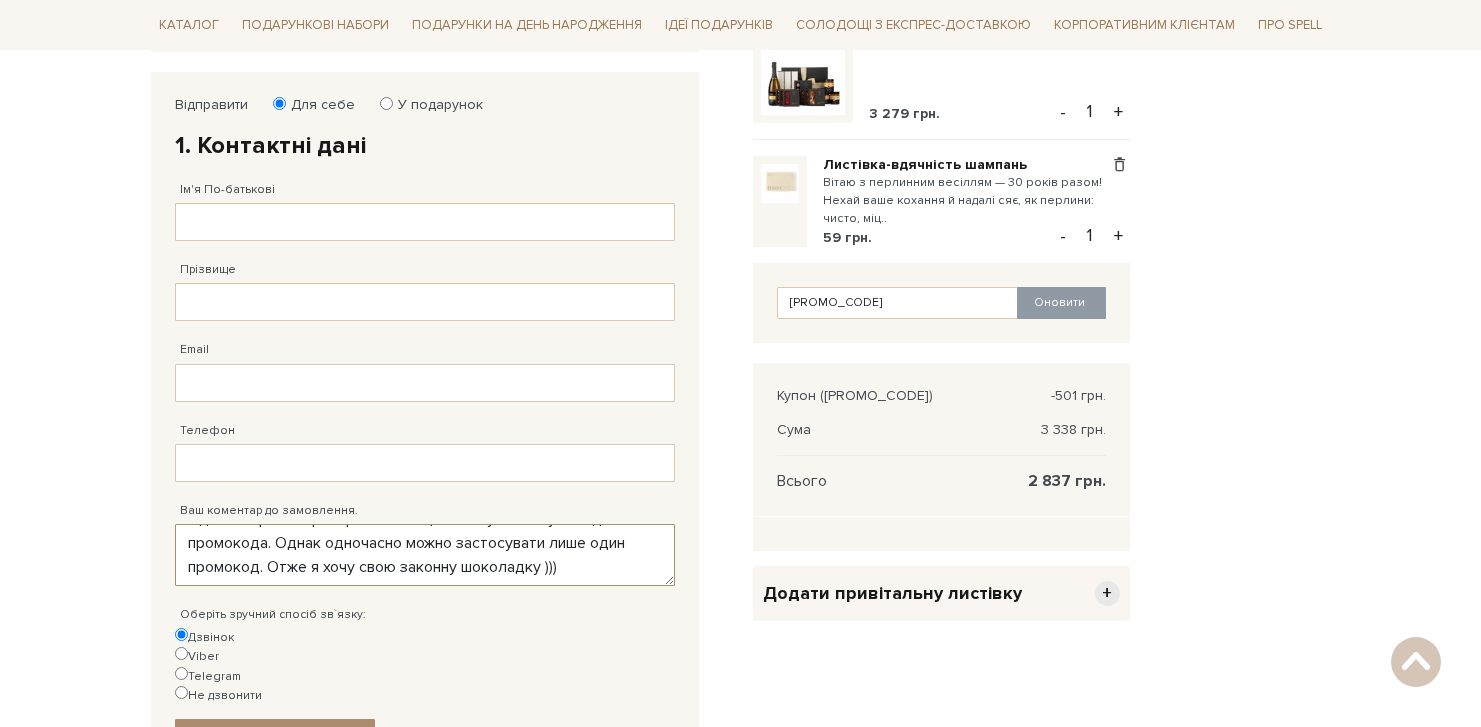 type on "Я застосував промокод від Uklon на знижку -15%, також у мене є інший промокод "[PROMO]" на шоколодку за 1 грн. при замовленні від 1000 грн. Оператор сказала що я можу застосувати два промокода. Однак одночасно можно застосувати лише один промокод. Отже я хочу свою законну шоколадку )))" 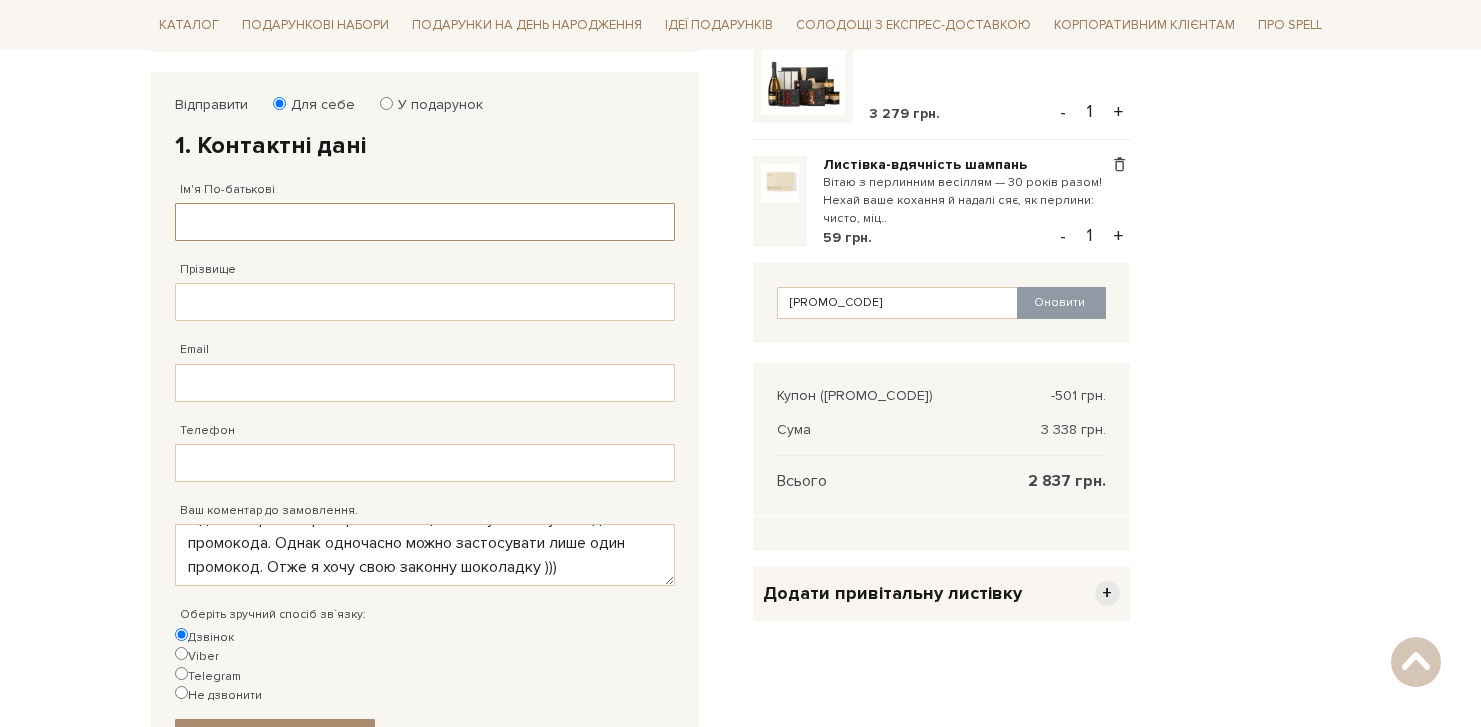 click on "Ім'я По-батькові" at bounding box center [425, 222] 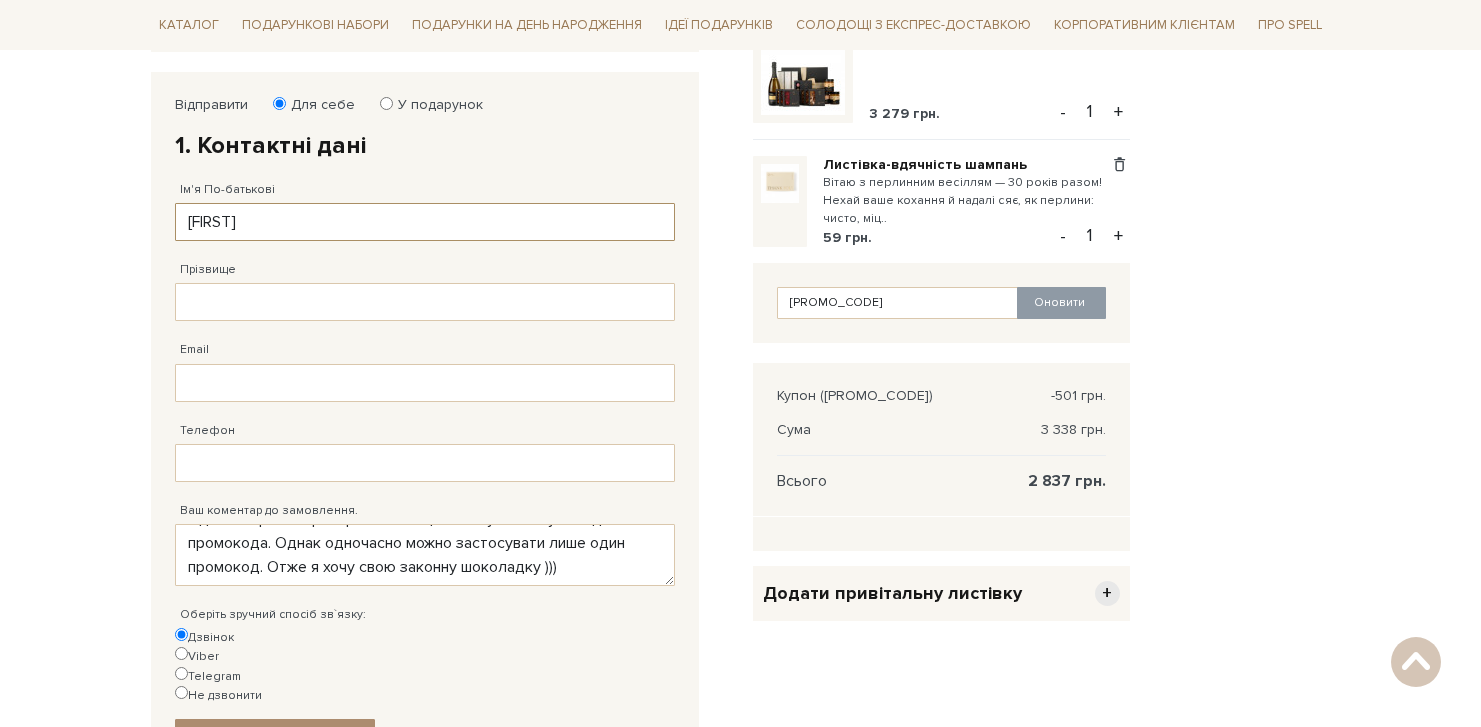 type on "[FIRST]" 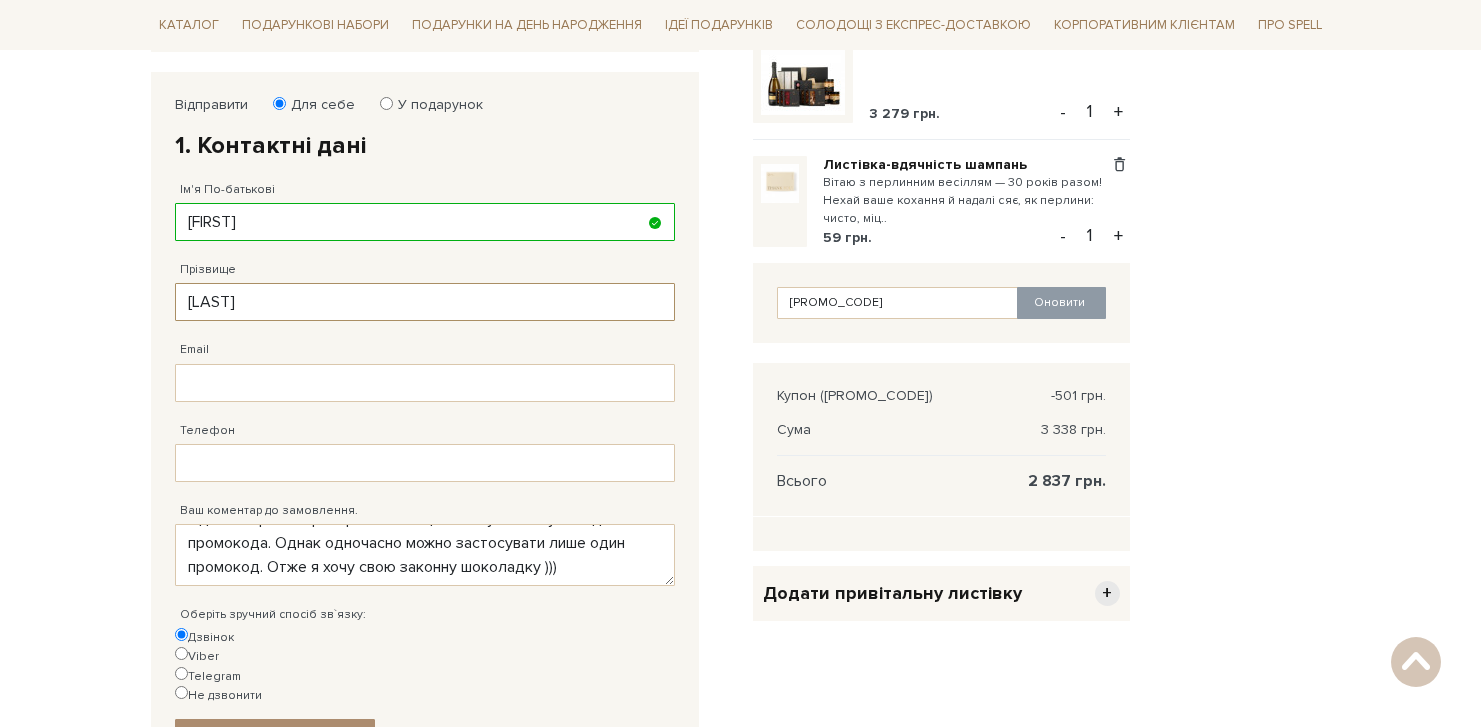 type on "[LAST]" 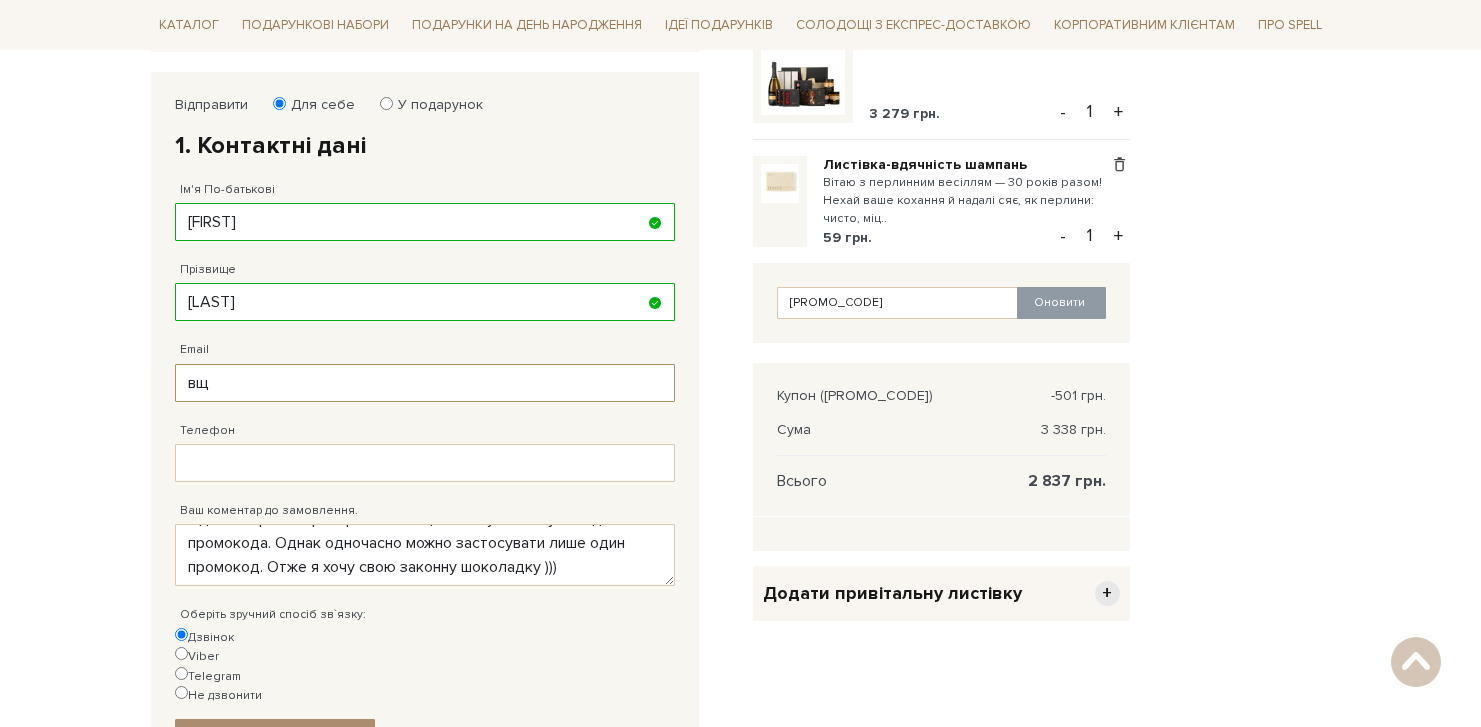 type on "в" 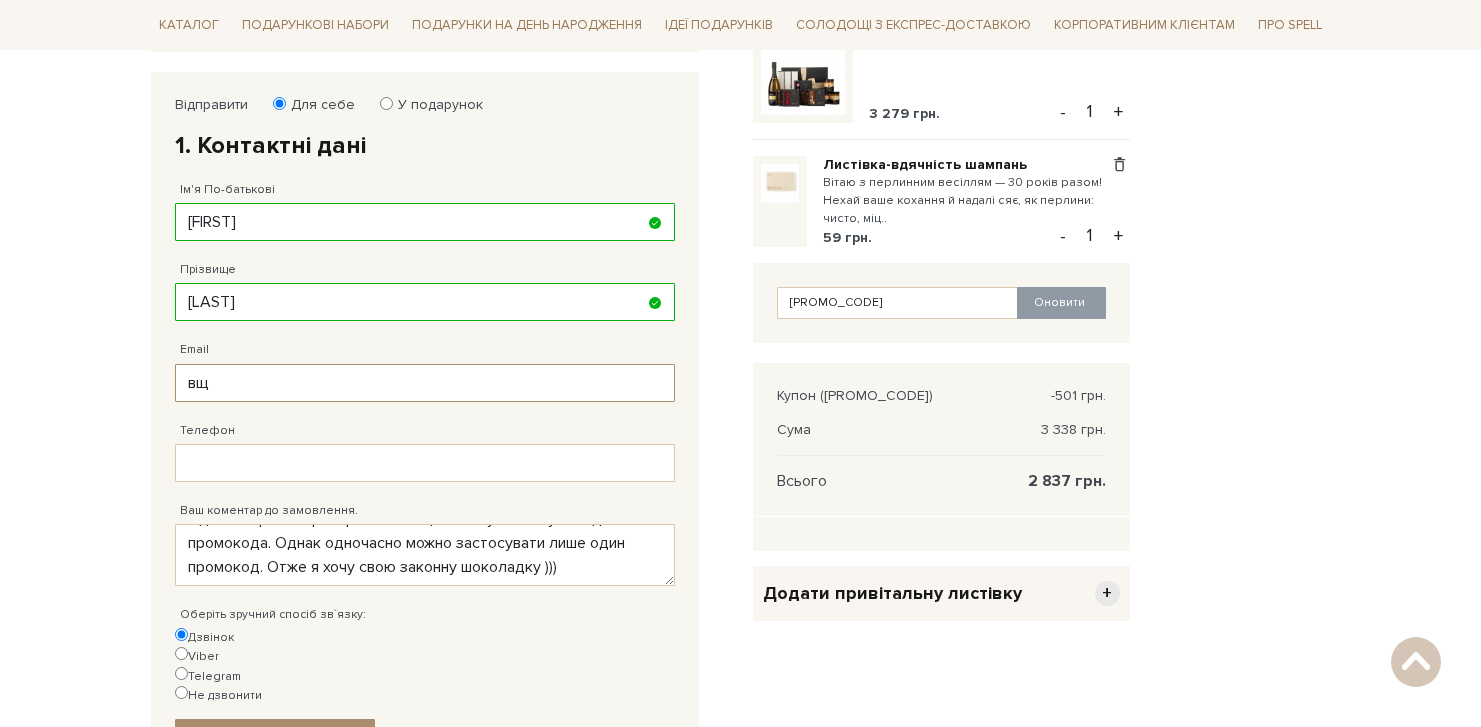 type on "в" 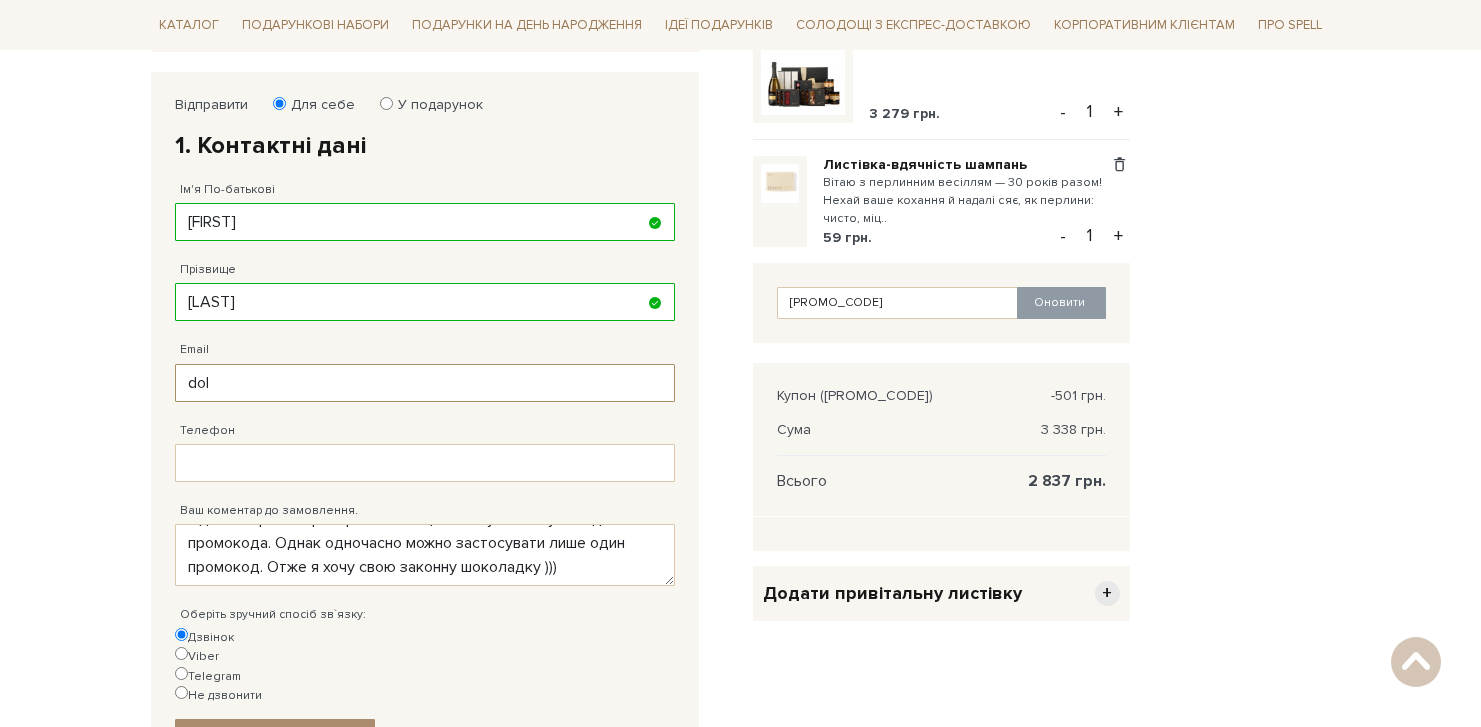 type on "[EMAIL]" 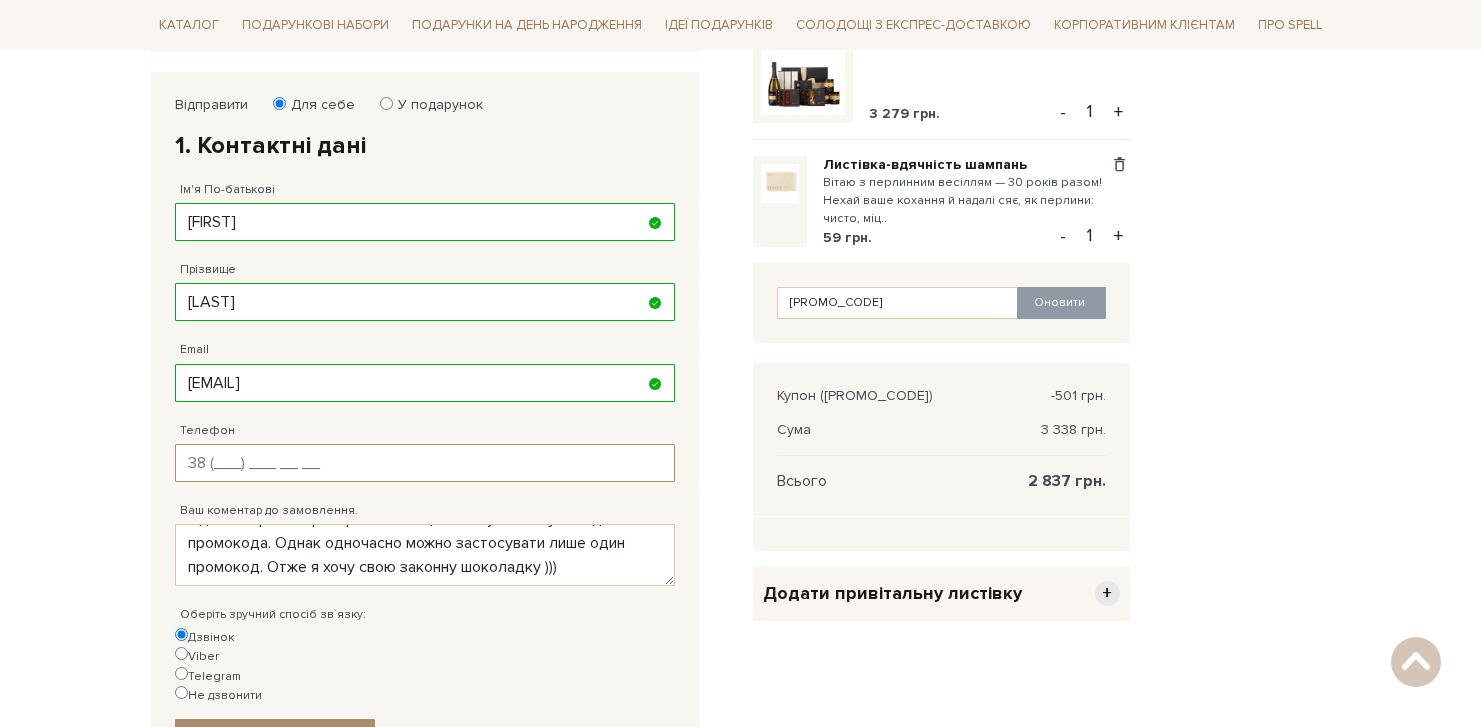 click on "Телефон" at bounding box center [425, 463] 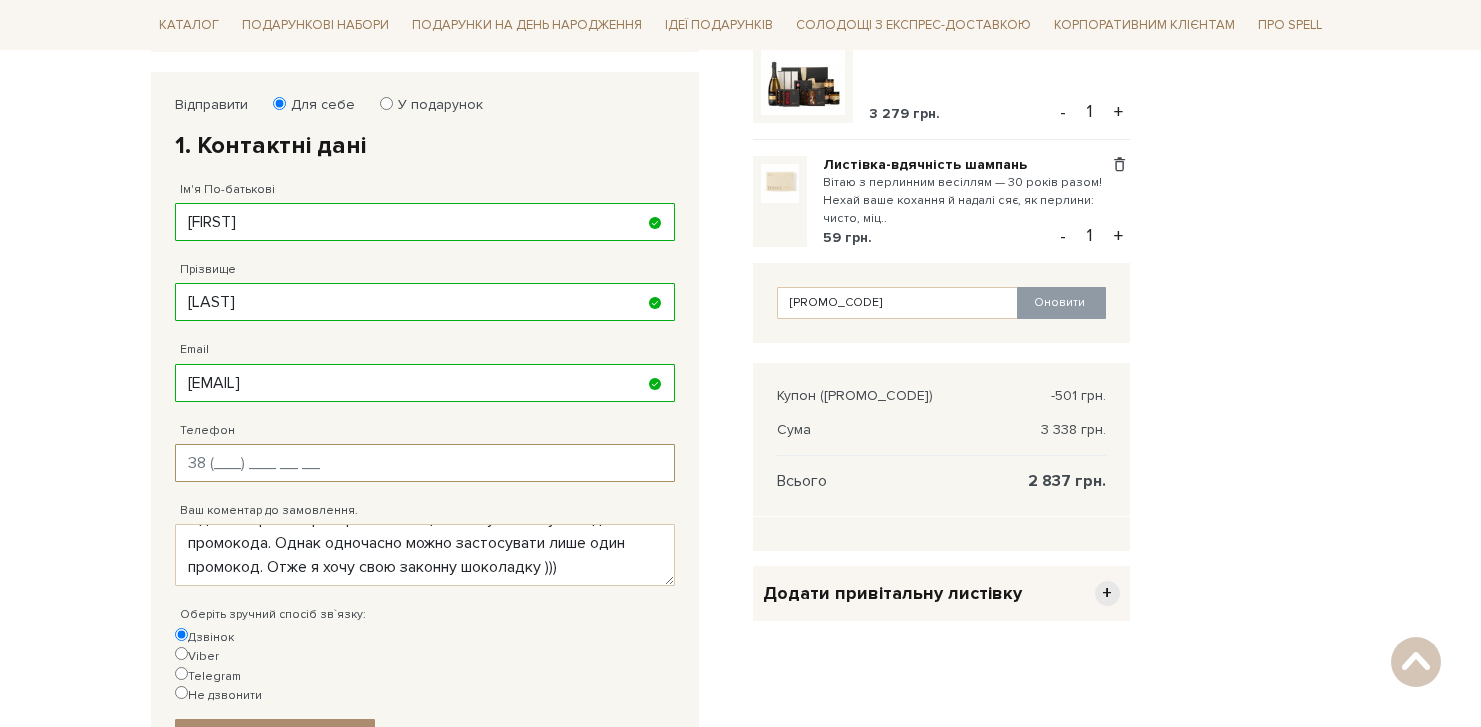 type on "[PHONE]" 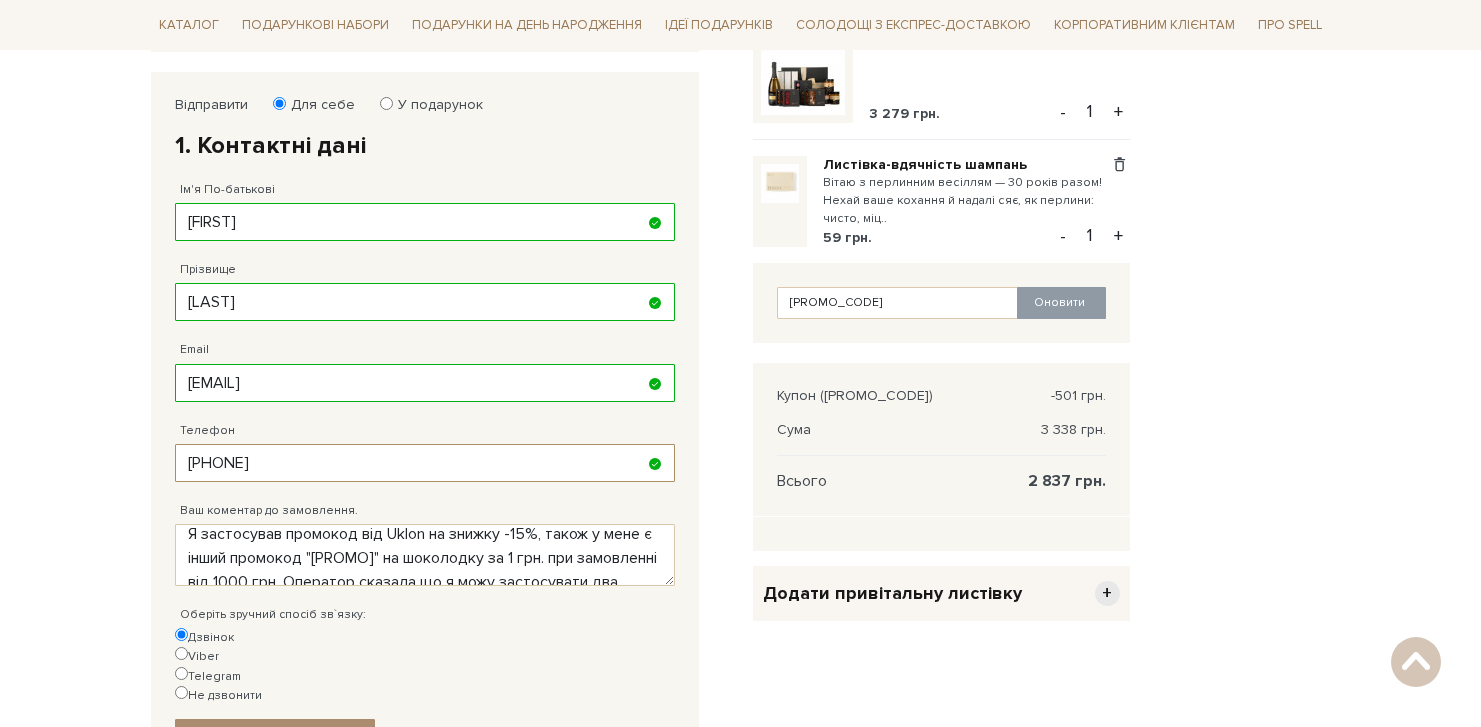 scroll, scrollTop: 6, scrollLeft: 0, axis: vertical 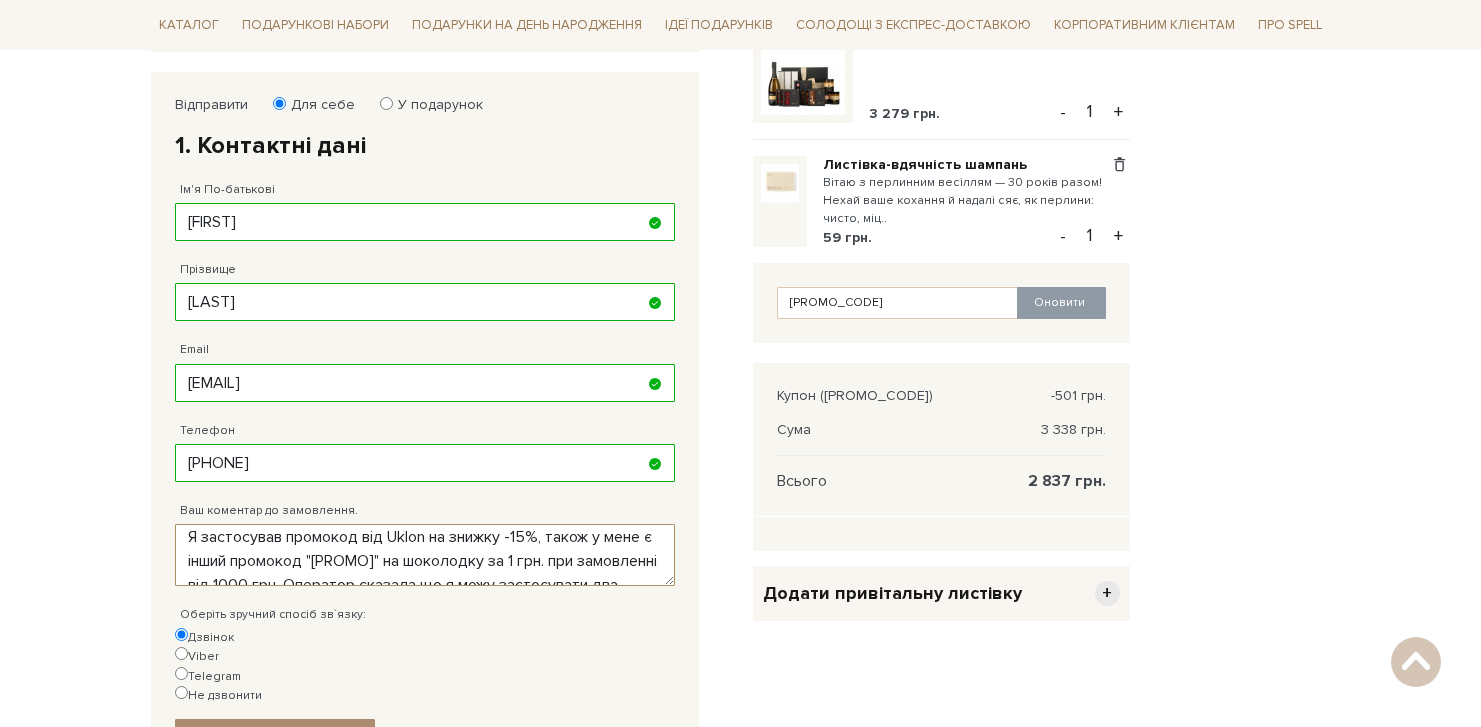 drag, startPoint x: 445, startPoint y: 561, endPoint x: 441, endPoint y: 578, distance: 17.464249 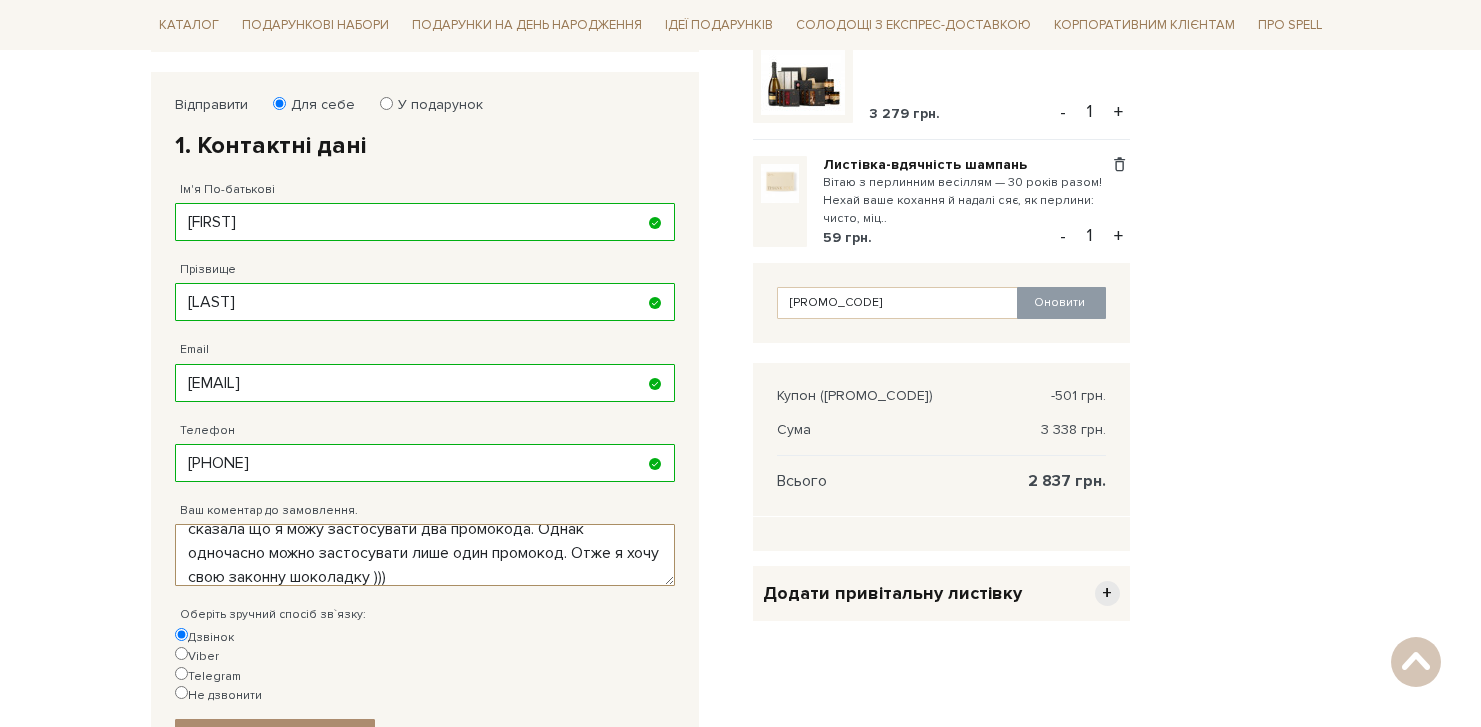 scroll, scrollTop: 90, scrollLeft: 0, axis: vertical 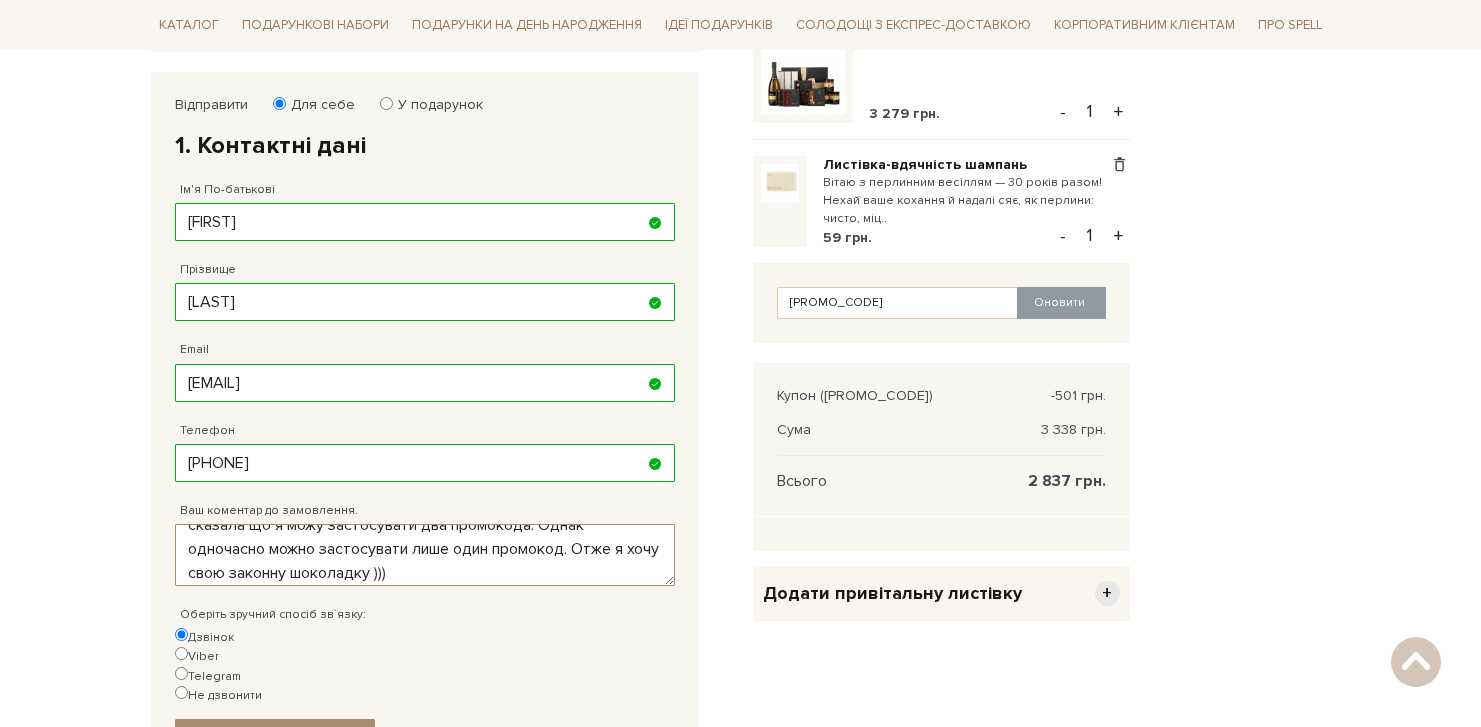 drag, startPoint x: 272, startPoint y: 547, endPoint x: 412, endPoint y: 548, distance: 140.00357 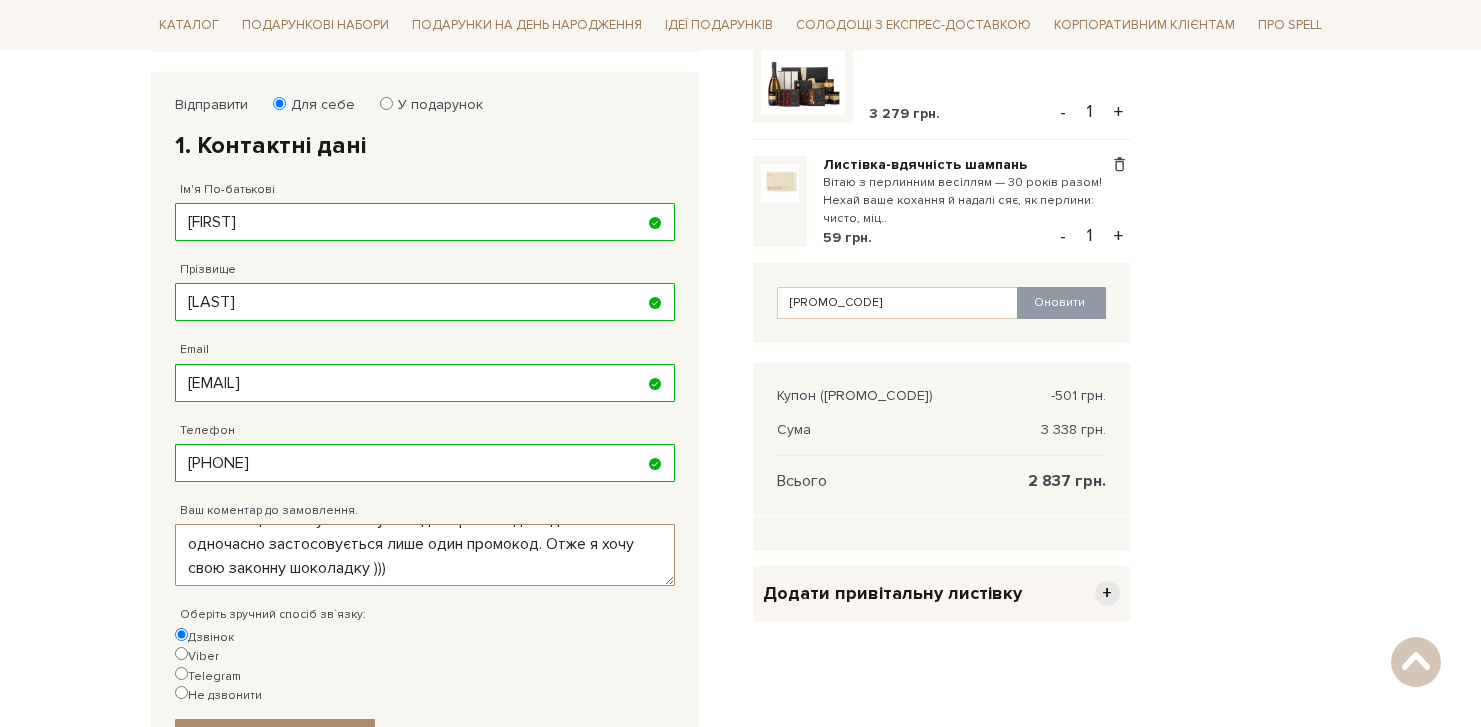 scroll, scrollTop: 96, scrollLeft: 0, axis: vertical 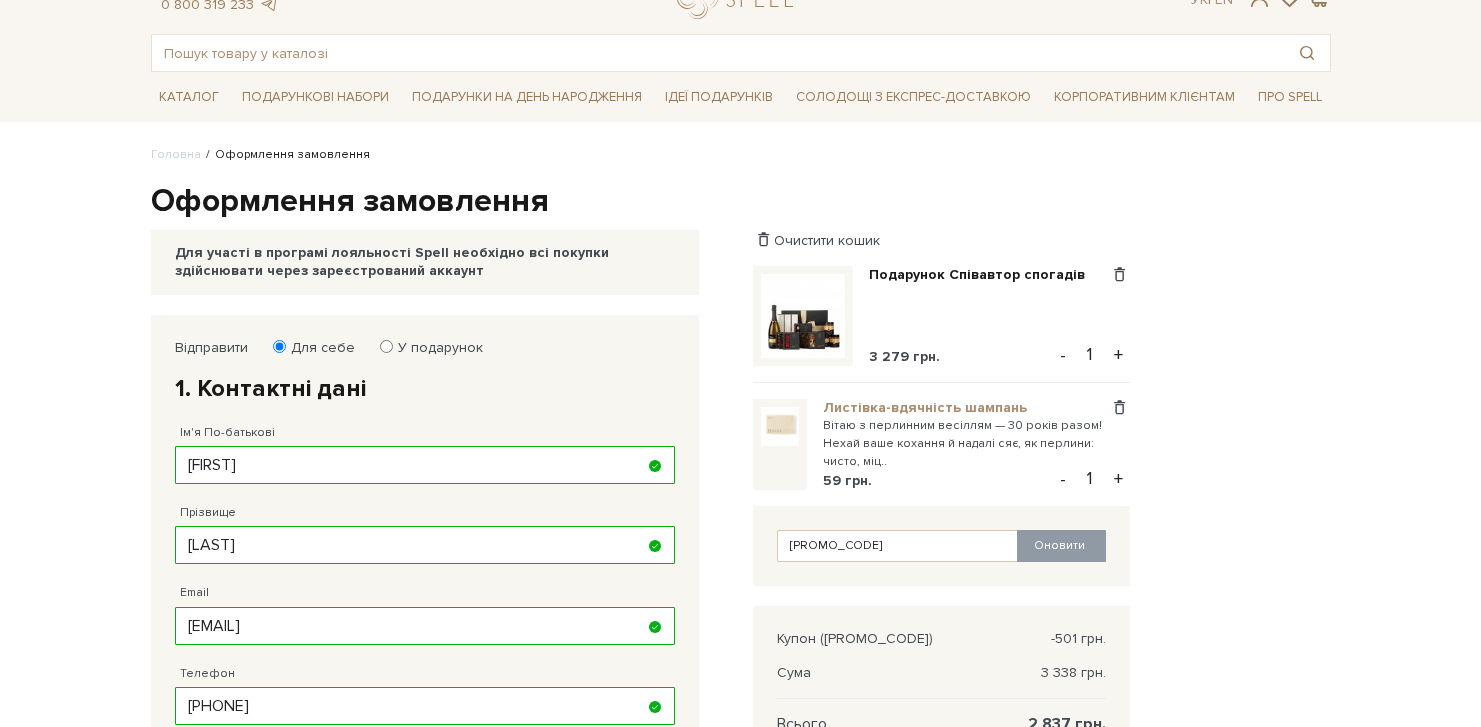 type on "Я застосував промокод від Uklon на знижку -15%, також у мене є інший промокод "SweetGift" за реєстрацію на сайцті, на шоколодку за 1 грн. при замовленні від 1000 грн. Оператор сказала що я можу застосувати два промокода. Однак одночасно застосовується лише один промокод. Отже я хочу свою законну шоколадку )))" 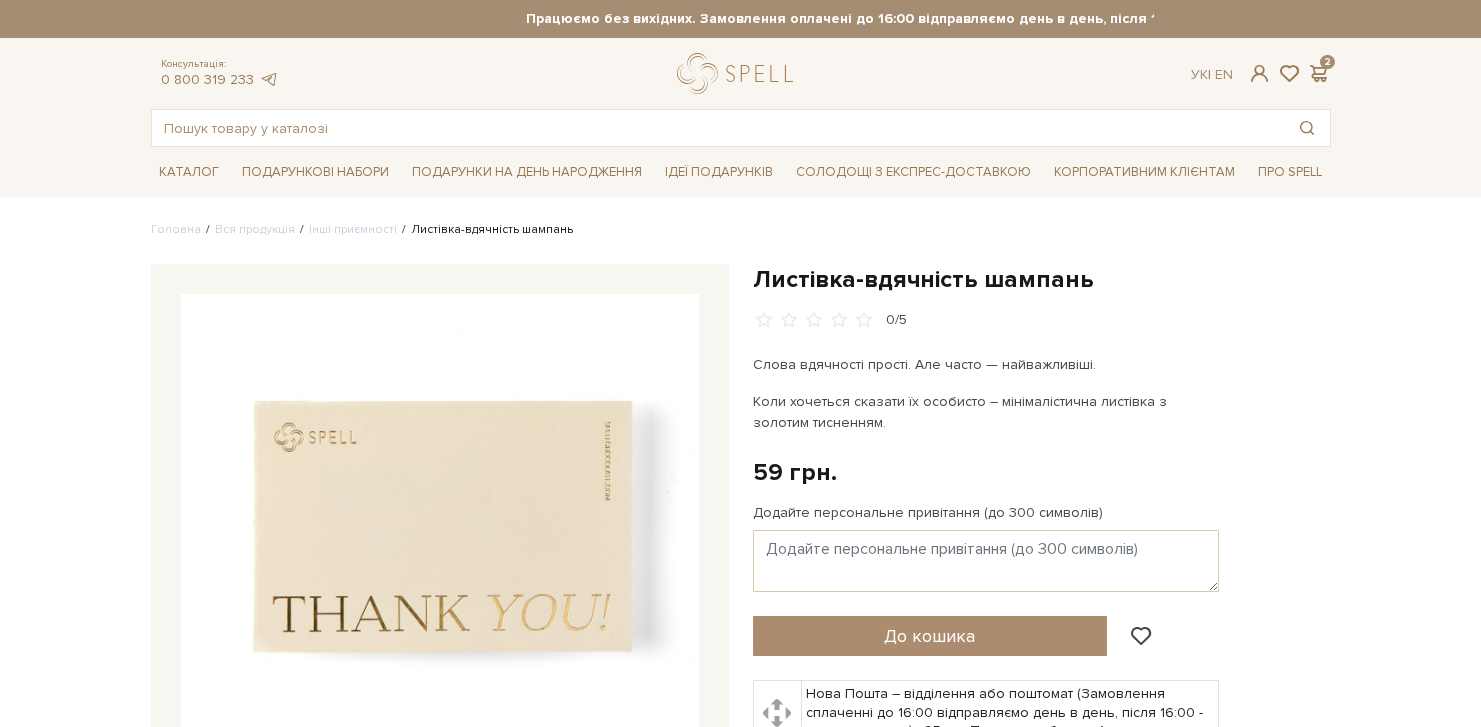scroll, scrollTop: 0, scrollLeft: 0, axis: both 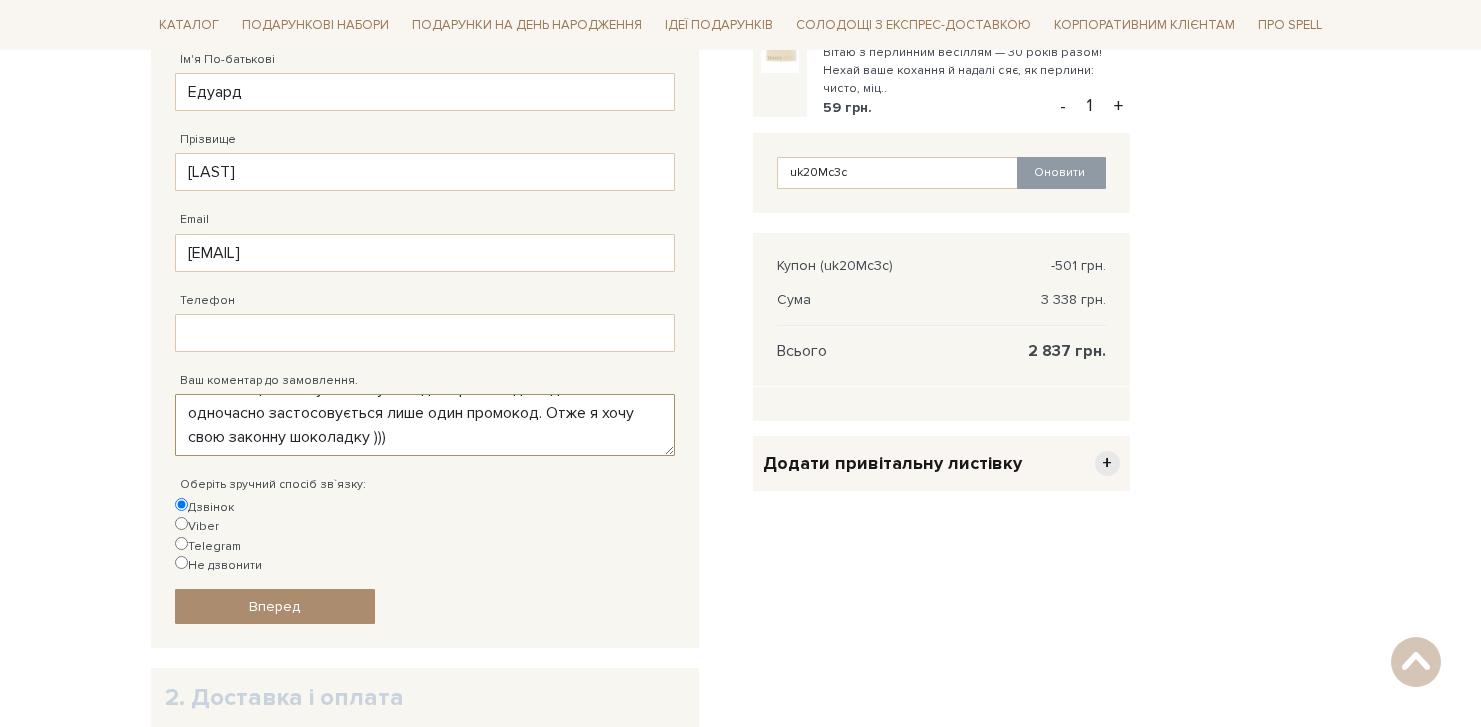 click on "Я застосував промокод від Uklon на знижку -15%, також у мене є інший промокод SweetGift на шоколодку за 1 грн! ))) Оператор сказала що я можу застосувати два промокода. Однак одночасно можно застосувати лише один промокод." at bounding box center (425, 425) 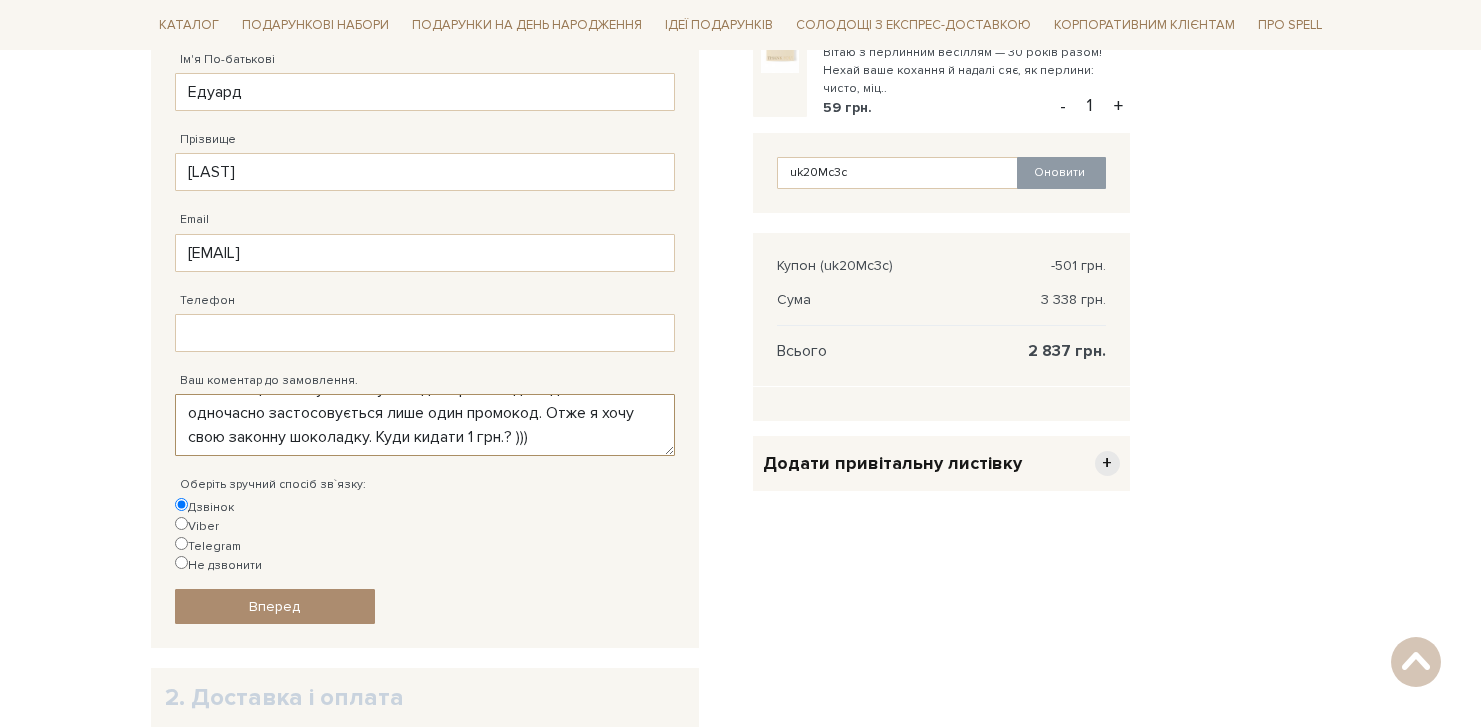click on "Я застосував промокод від Uklon на знижку -15%, також у мене є інший промокод SweetGift на шоколодку за 1 грн! ))) Оператор сказала що я можу застосувати два промокода. Однак одночасно можно застосувати лише один промокод." at bounding box center (425, 425) 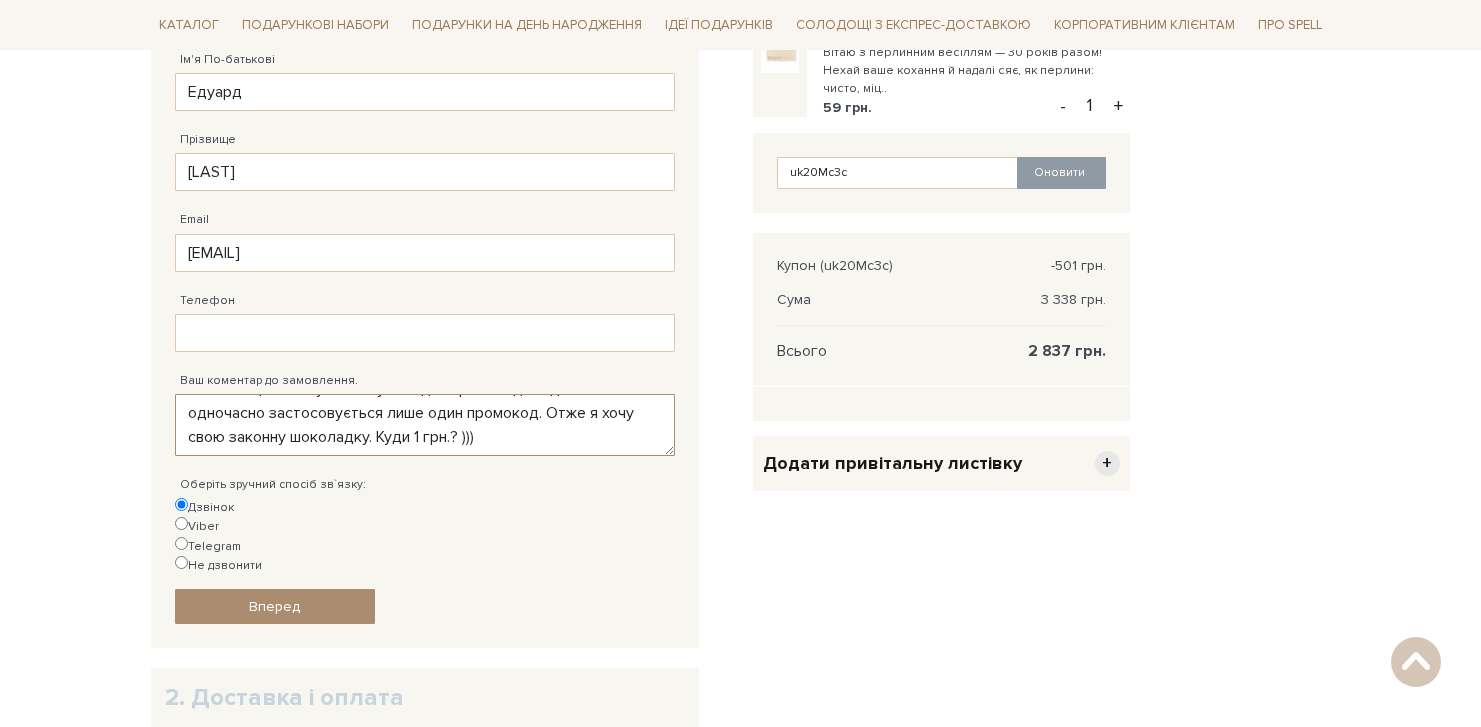 drag, startPoint x: 373, startPoint y: 437, endPoint x: 465, endPoint y: 433, distance: 92.086914 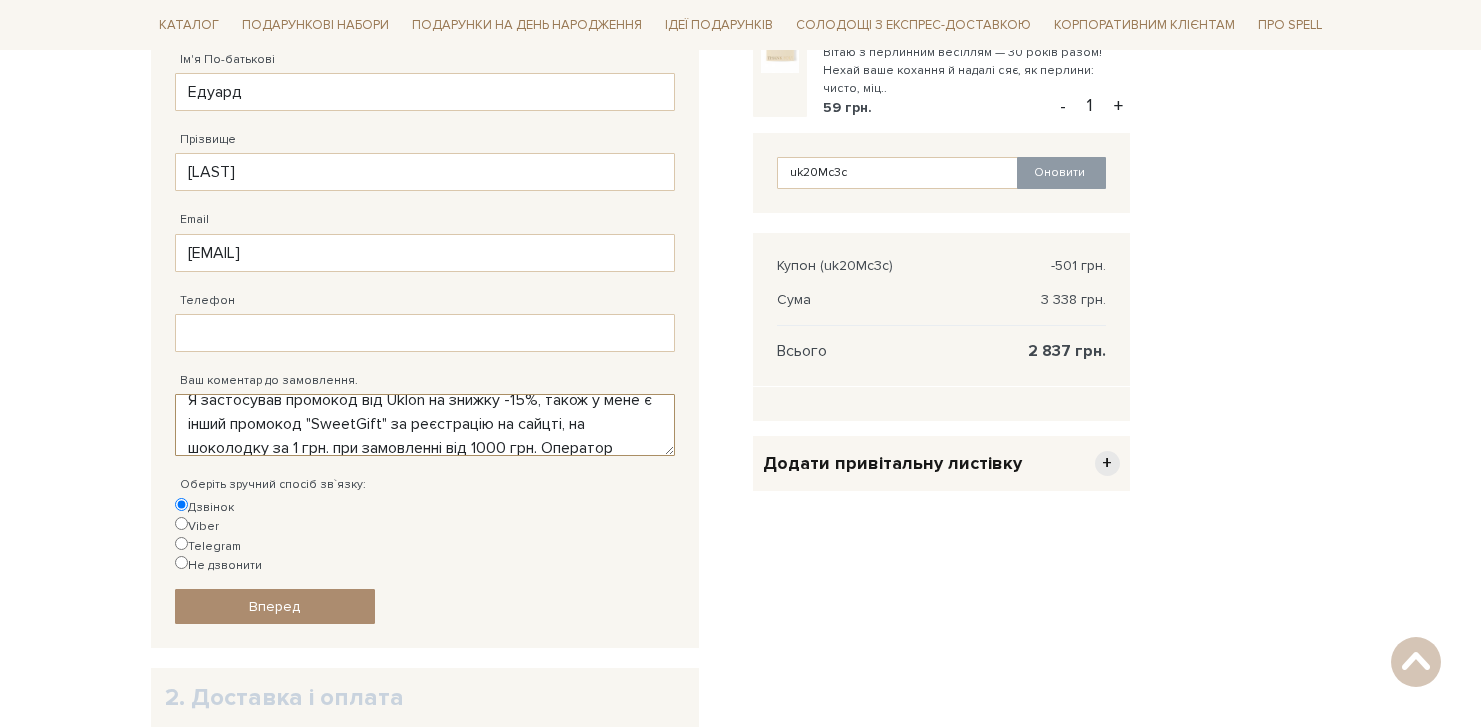 scroll, scrollTop: 17, scrollLeft: 0, axis: vertical 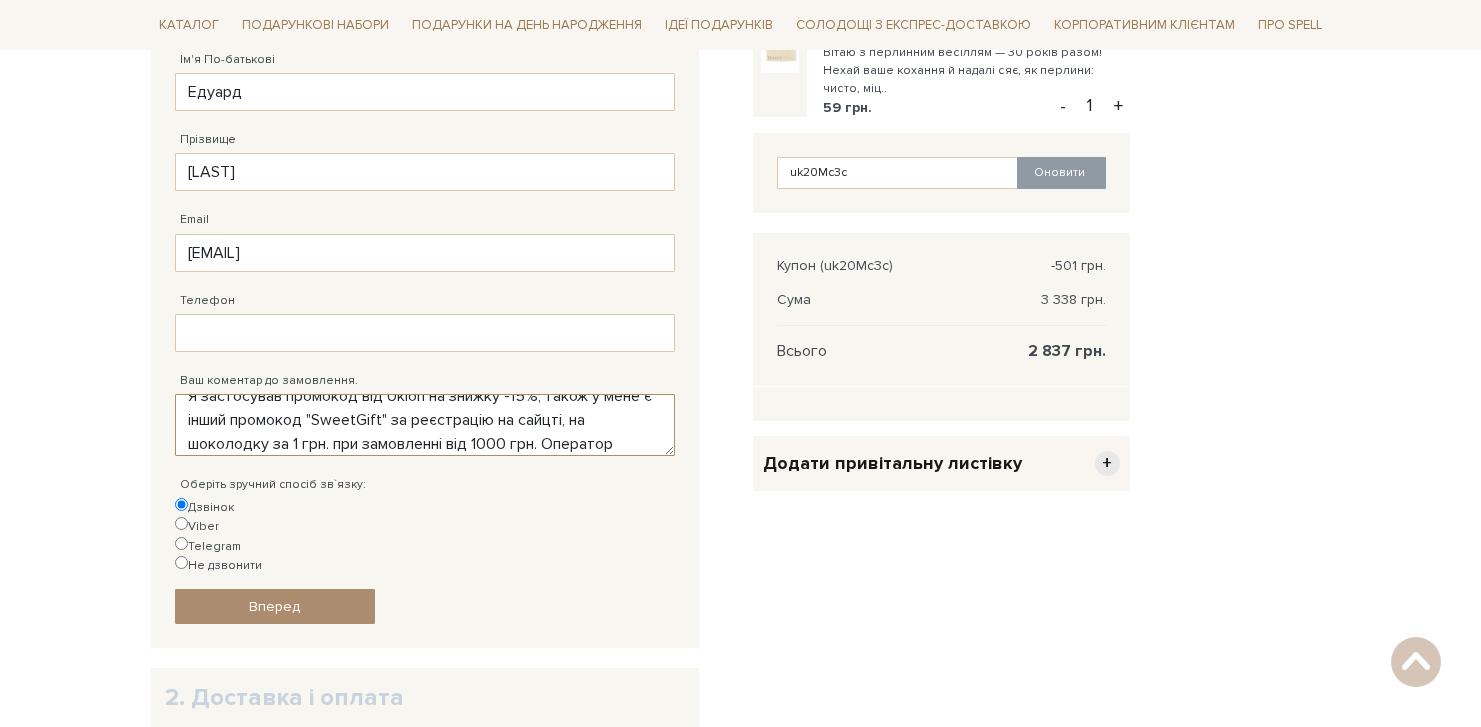click on "Я застосував промокод від Uklon на знижку -15%, також у мене є інший промокод [PROMO_CODE] на шоколодку за 1 грн! Оператор сказала що я можу застосувати два промокода. Однак одночасно можно застосувати лише один промокод." at bounding box center (425, 425) 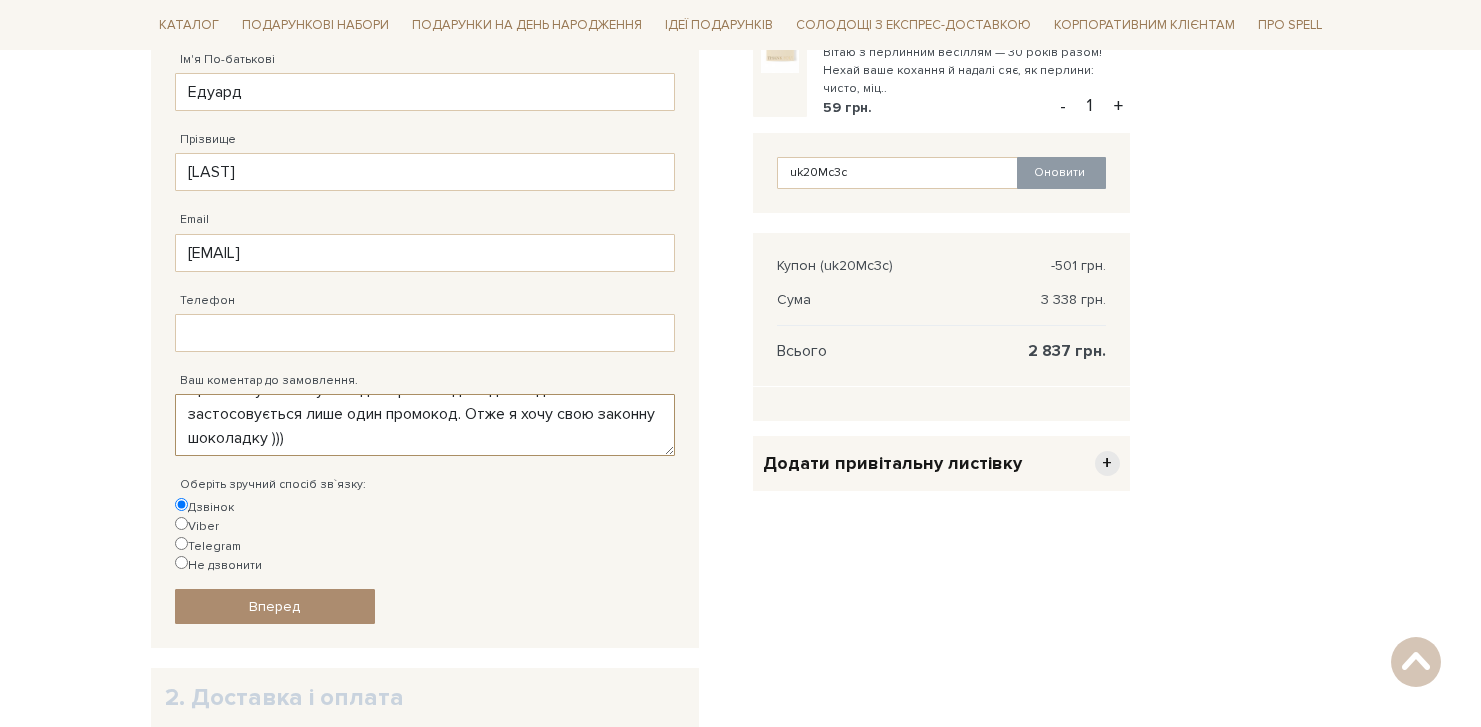 scroll, scrollTop: 96, scrollLeft: 0, axis: vertical 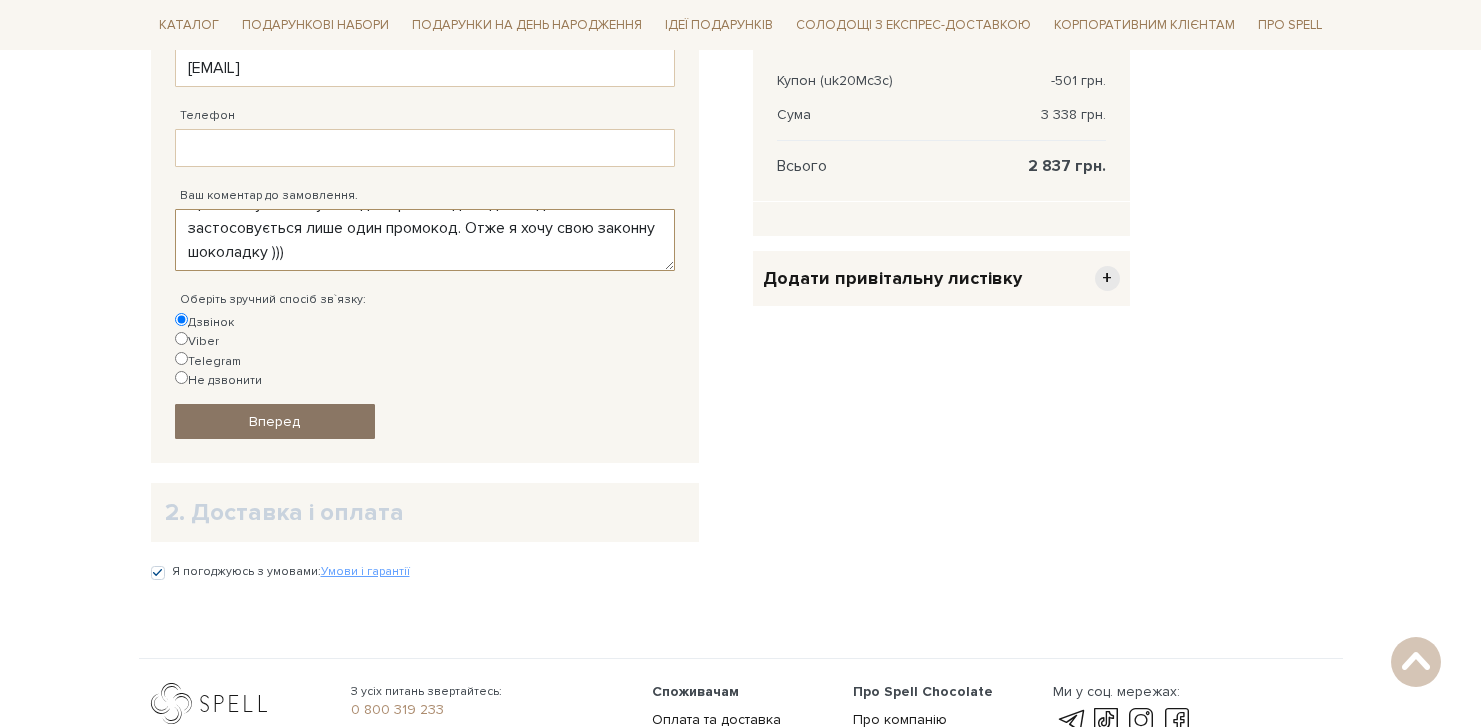 type on "Я застосував промокод від Uklon на знижку -15%, також у мене є інший промокод "SweetGift" за реєстрацію на сайті, на шоколодку за 1 грн. при замовленні від 1000 грн. Оператор сказала що я можу застосувати два промокода. Однак одночасно застосовується лише один промокод. Отже я хочу свою законну шоколадку )))" 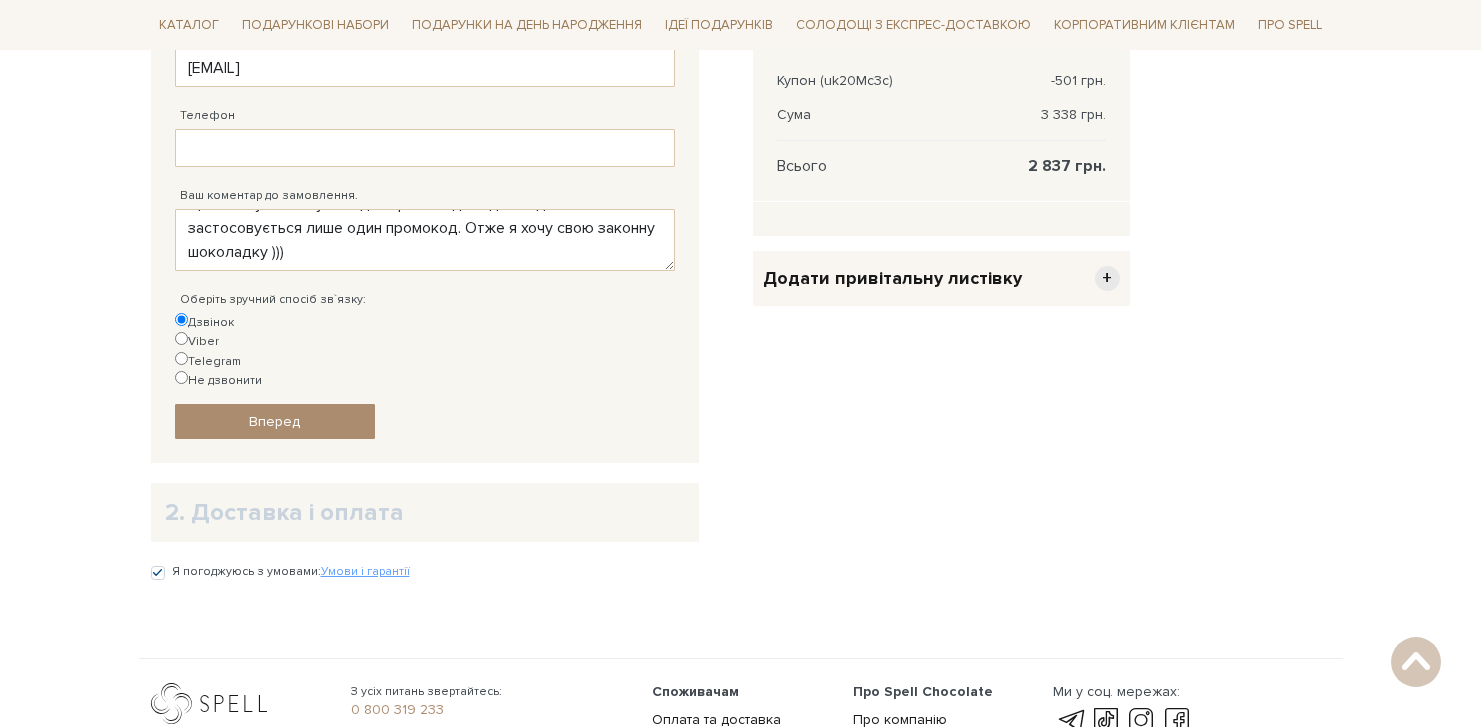 drag, startPoint x: 217, startPoint y: 353, endPoint x: 375, endPoint y: 397, distance: 164.01219 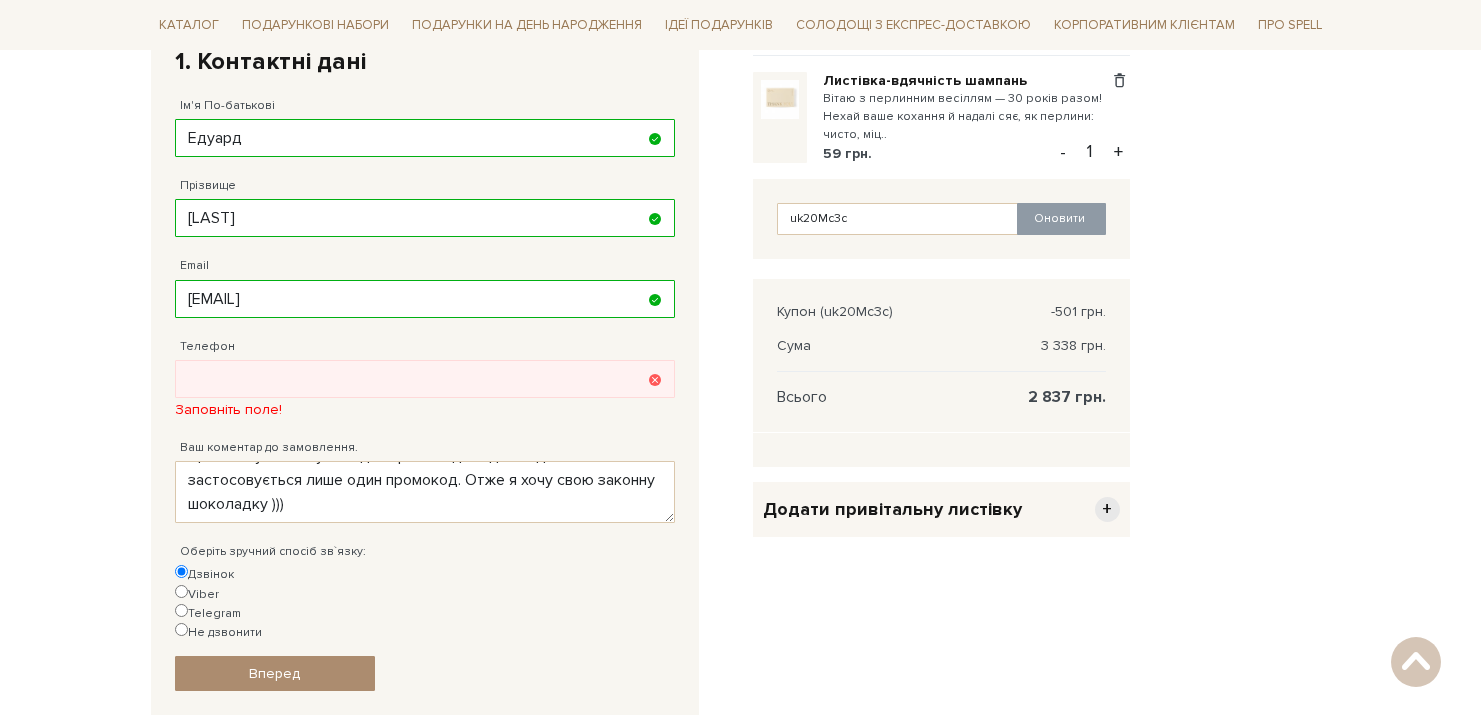 scroll, scrollTop: 389, scrollLeft: 0, axis: vertical 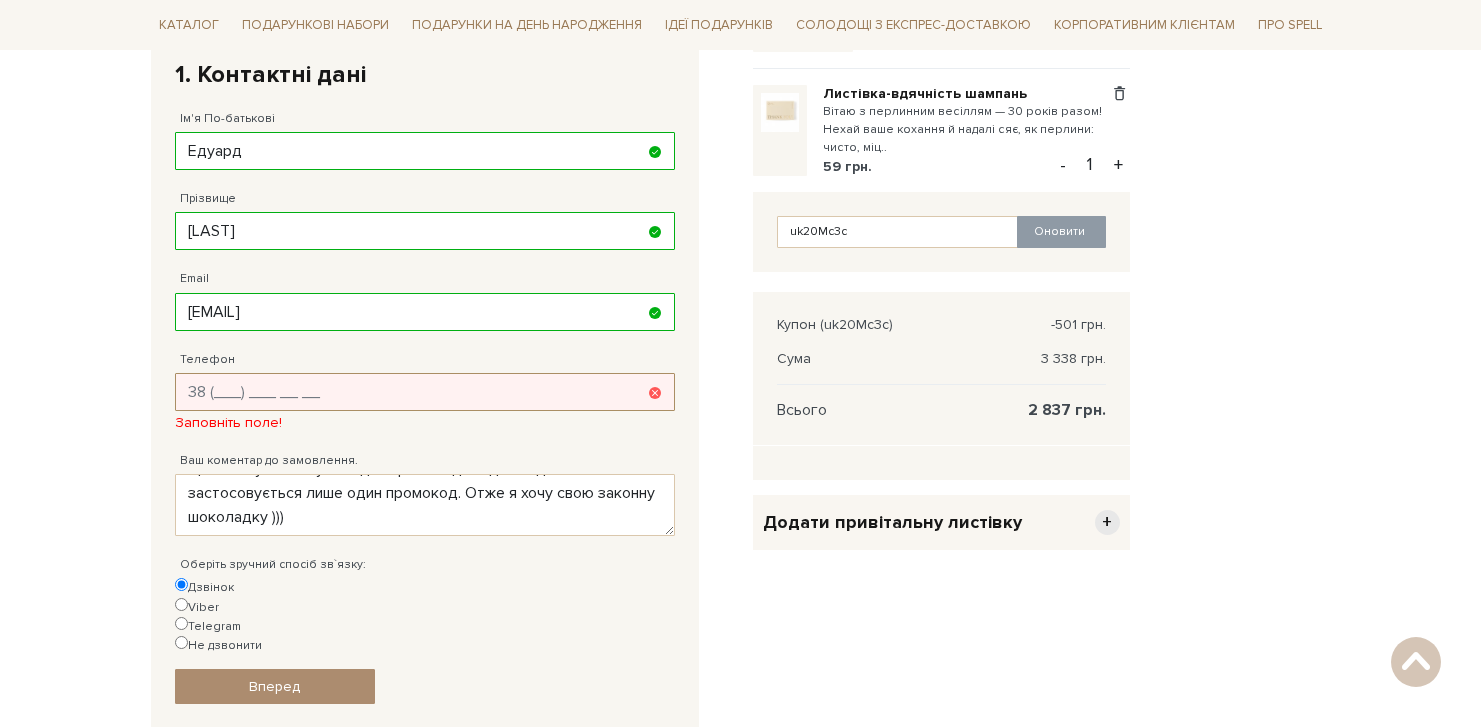 click on "Телефон" at bounding box center (425, 392) 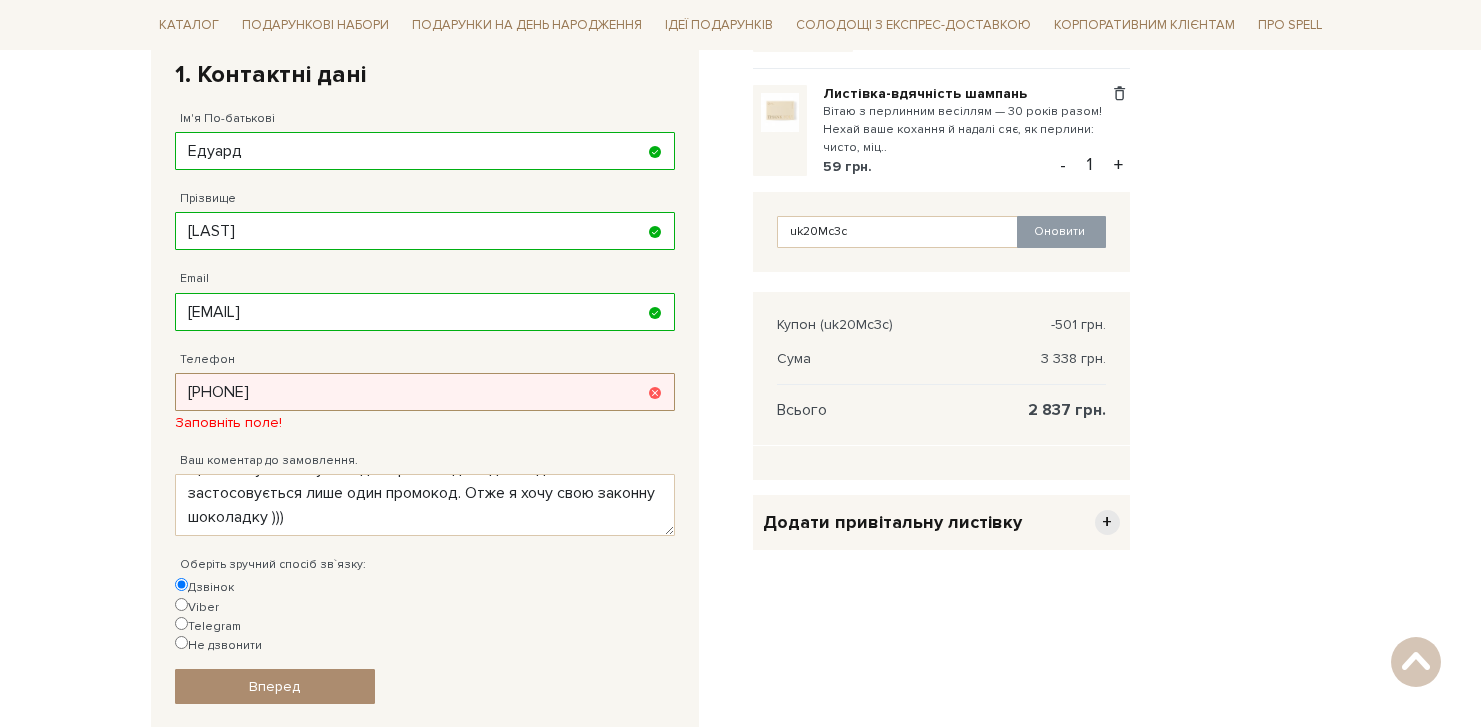 type on "[PHONE]" 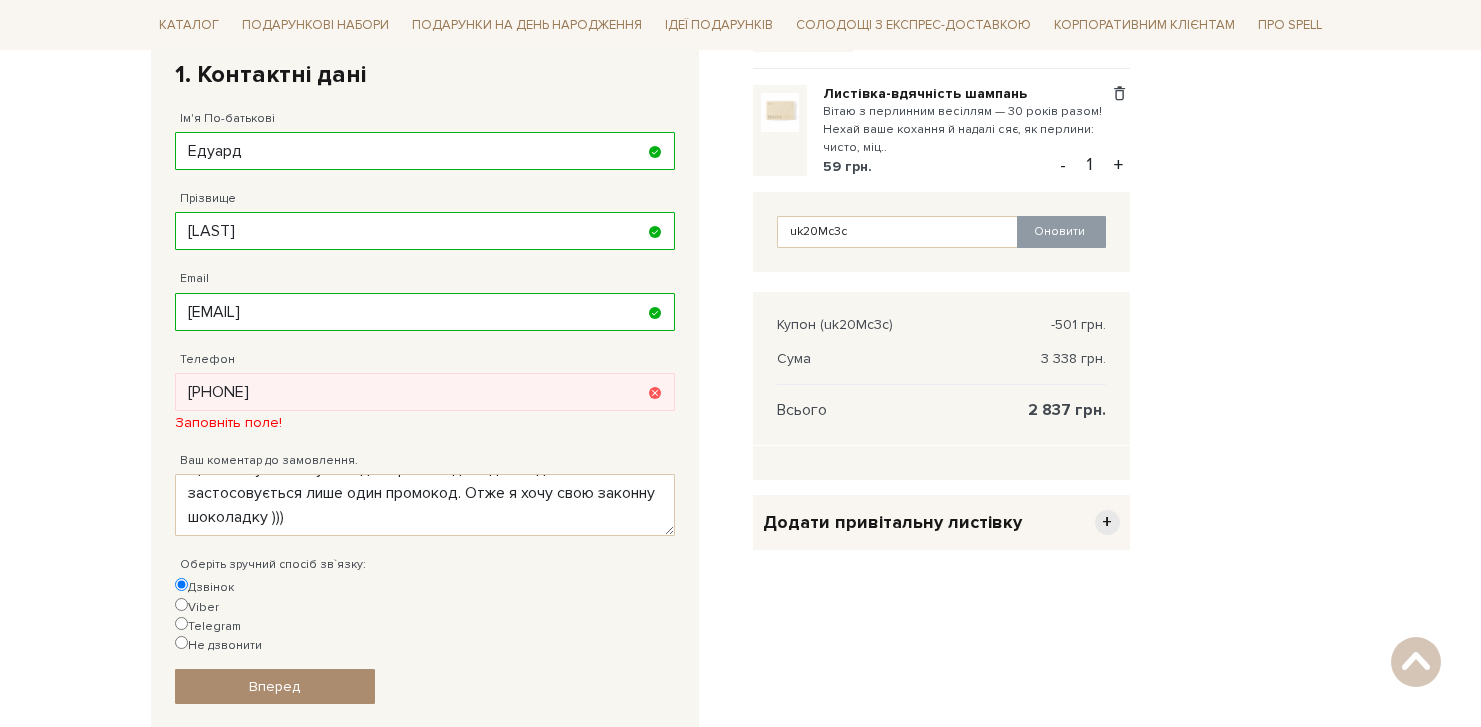 click on "Ваш коментар до замовлення.
Я застосував промокод від Uklon на знижку -15%, також у мене є інший промокод SweetGift на шоколодку за 1 грн! ))) Оператор сказала що я можу застосувати два промокода. Однак одночасно можно застосувати лише один промокод." at bounding box center (425, 484) 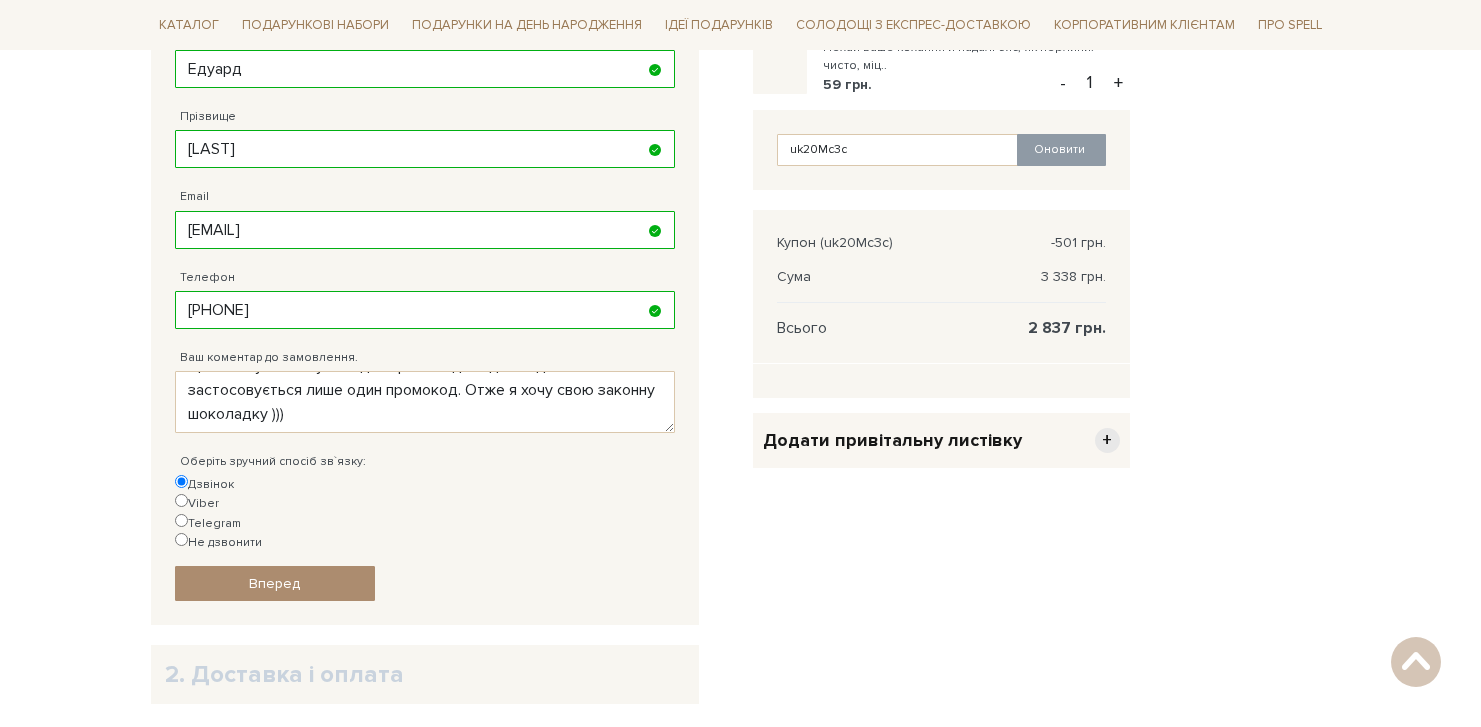 scroll, scrollTop: 574, scrollLeft: 0, axis: vertical 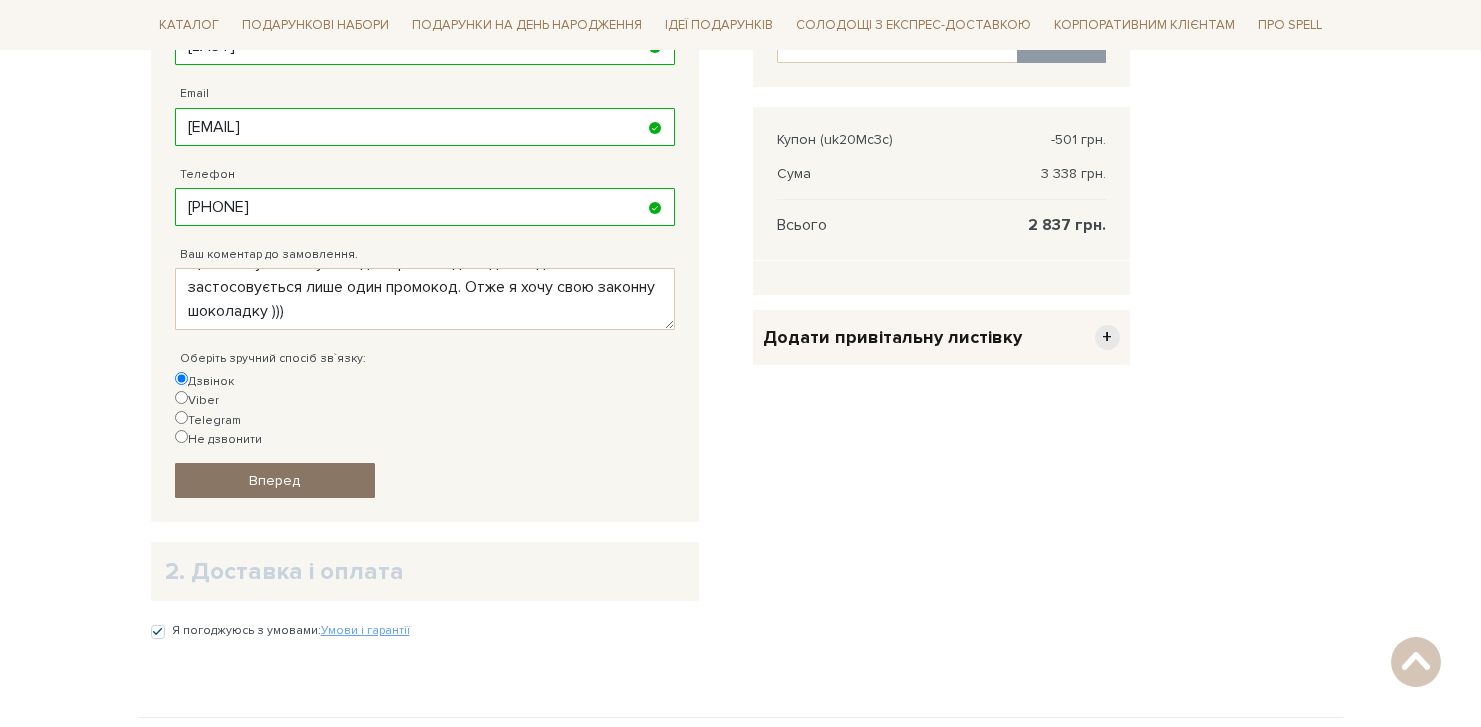 click on "Вперед" at bounding box center (275, 480) 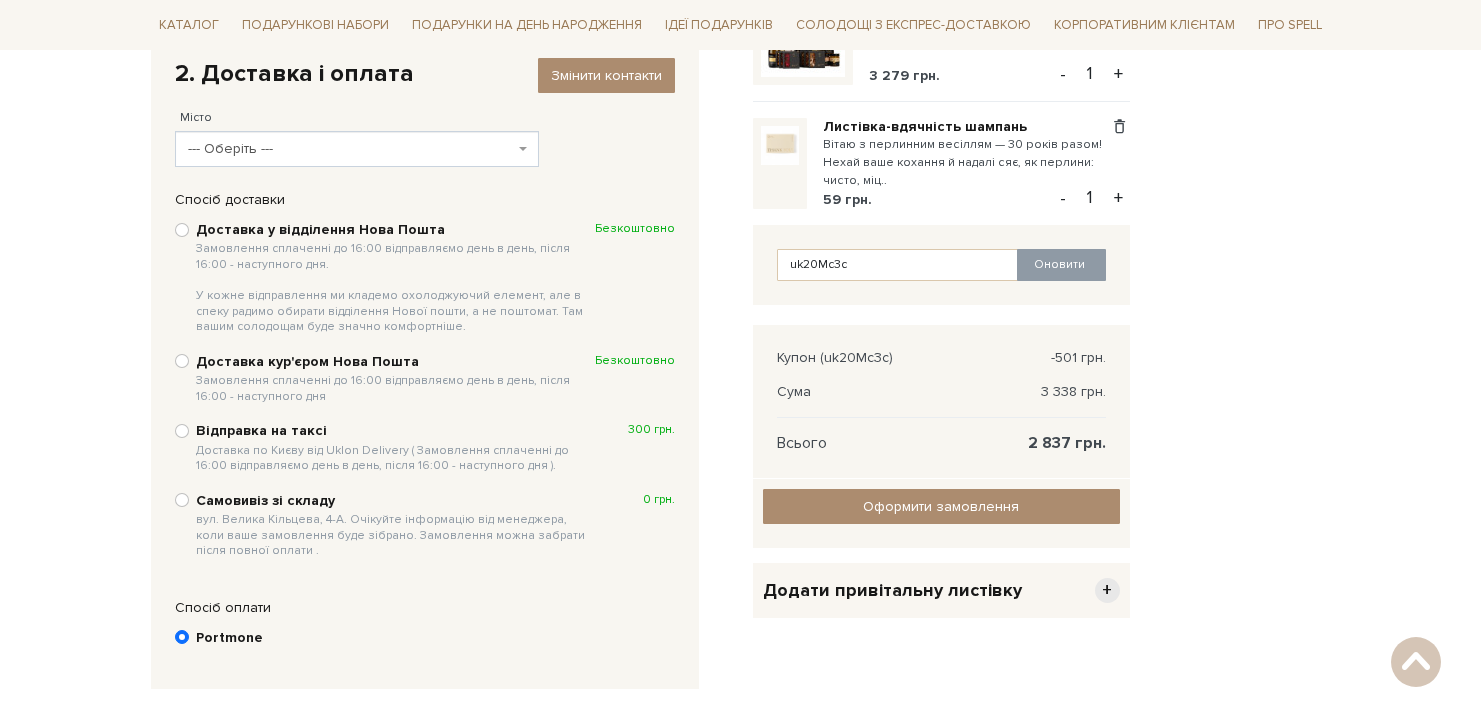 scroll, scrollTop: 351, scrollLeft: 0, axis: vertical 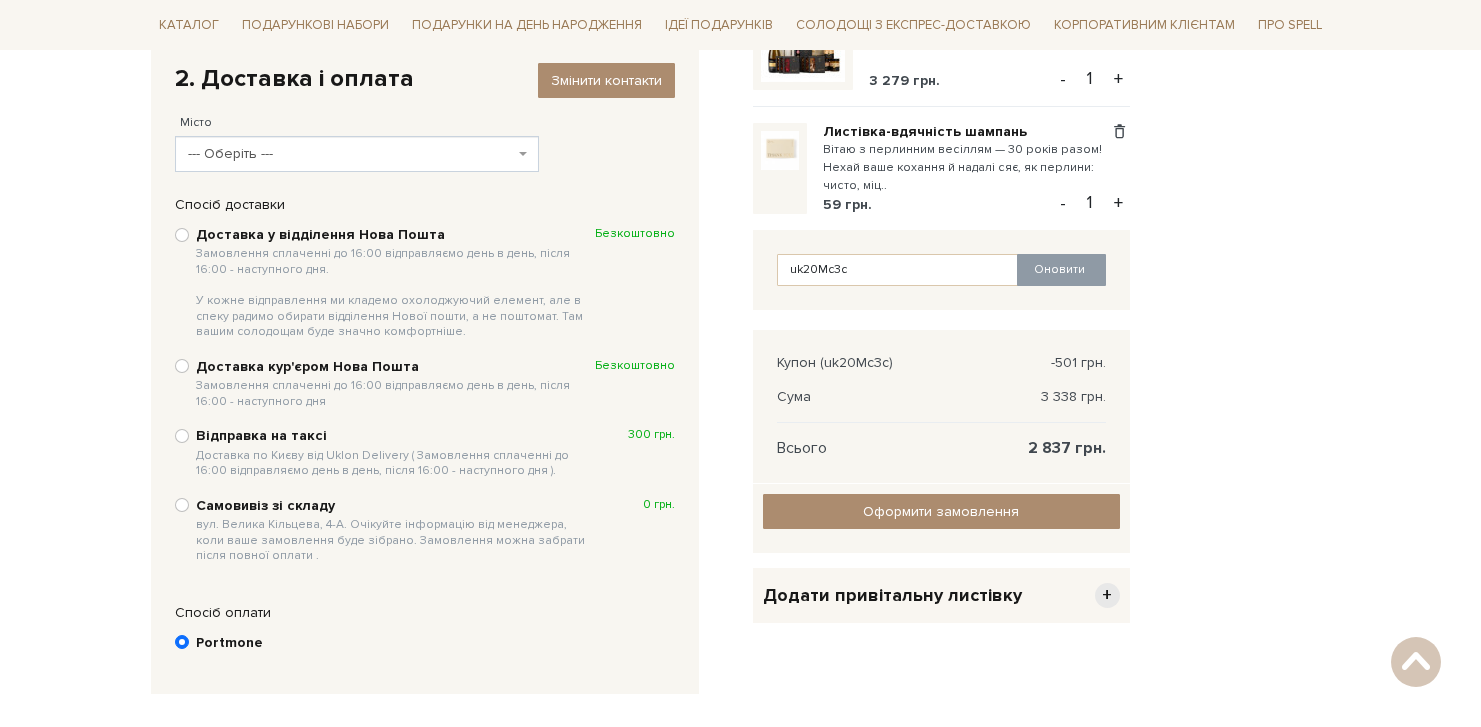 click on "--- Оберіть ---" at bounding box center [351, 154] 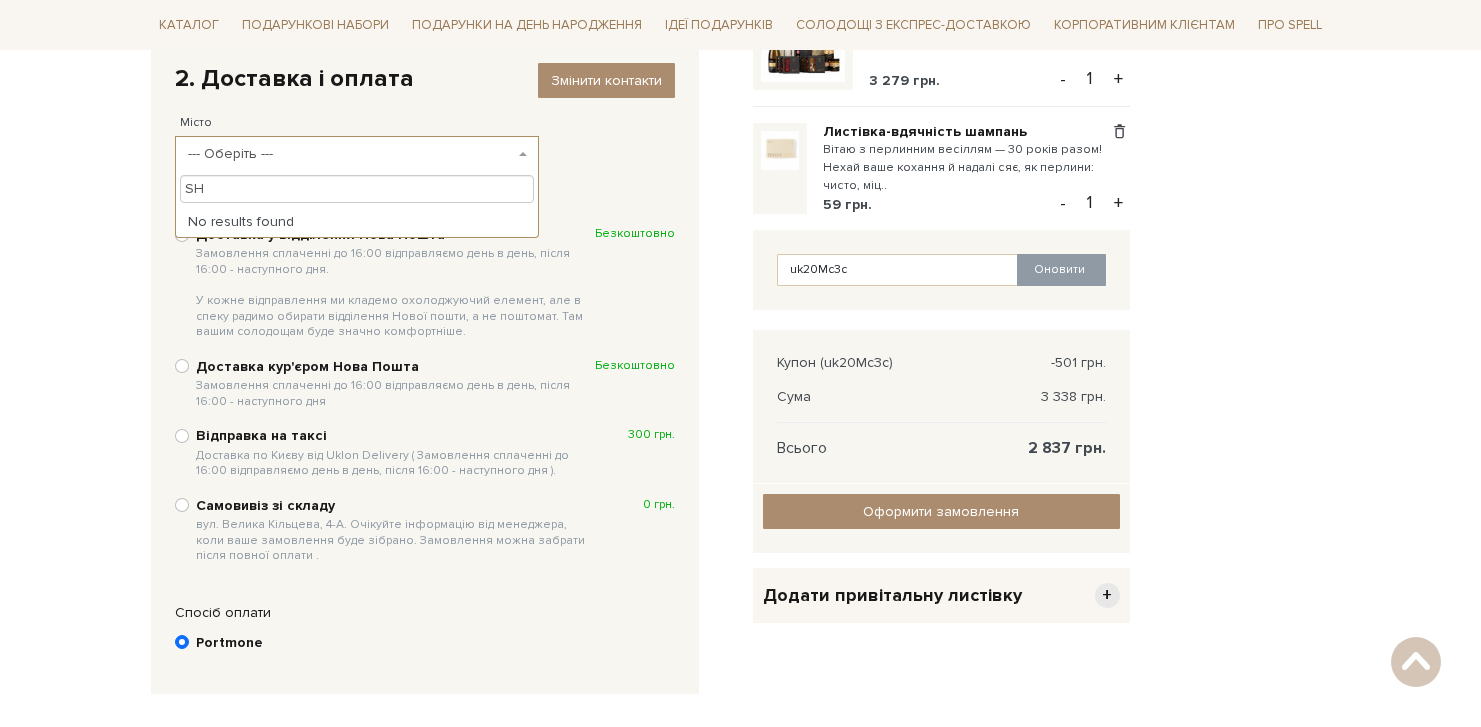 type on "S" 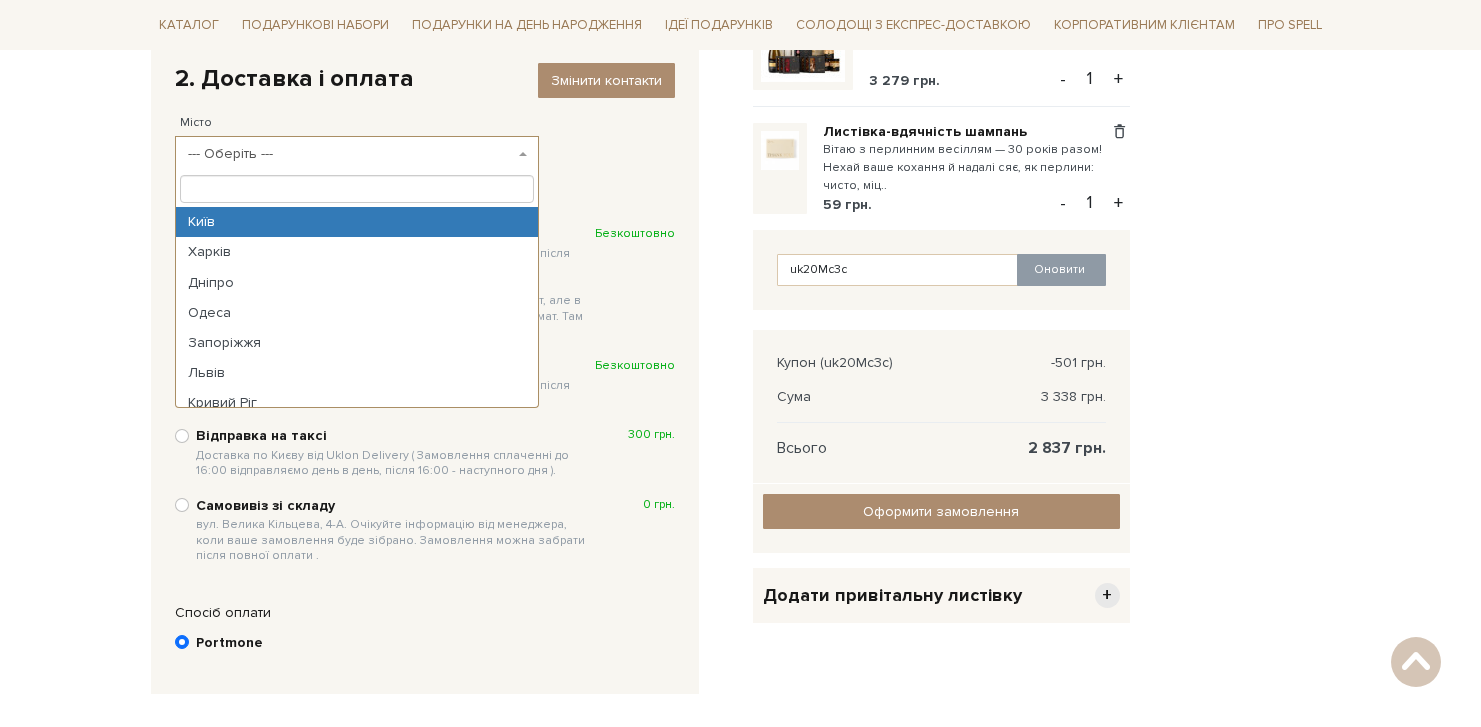 type on "S" 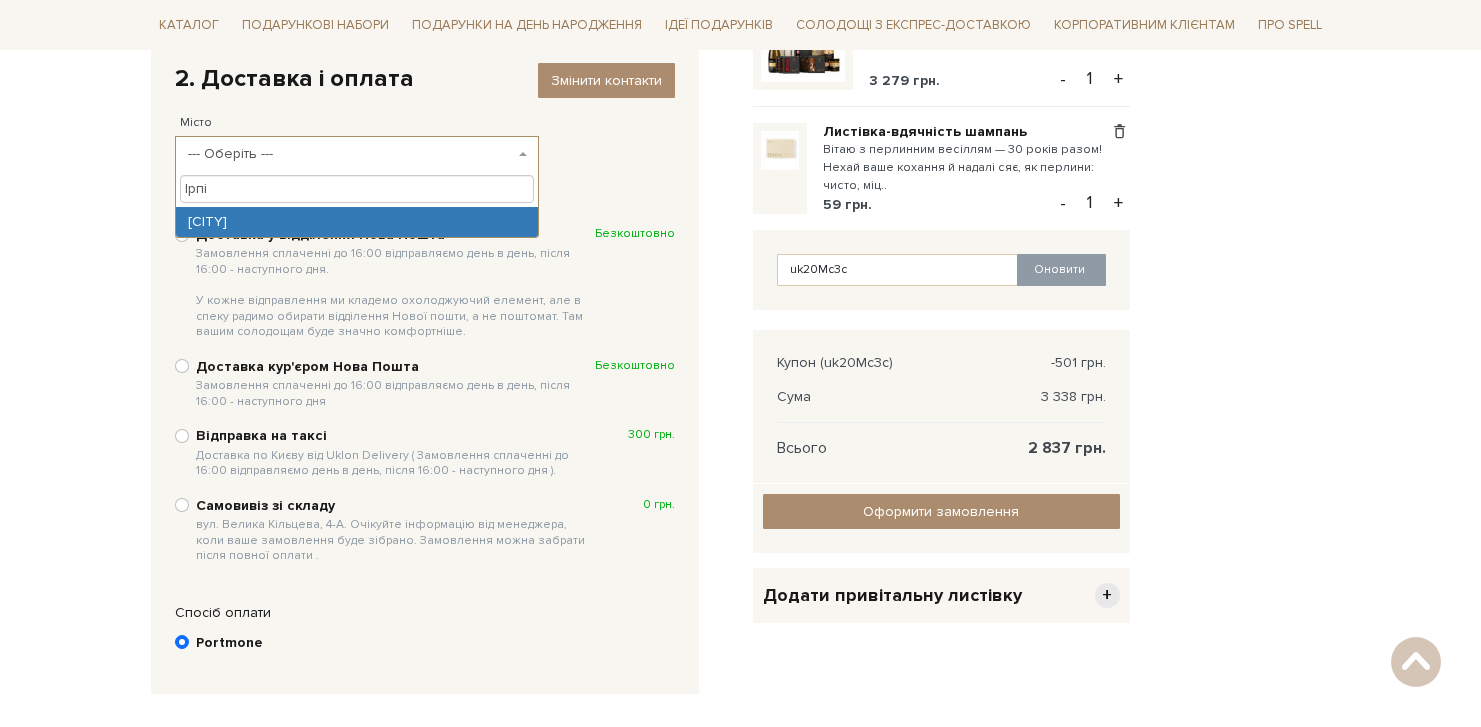 type on "Ірпі" 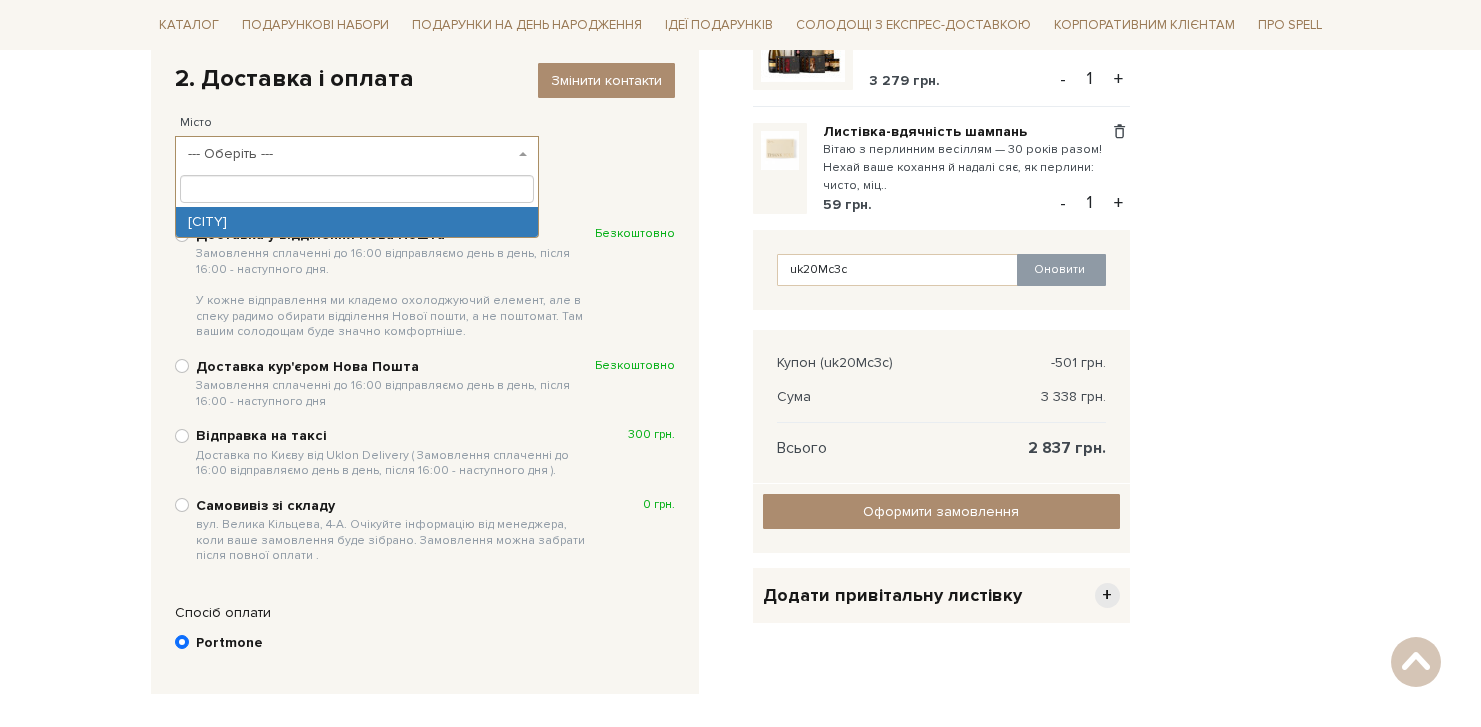 select on "Ірпінь" 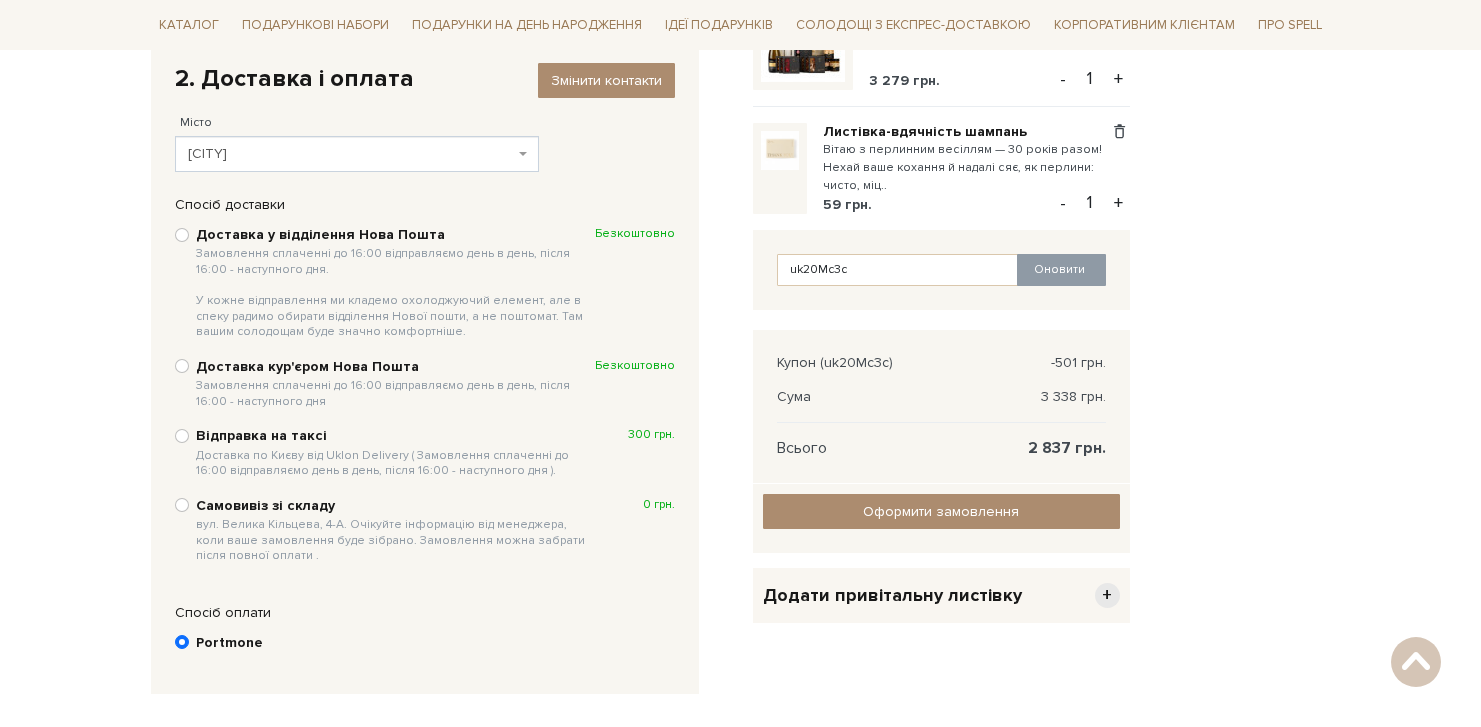 click on "Доставка кур'єром Нова Пошта                                                                             Замовлення сплаченні до 16:00 відправляємо день в день, після 16:00 - наступного дня" at bounding box center [395, 383] 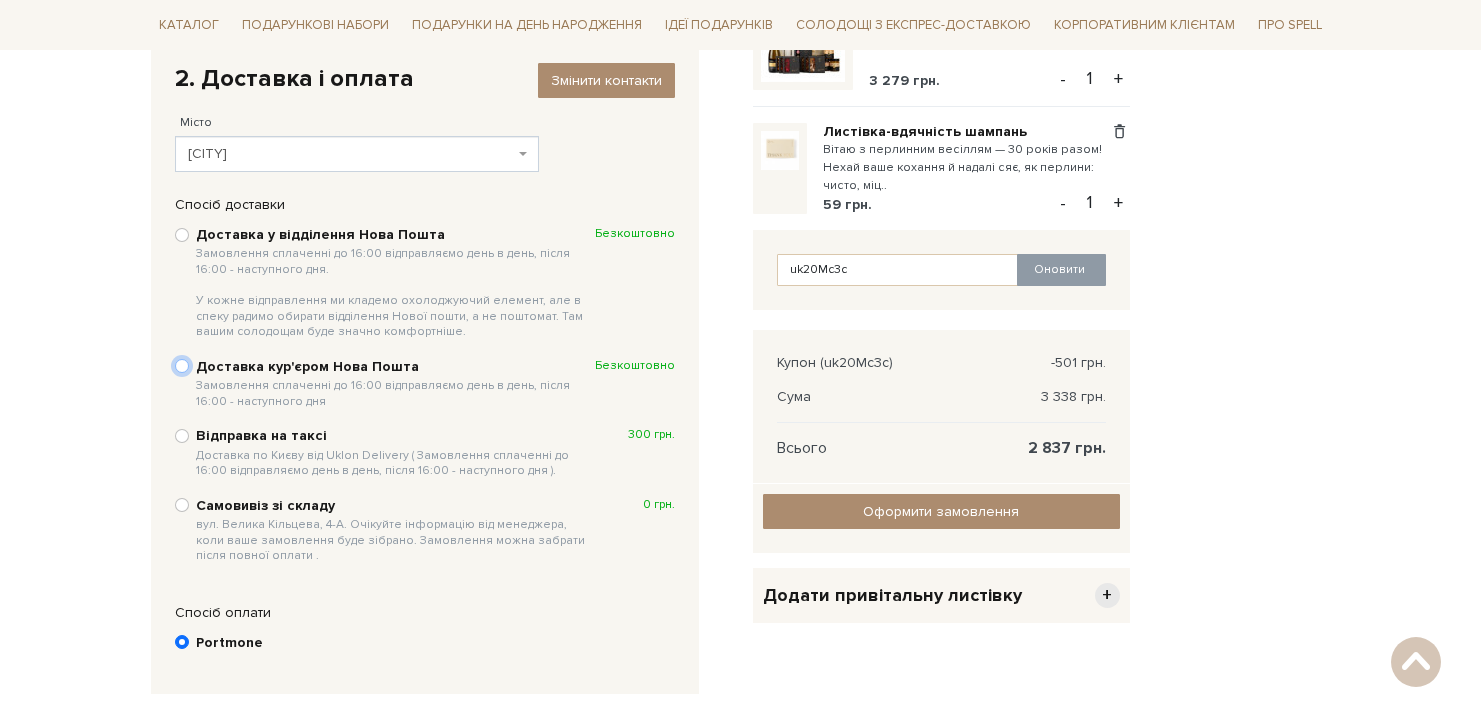 click on "Доставка кур'єром Нова Пошта                                                                             Замовлення сплаченні до 16:00 відправляємо день в день, після 16:00 - наступного дня
Безкоштовно" at bounding box center (182, 366) 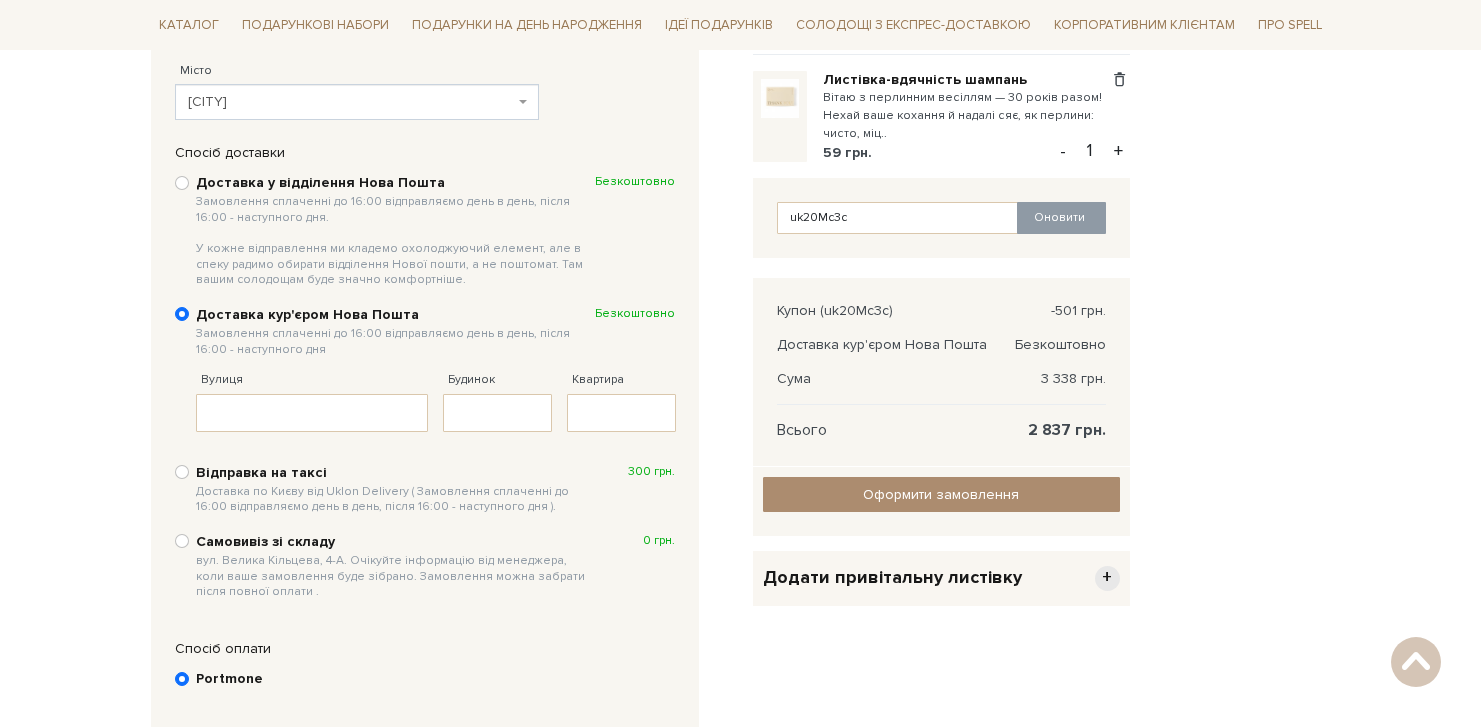 scroll, scrollTop: 406, scrollLeft: 0, axis: vertical 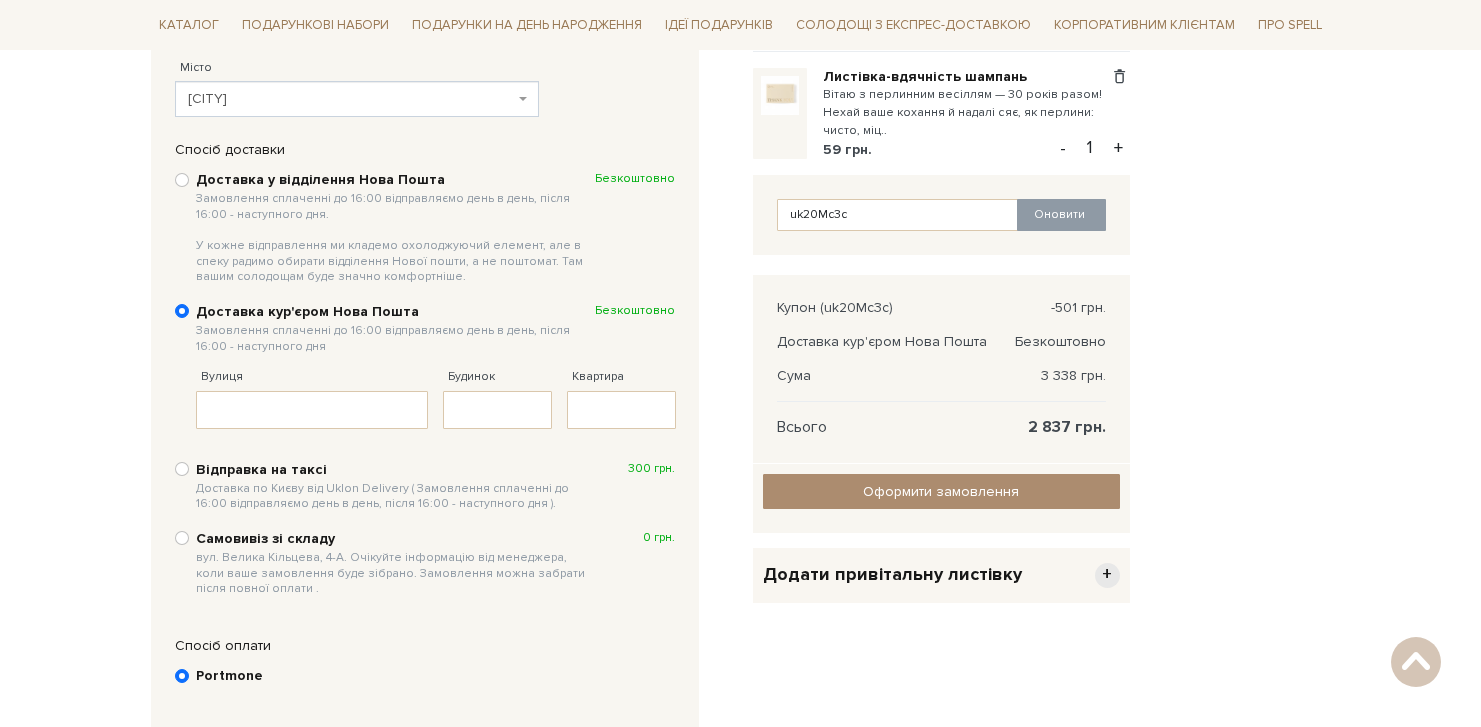 click on "Доставка у відділення Нова Пошта                                                                             Замовлення сплаченні до 16:00 відправляємо день в день, після 16:00 - наступного дня.
У кожне відправлення ми кладемо охолоджуючий елемент, але в спеку радимо обирати відділення Нової пошти, а не поштомат. Там вашим солодощам буде значно комфортніше." at bounding box center (395, 228) 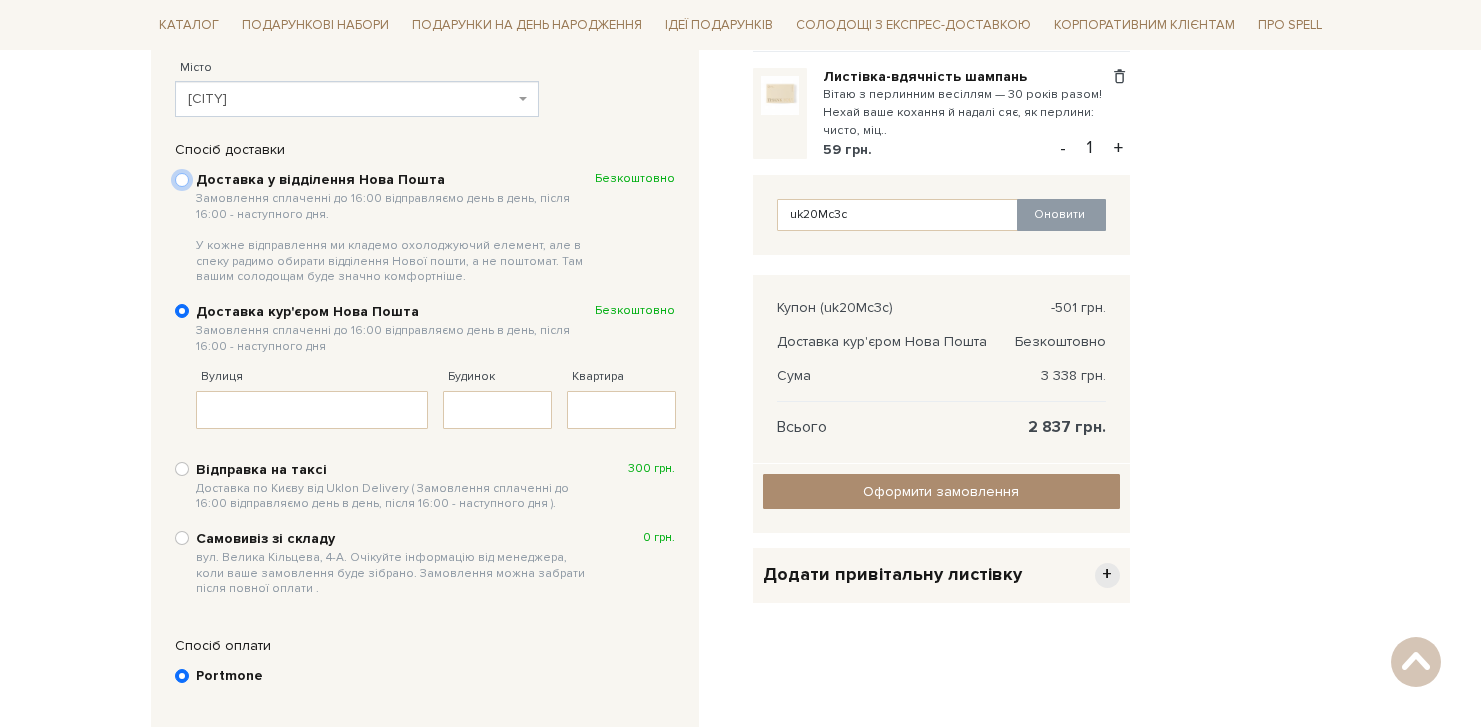 click on "Доставка у відділення Нова Пошта                                                                             Замовлення сплаченні до 16:00 відправляємо день в день, після 16:00 - наступного дня.
У кожне відправлення ми кладемо охолоджуючий елемент, але в спеку радимо обирати відділення Нової пошти, а не поштомат. Там вашим солодощам буде значно комфортніше.
Безкоштовно" at bounding box center (182, 180) 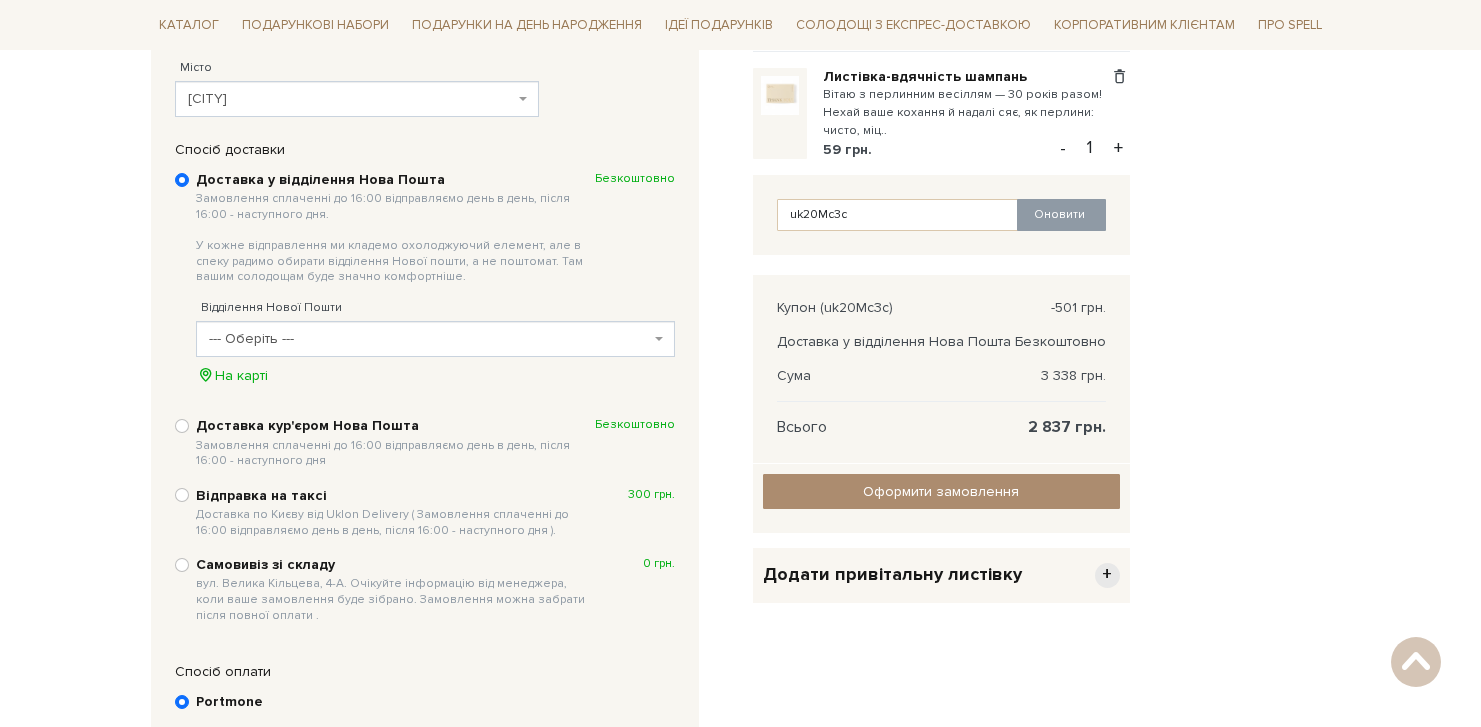 click on "--- Оберіть ---" at bounding box center (429, 339) 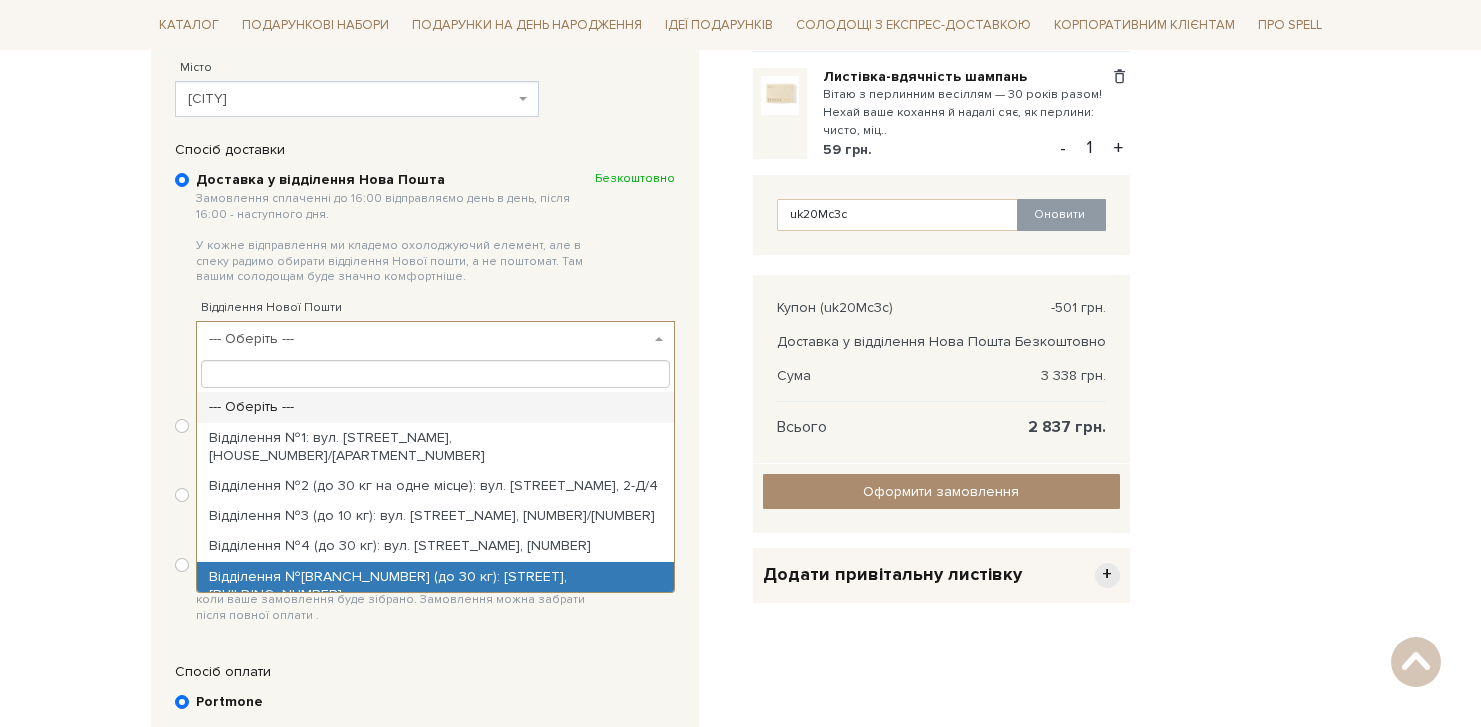 select on "Відділення №5 (до 30 кг): вул. Сингаївського Миколи, 3Б" 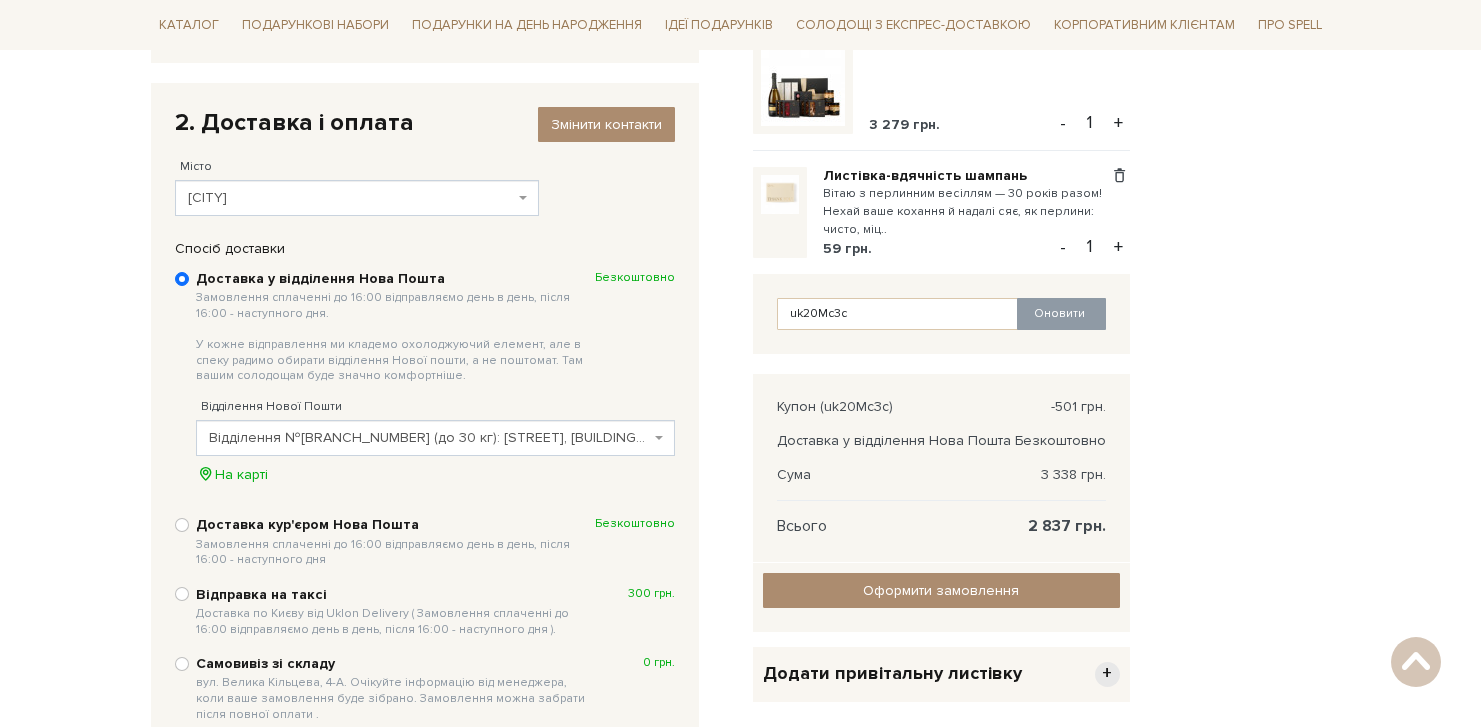 scroll, scrollTop: 312, scrollLeft: 0, axis: vertical 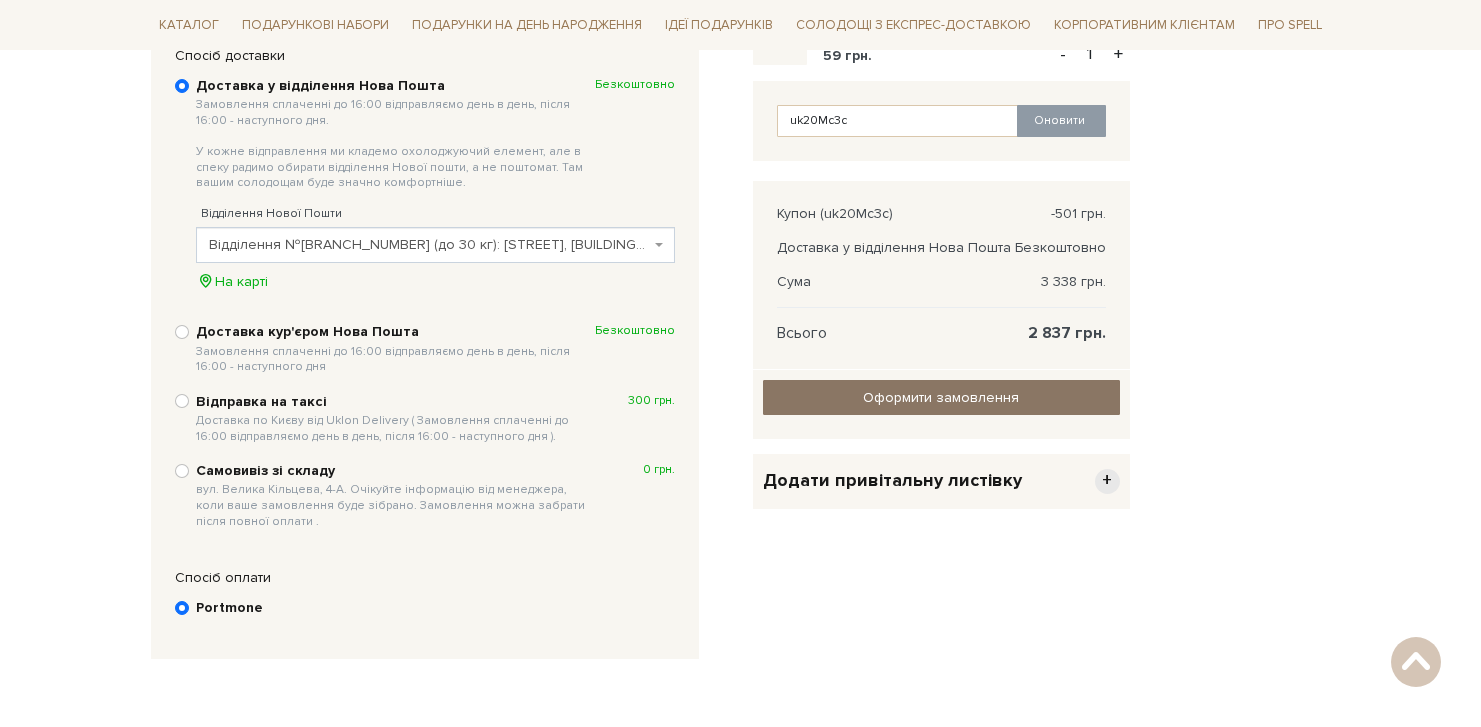 click on "Оформити замовлення" at bounding box center [941, 397] 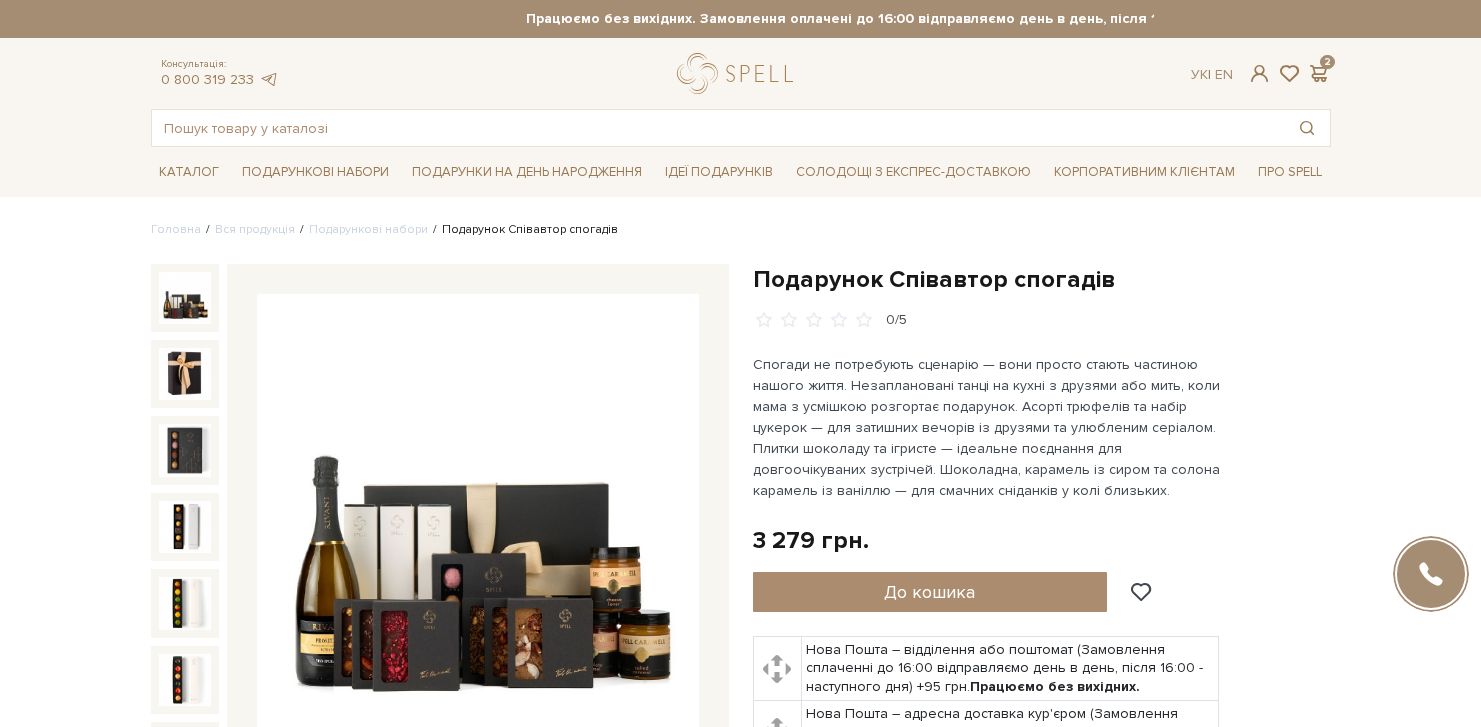scroll, scrollTop: 0, scrollLeft: 0, axis: both 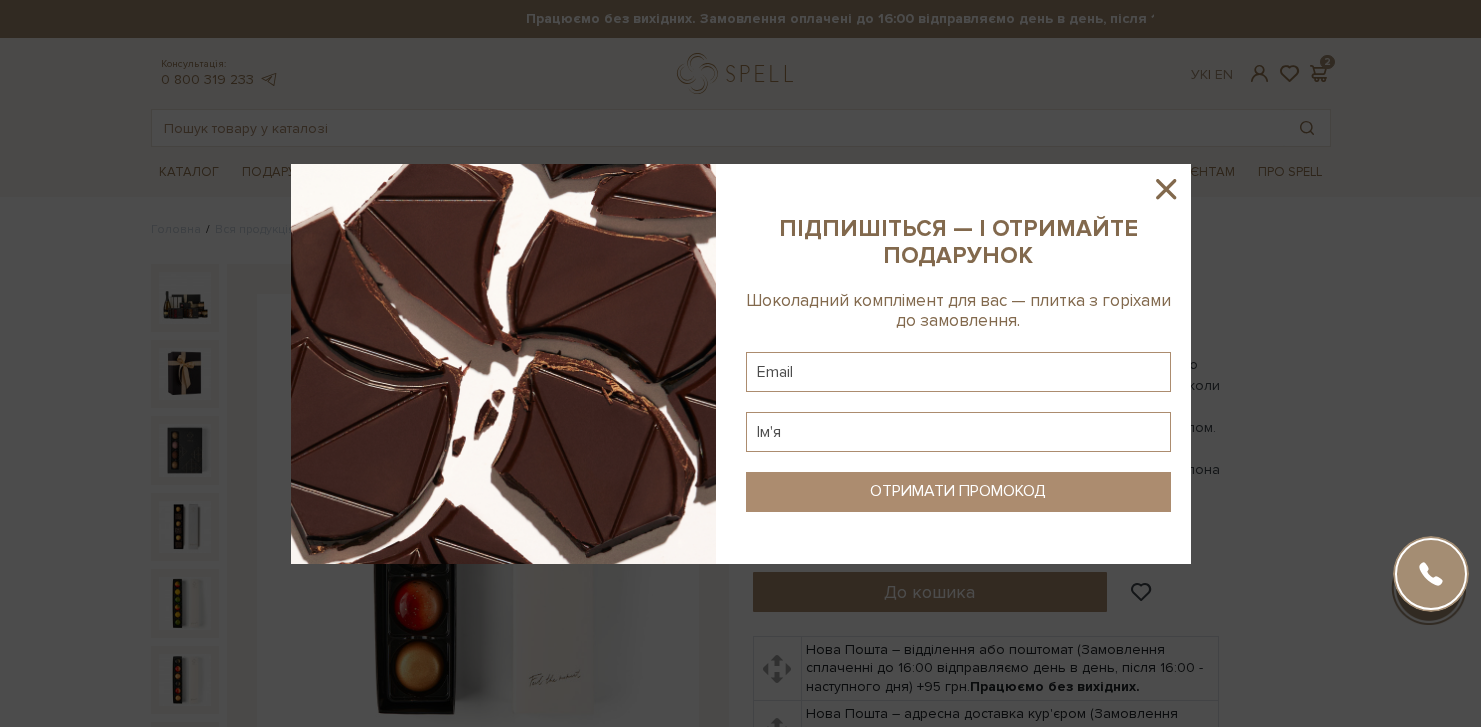 click 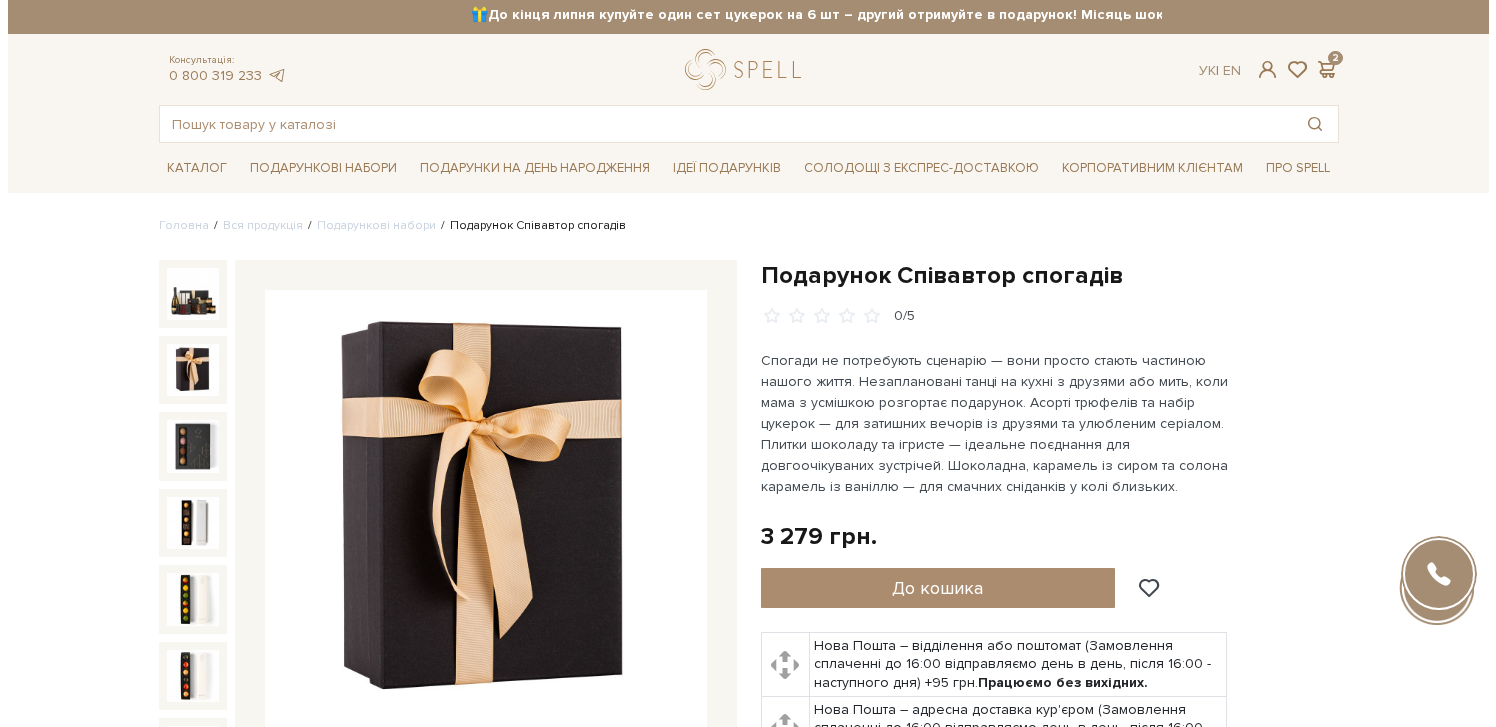 scroll, scrollTop: 0, scrollLeft: 0, axis: both 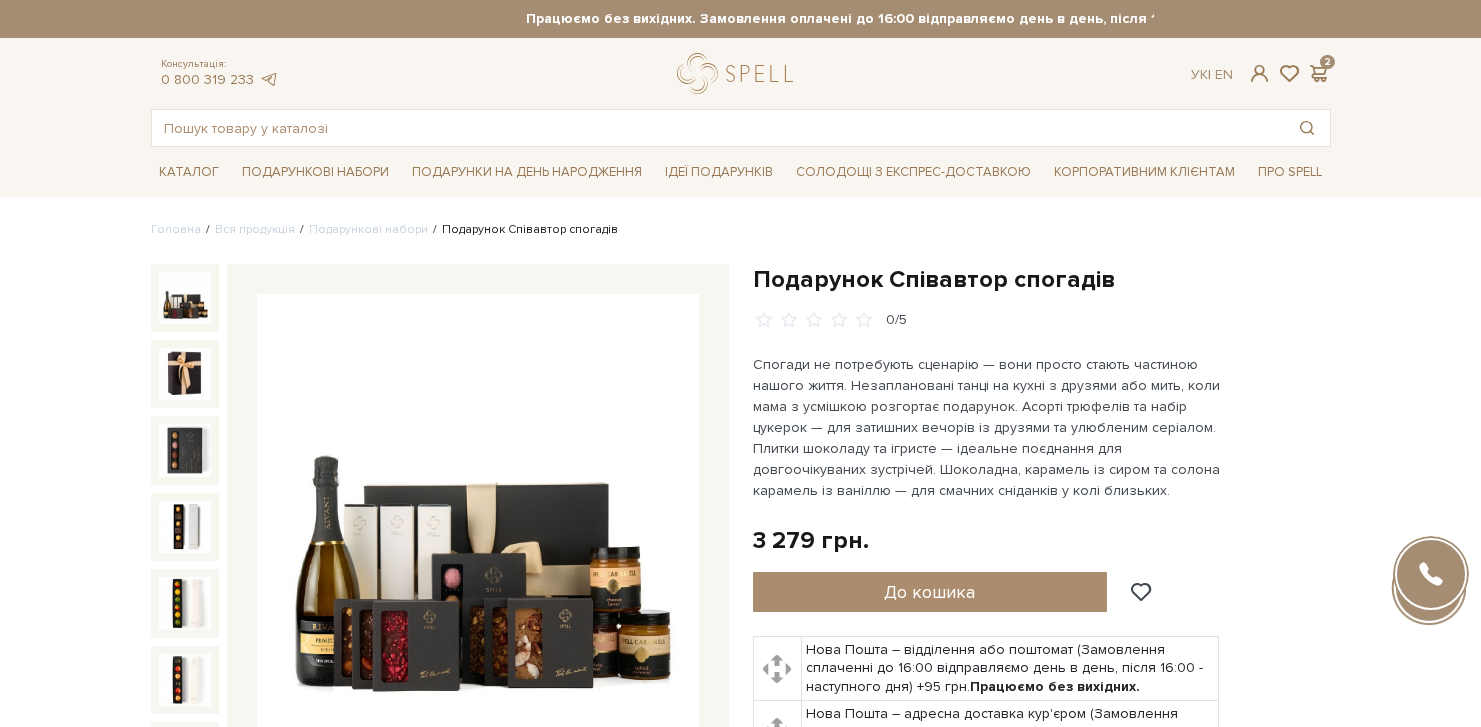 click at bounding box center [185, 298] 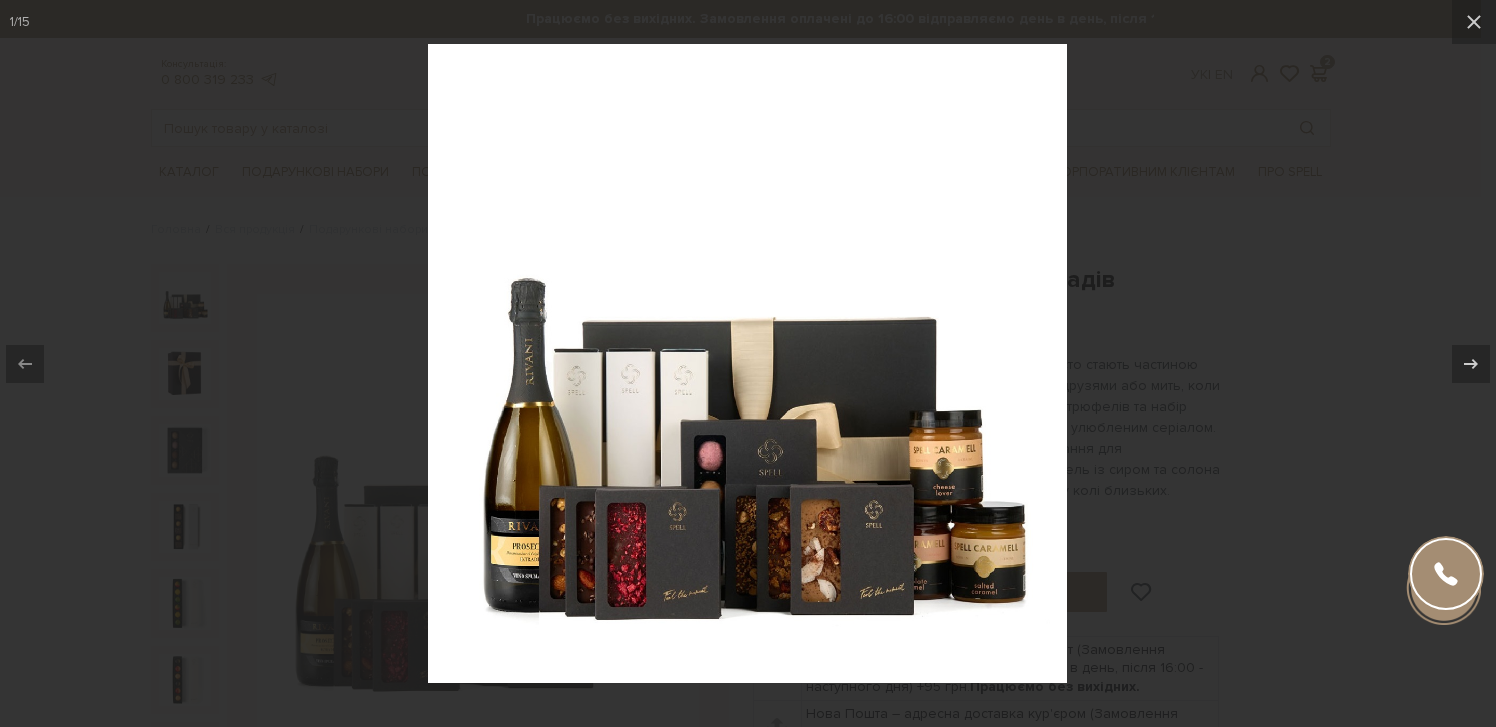 click at bounding box center [748, 363] 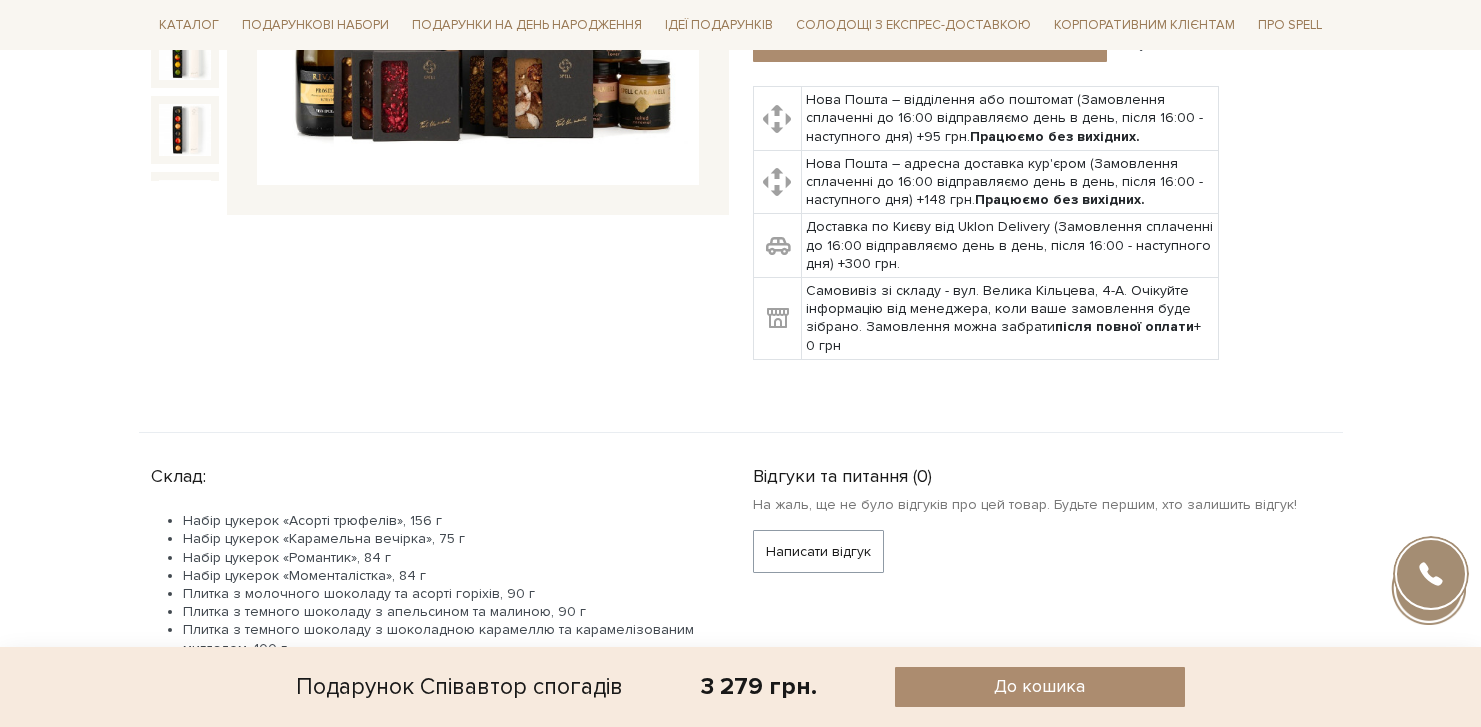 scroll, scrollTop: 786, scrollLeft: 0, axis: vertical 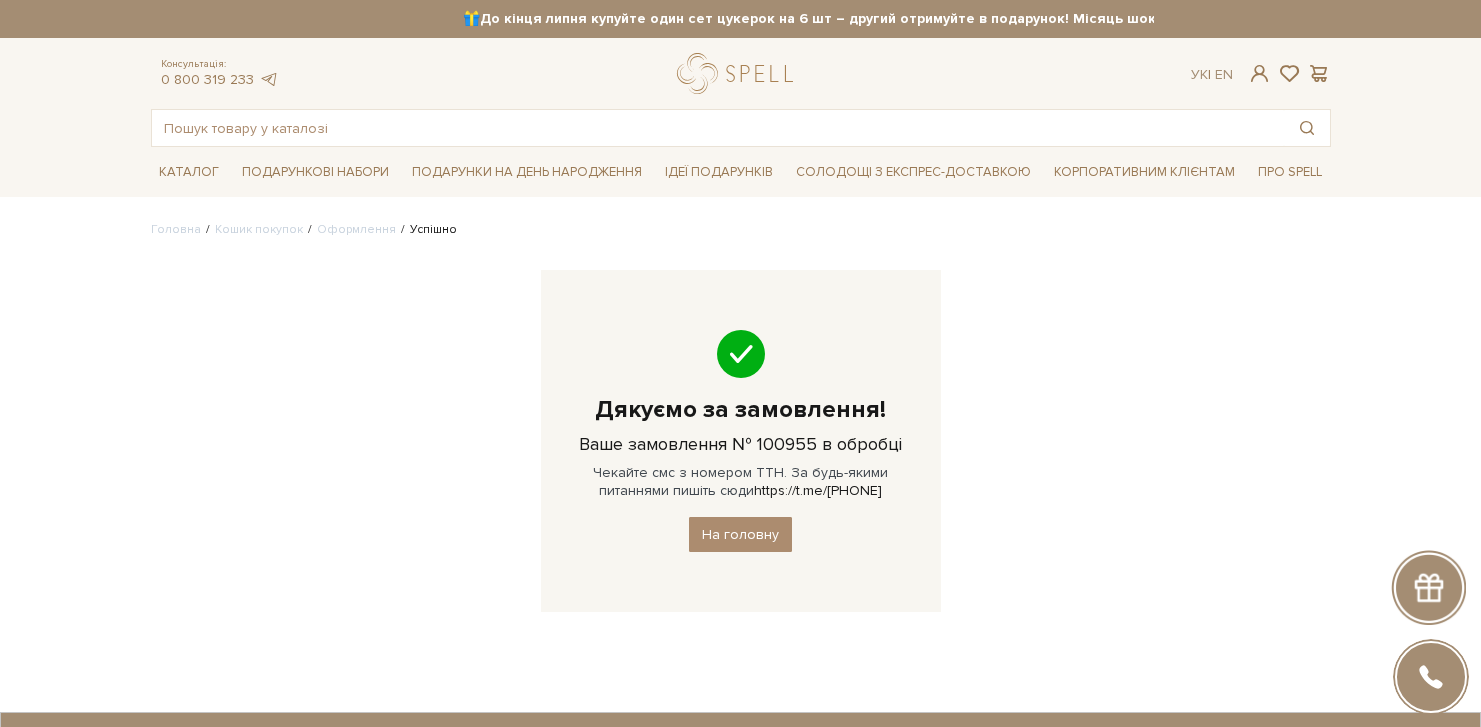 drag, startPoint x: 597, startPoint y: 398, endPoint x: 919, endPoint y: 491, distance: 335.16116 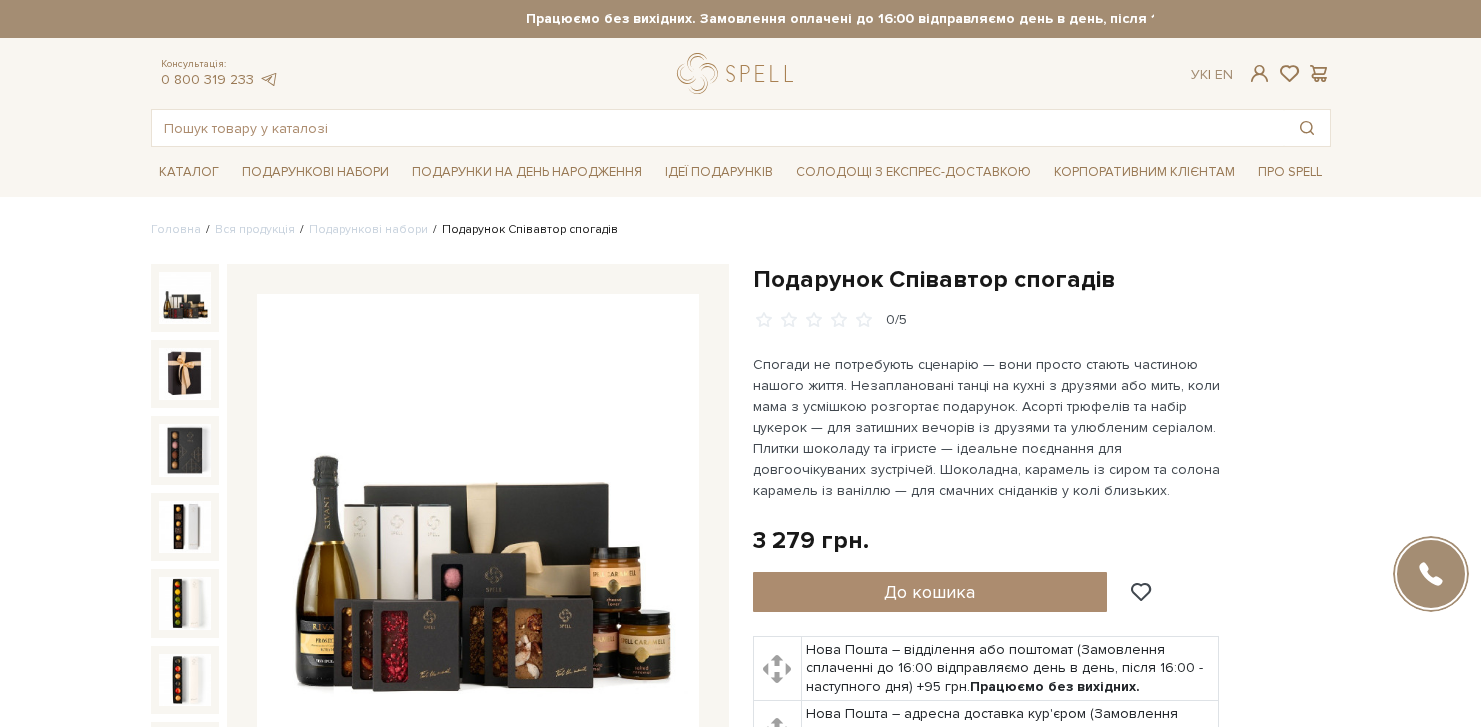scroll, scrollTop: 0, scrollLeft: 0, axis: both 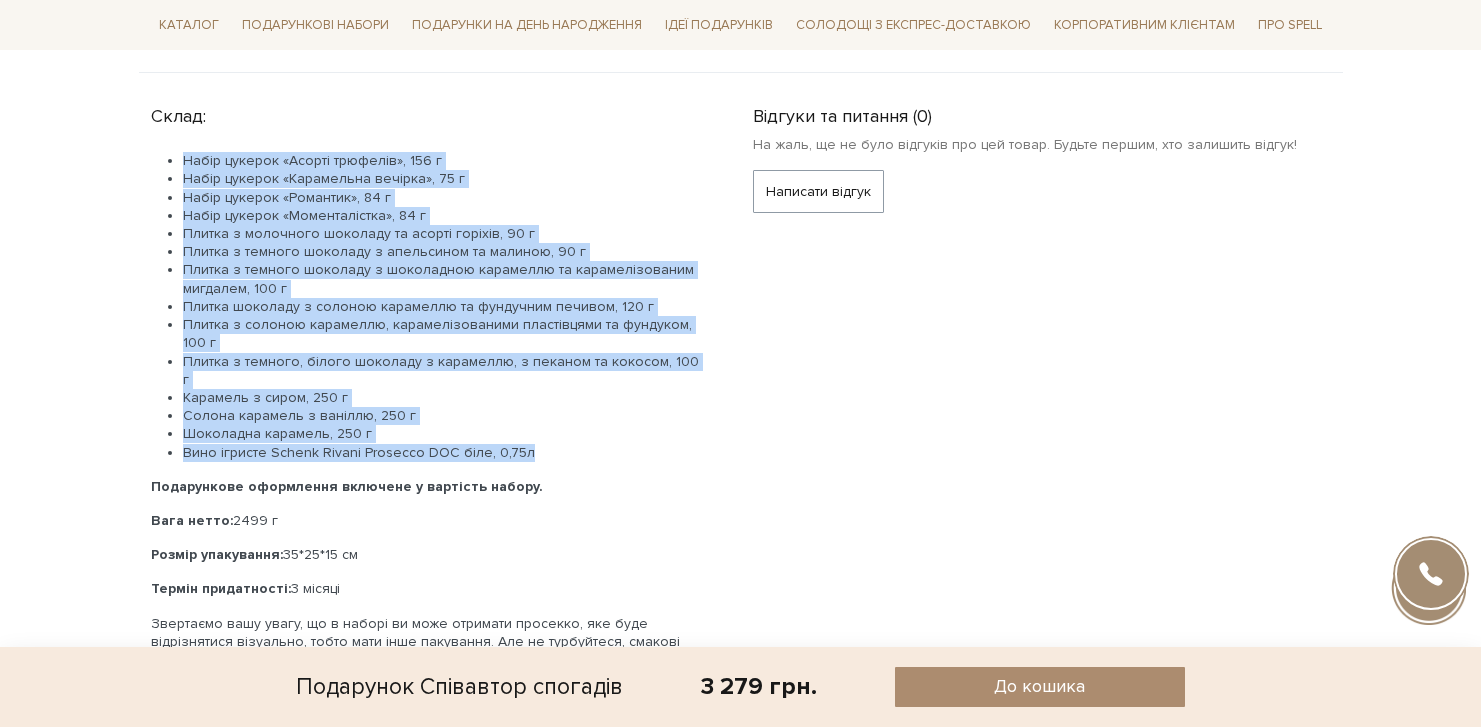 drag, startPoint x: 162, startPoint y: 154, endPoint x: 559, endPoint y: 451, distance: 495.80035 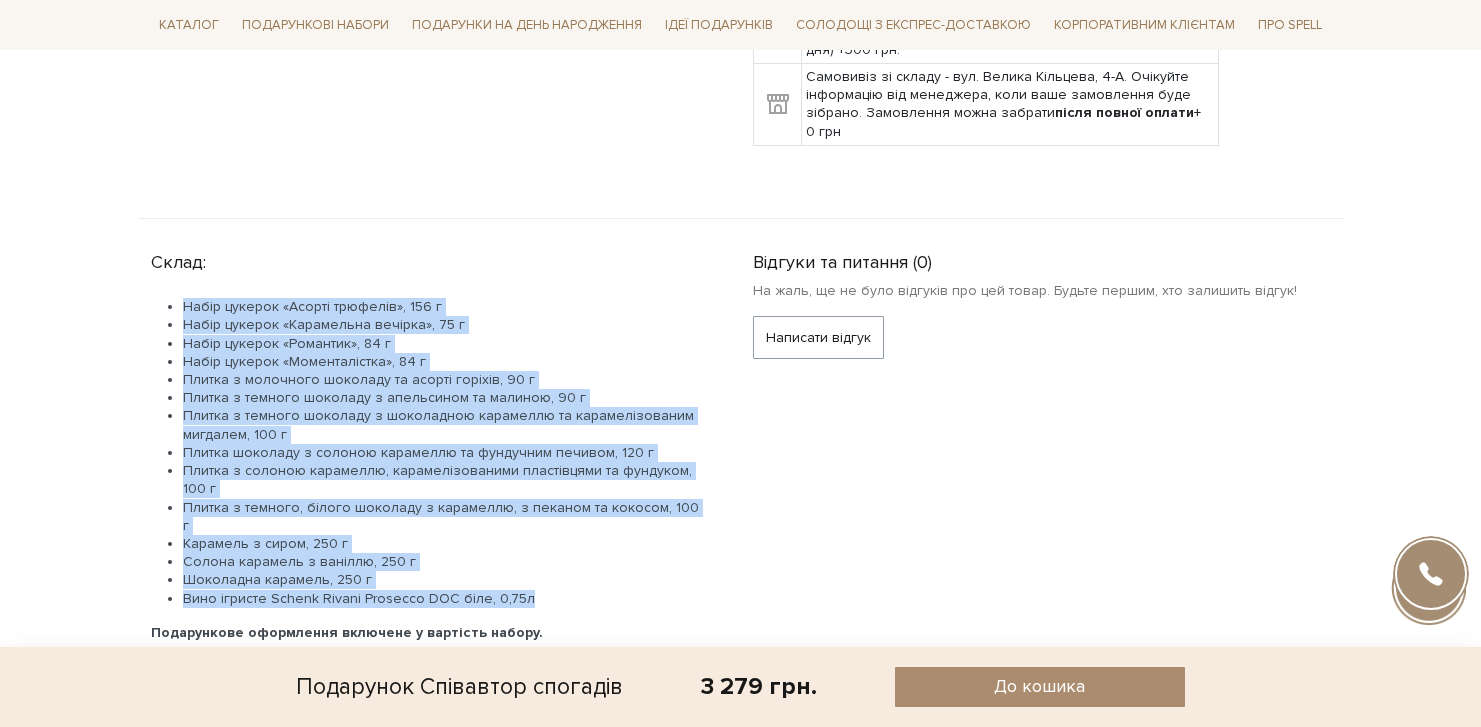 scroll, scrollTop: 1057, scrollLeft: 0, axis: vertical 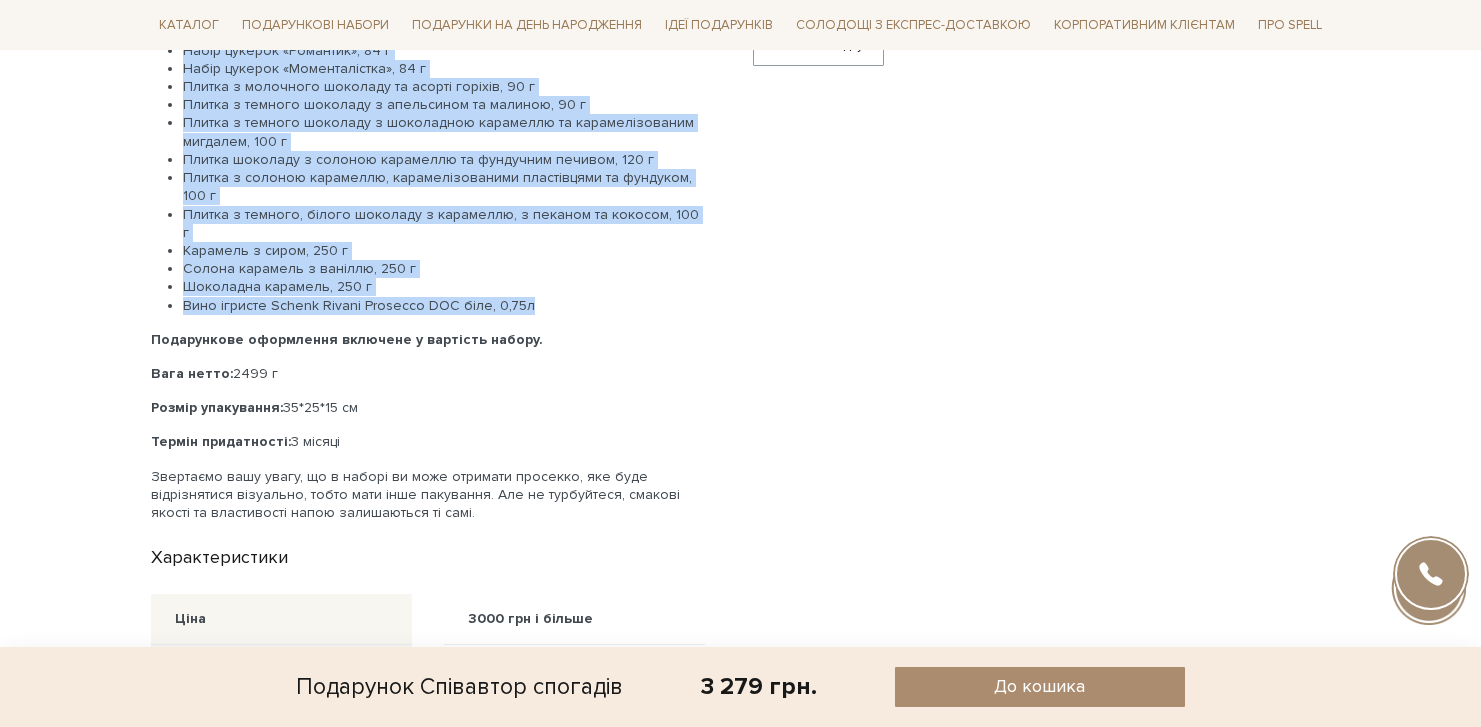 copy on "Lorem ipsumdo «Sitame consecte», 323 a Elits doeiusm «Temporinci utlabor», 27 e Dolor magnaal «Enimadmi», 74 v Quisn exercit «Ullamcolabori», 07 n Aliqui e eacommodo consequa du auteir inrepre, 29 v Velite c fugiatn pariatur e sintoccaec cu nonproi, 79 s Culpaq o deserun mollitan i estlaborum perspicia un omnisistenatuse voluptat, 037 a Dolore laudanti t remaper eaqueipsa qu abilloinv veritat, 525 q Archit b vitaedi explicabo, nemoenimipsamqui voluptasasp au oditfugi, 030 c Magnid e ratione, sequin nequepor q doloremad, n eiusmod te incidun, 054 m Quaerate m solut, 821 n  Eligen optiocum n impedit, 847 q Placeatfa possimus, 870 a Repe tempori Autemq Offici Debitisr NEC saep, 9,86e..." 